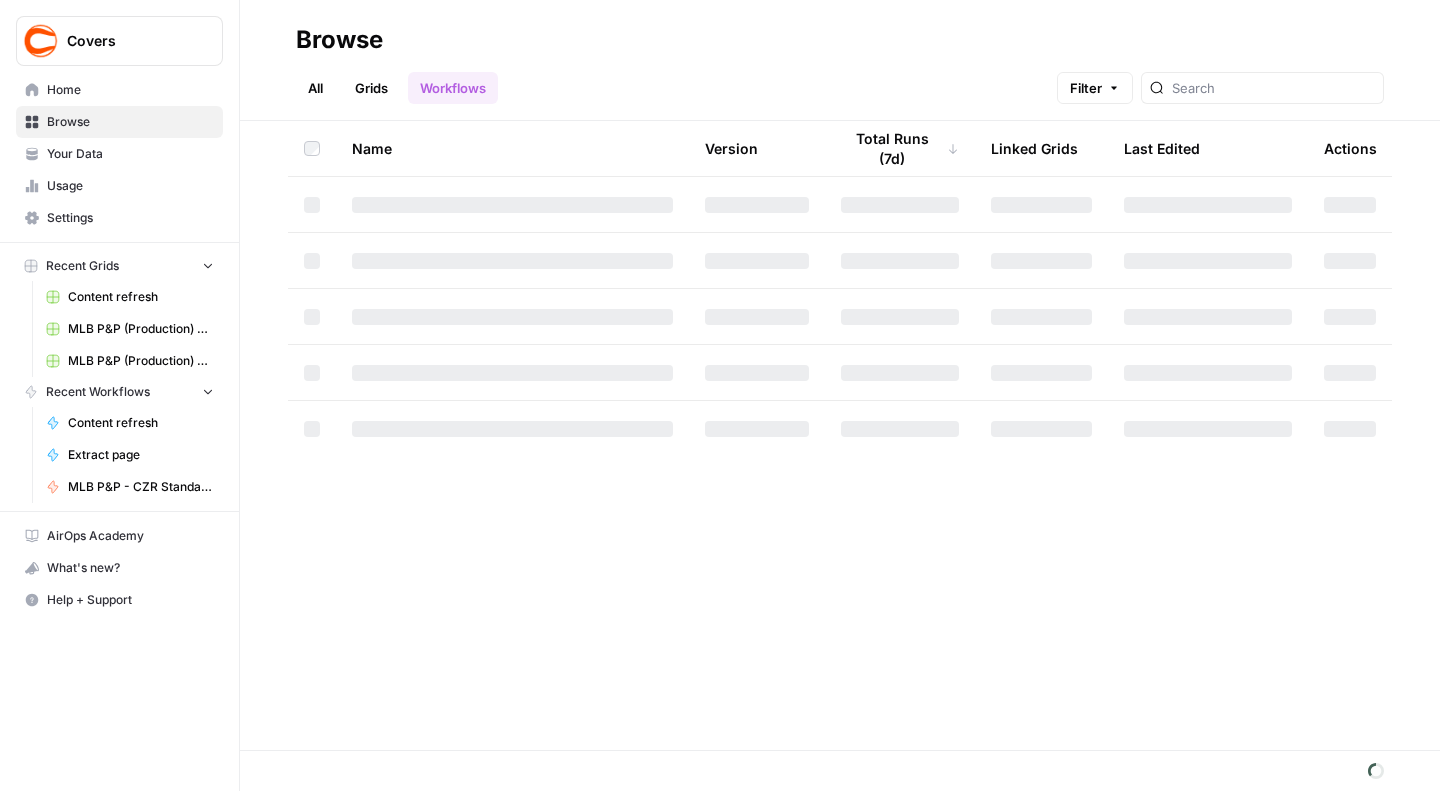 scroll, scrollTop: 0, scrollLeft: 0, axis: both 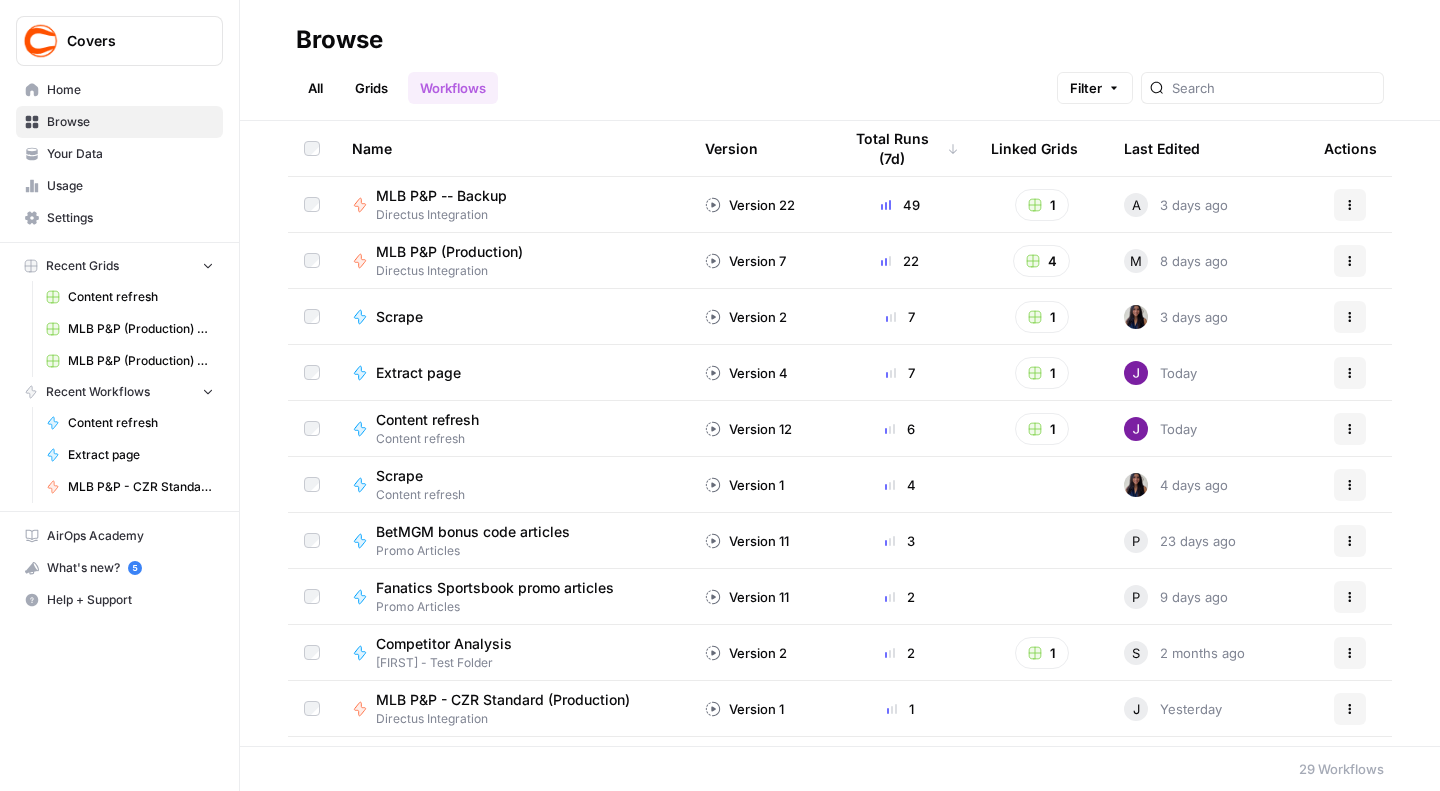 click on "MLB P&P (Production)" at bounding box center (449, 252) 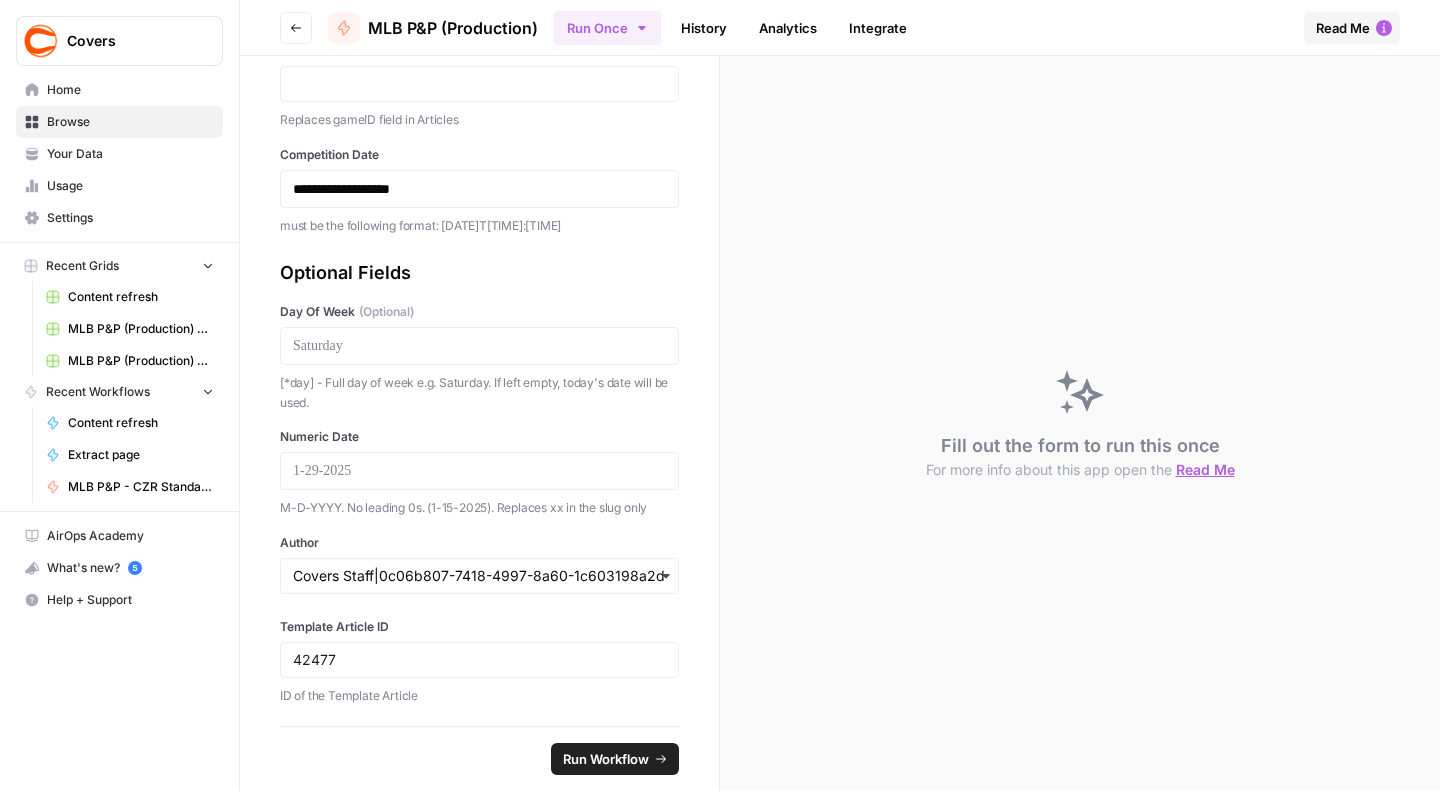 scroll, scrollTop: 0, scrollLeft: 0, axis: both 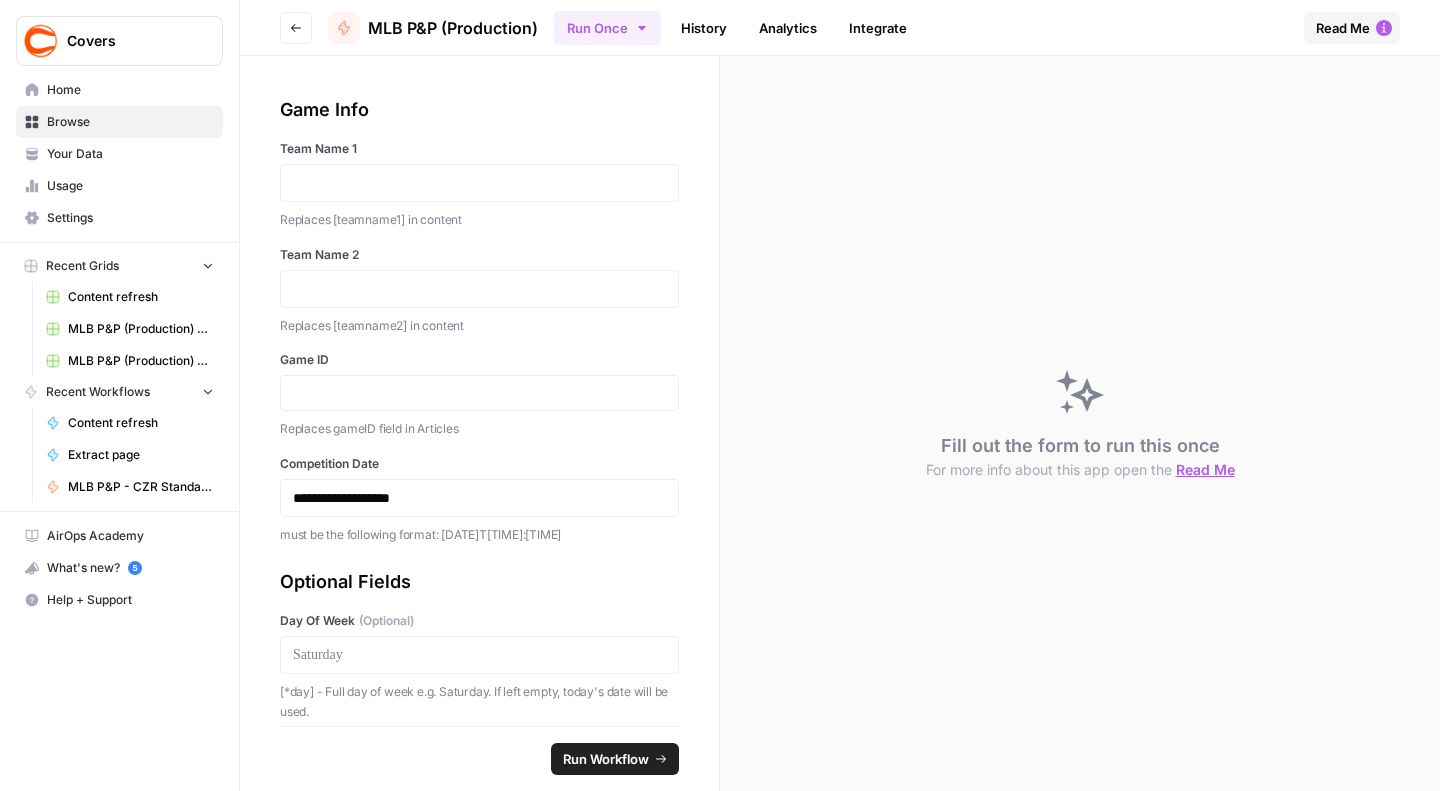 click on "MLB P&P (Production) Grid (3)" at bounding box center (141, 329) 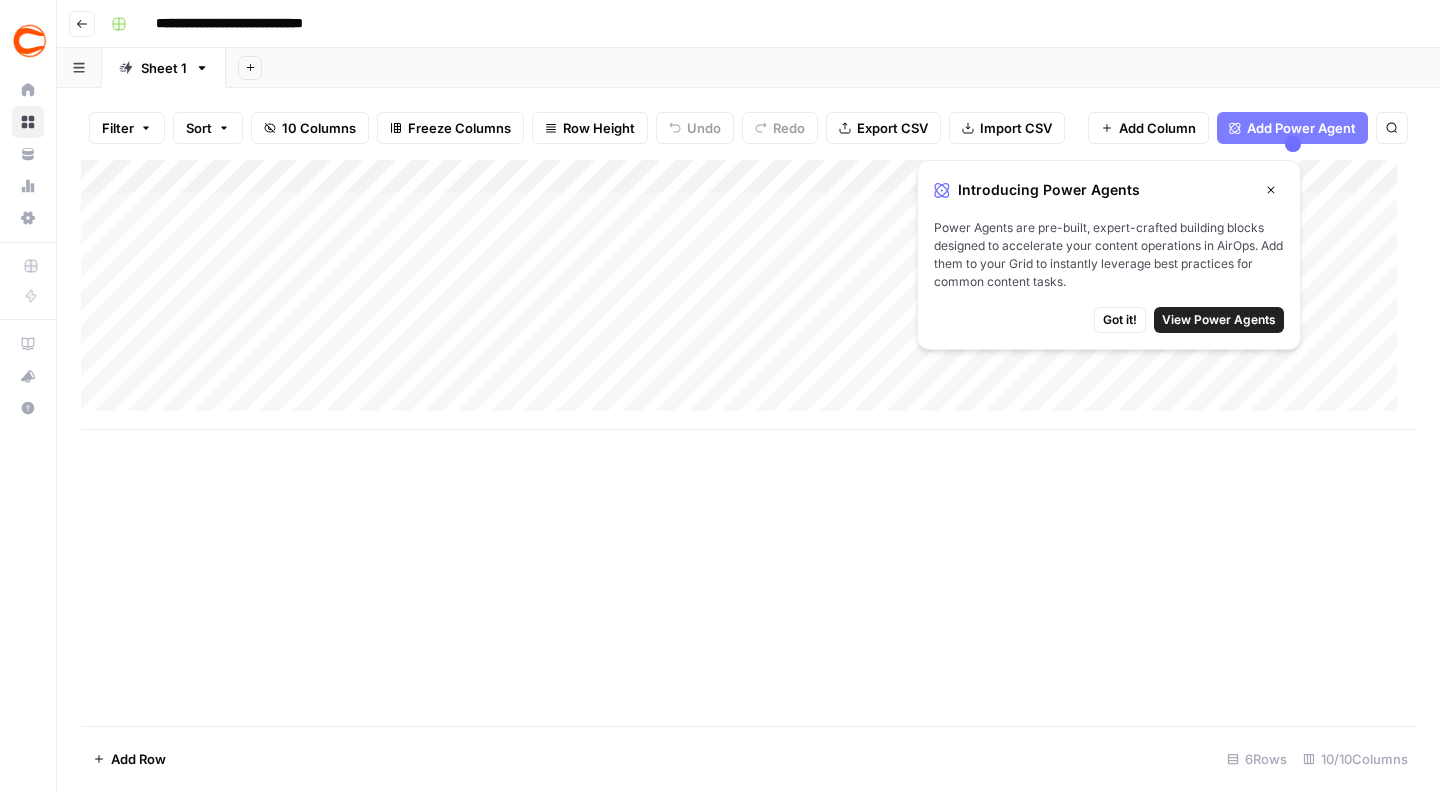 click 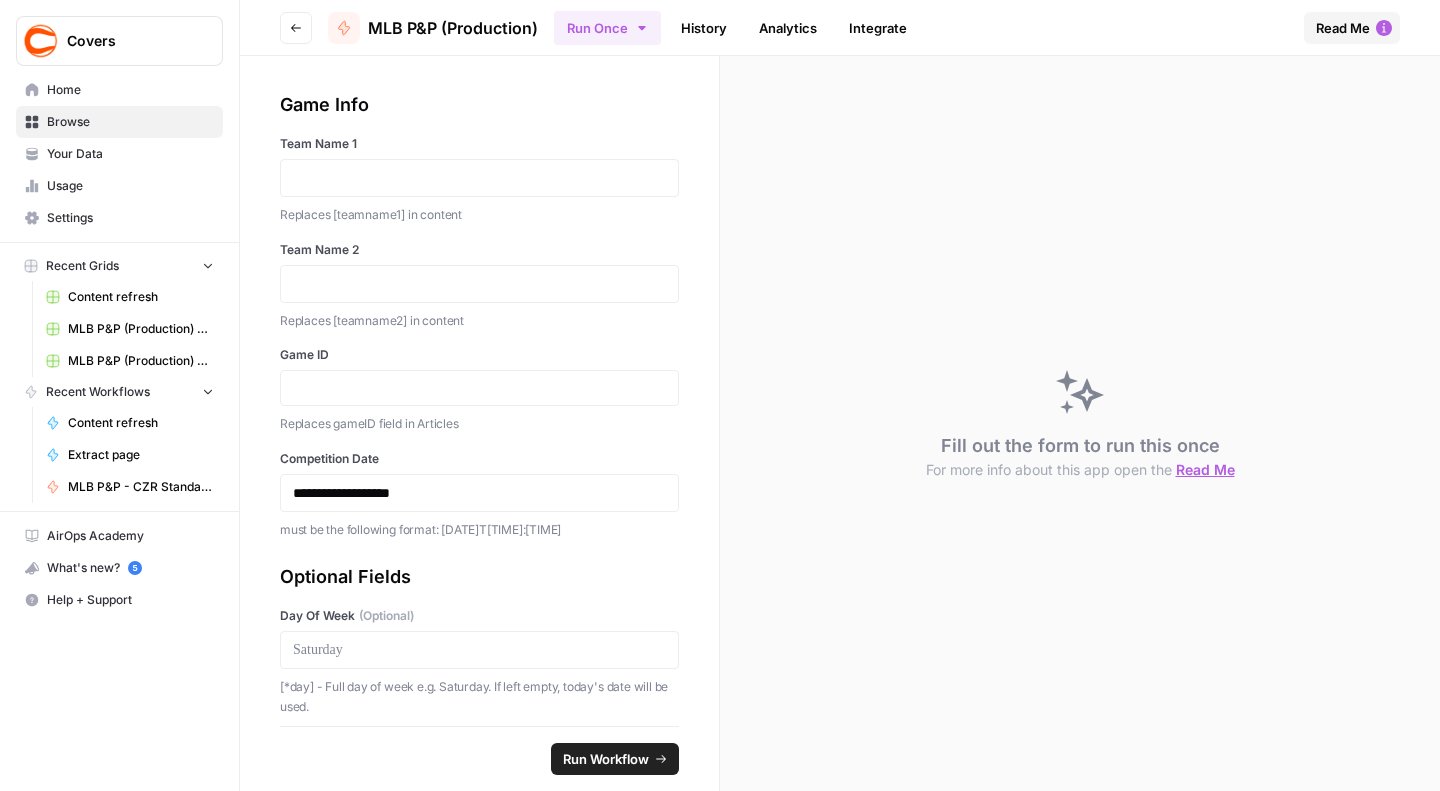scroll, scrollTop: 0, scrollLeft: 0, axis: both 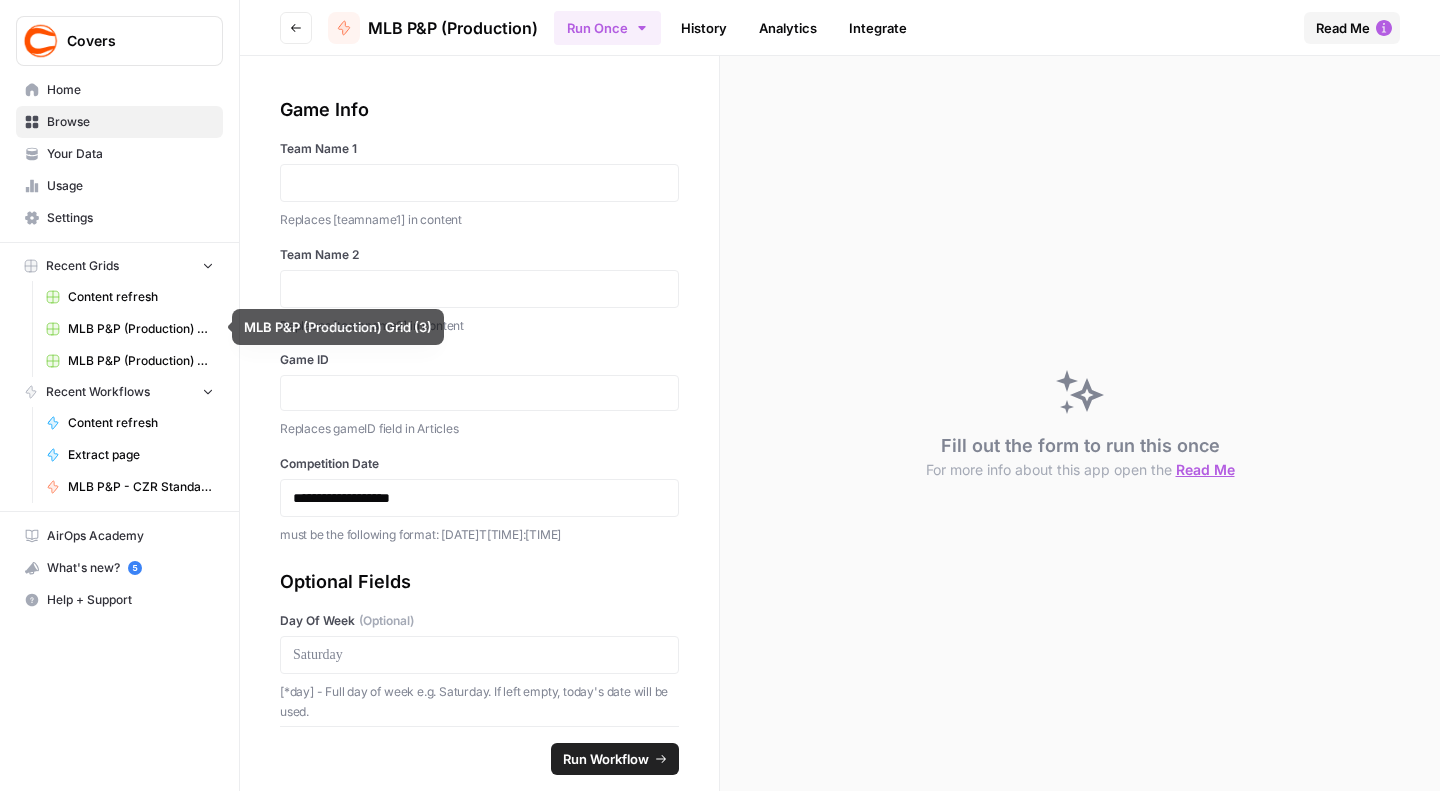 click on "MLB P&P (Production) Grid (2)" at bounding box center (141, 361) 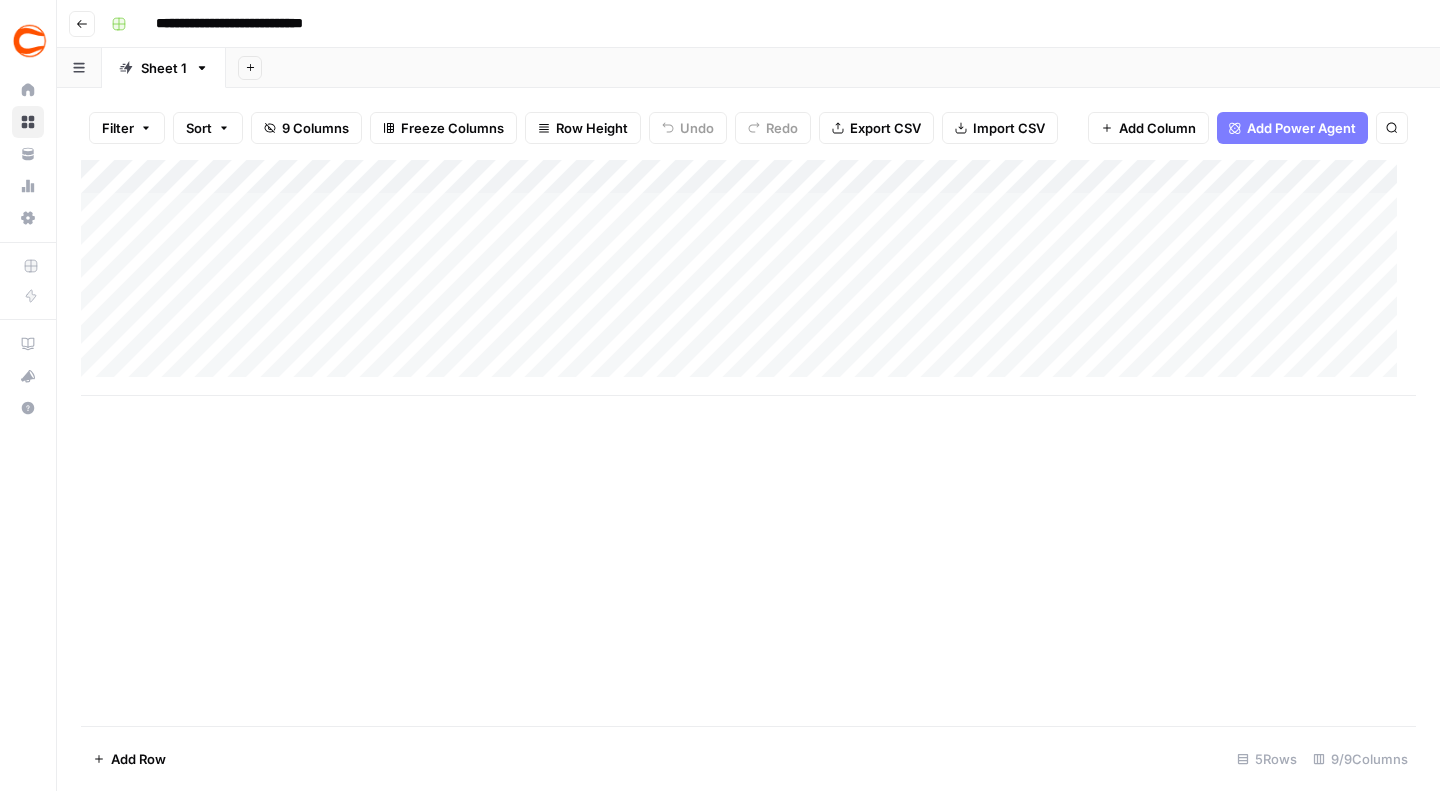 click on "Add Column" at bounding box center (748, 278) 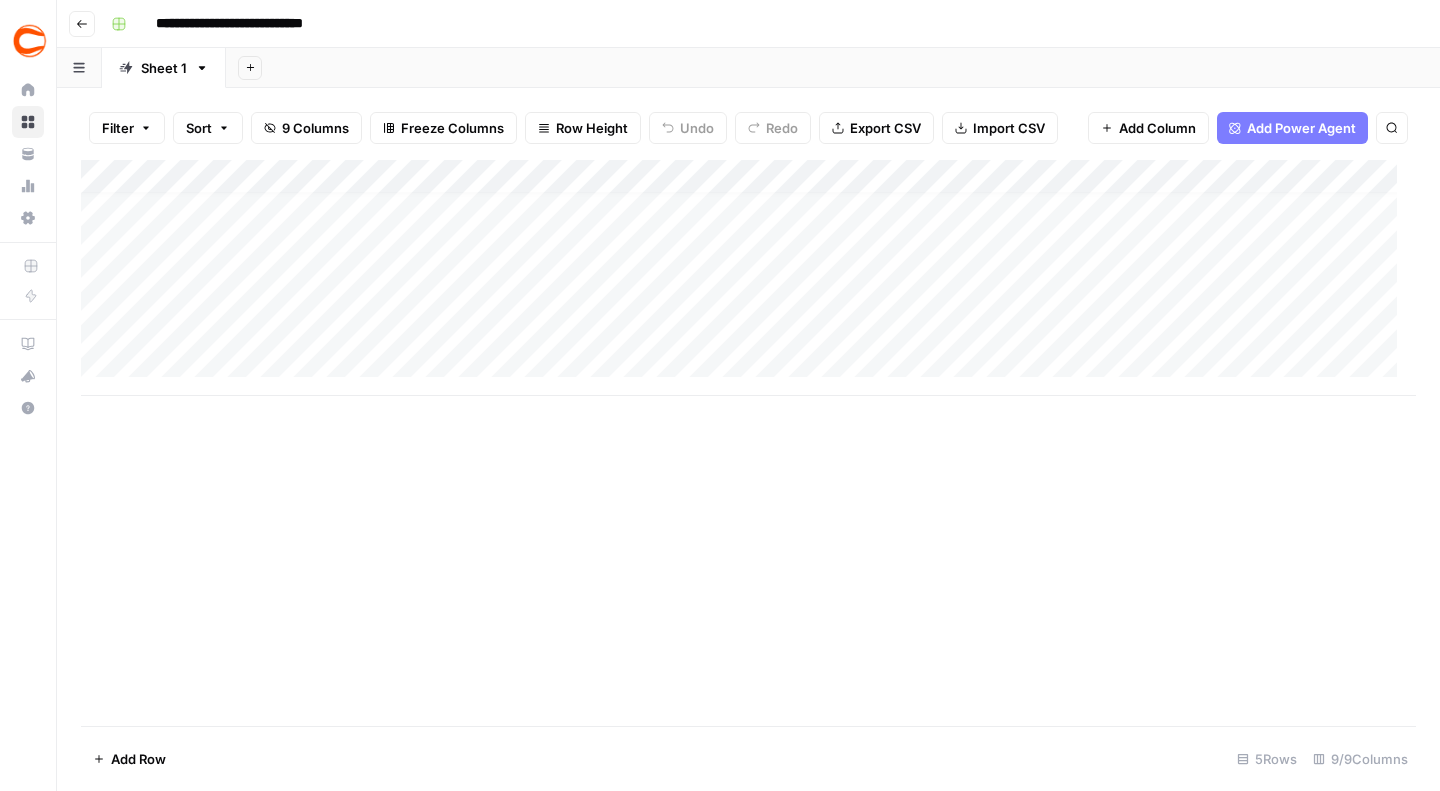 scroll, scrollTop: 0, scrollLeft: 0, axis: both 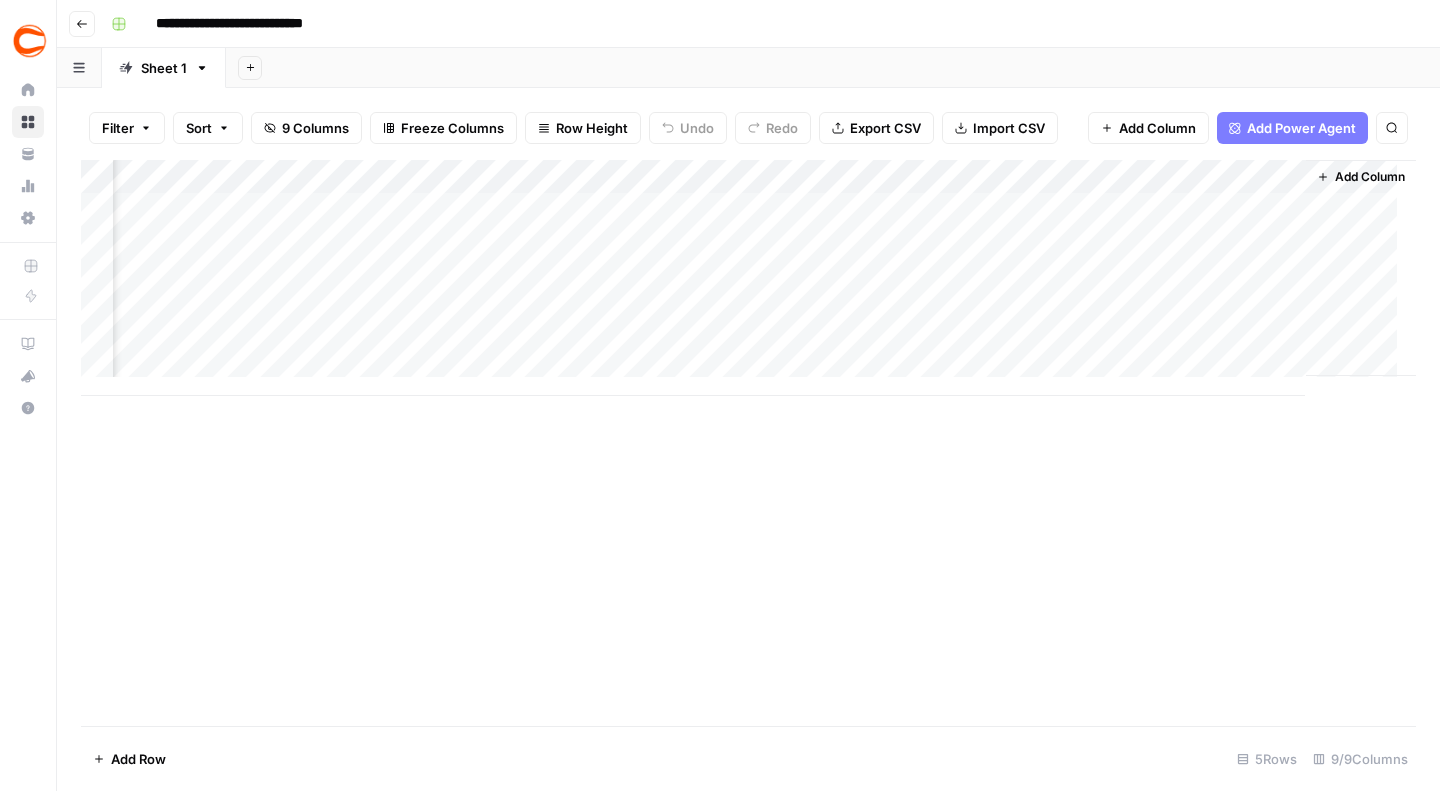 click on "Add Column" at bounding box center (748, 278) 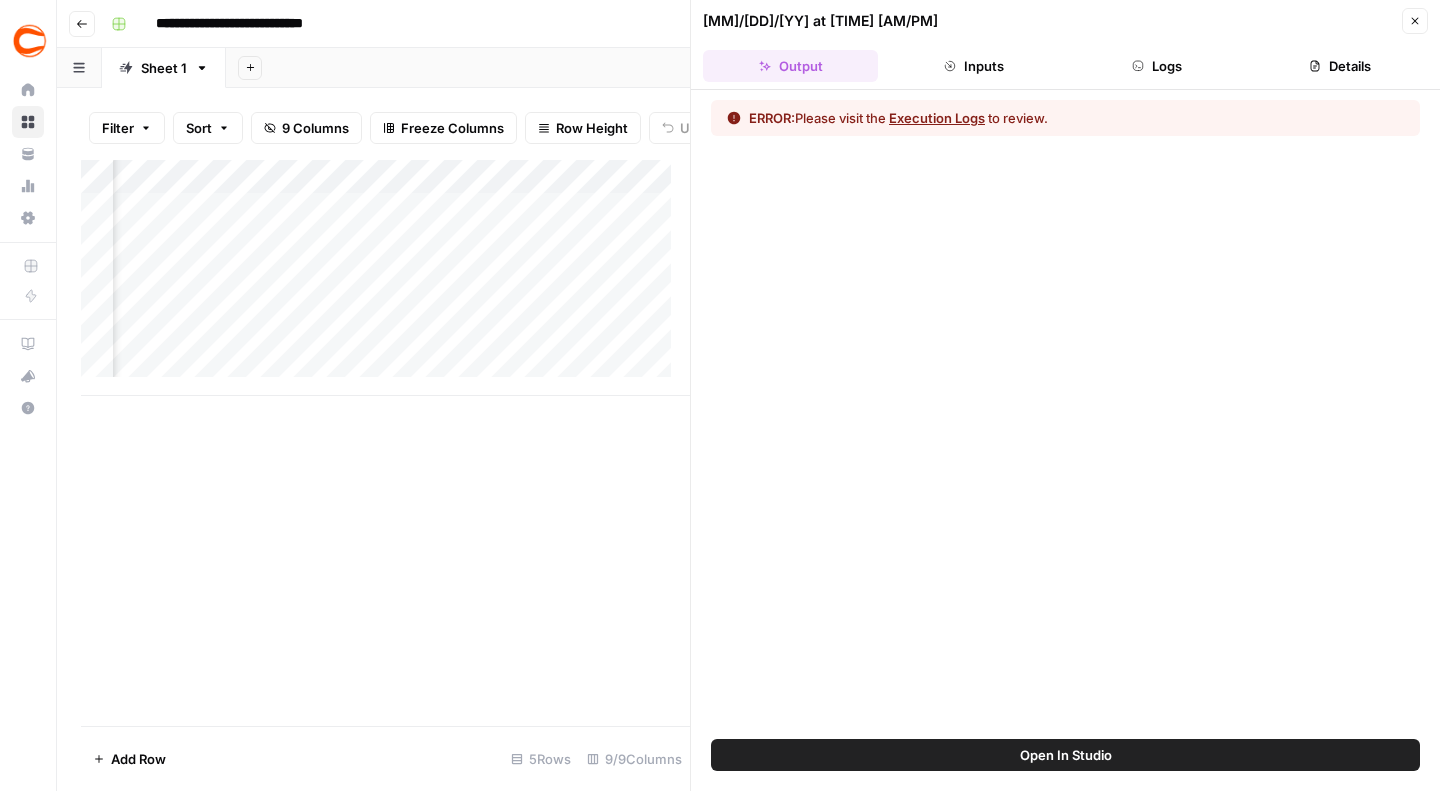 click 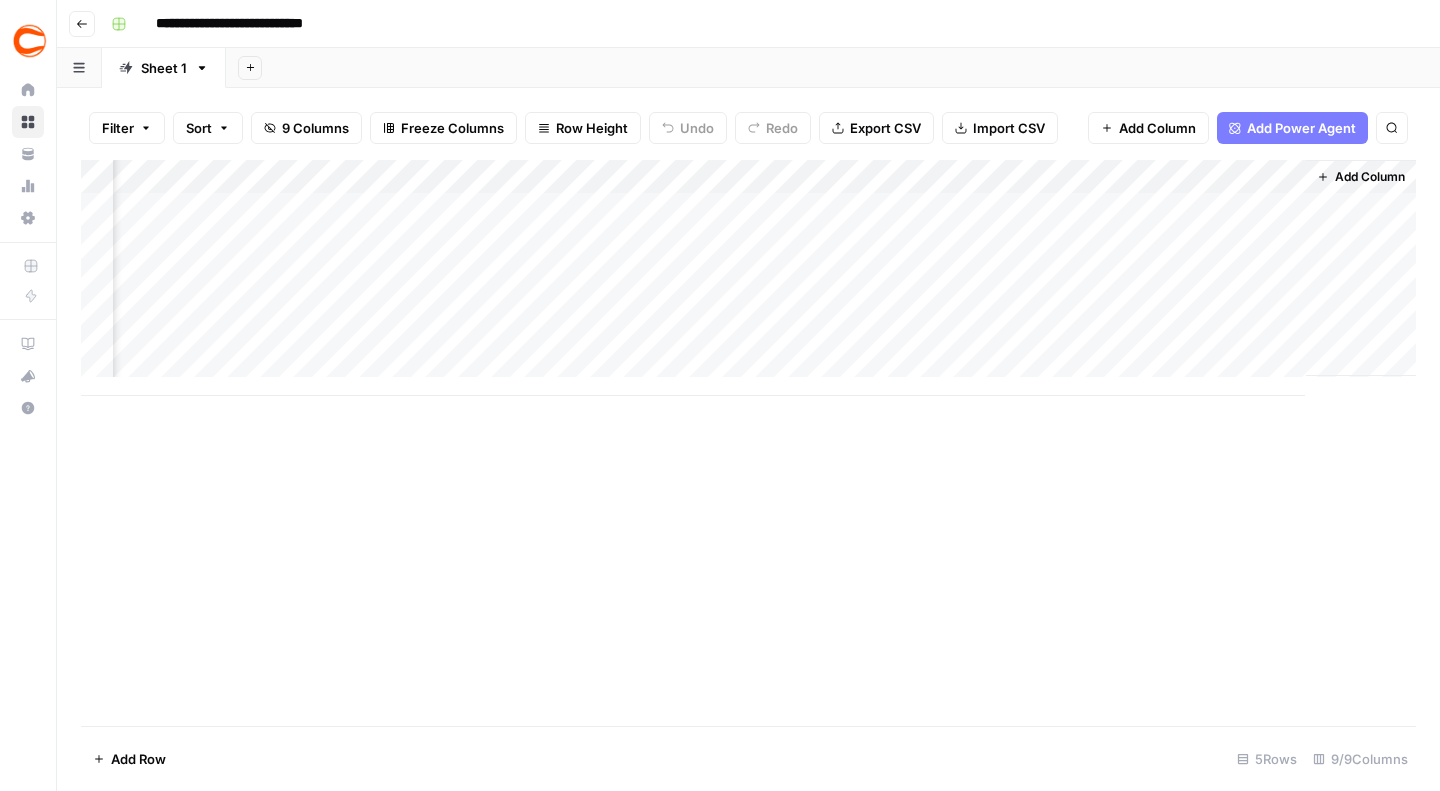 scroll, scrollTop: 0, scrollLeft: 423, axis: horizontal 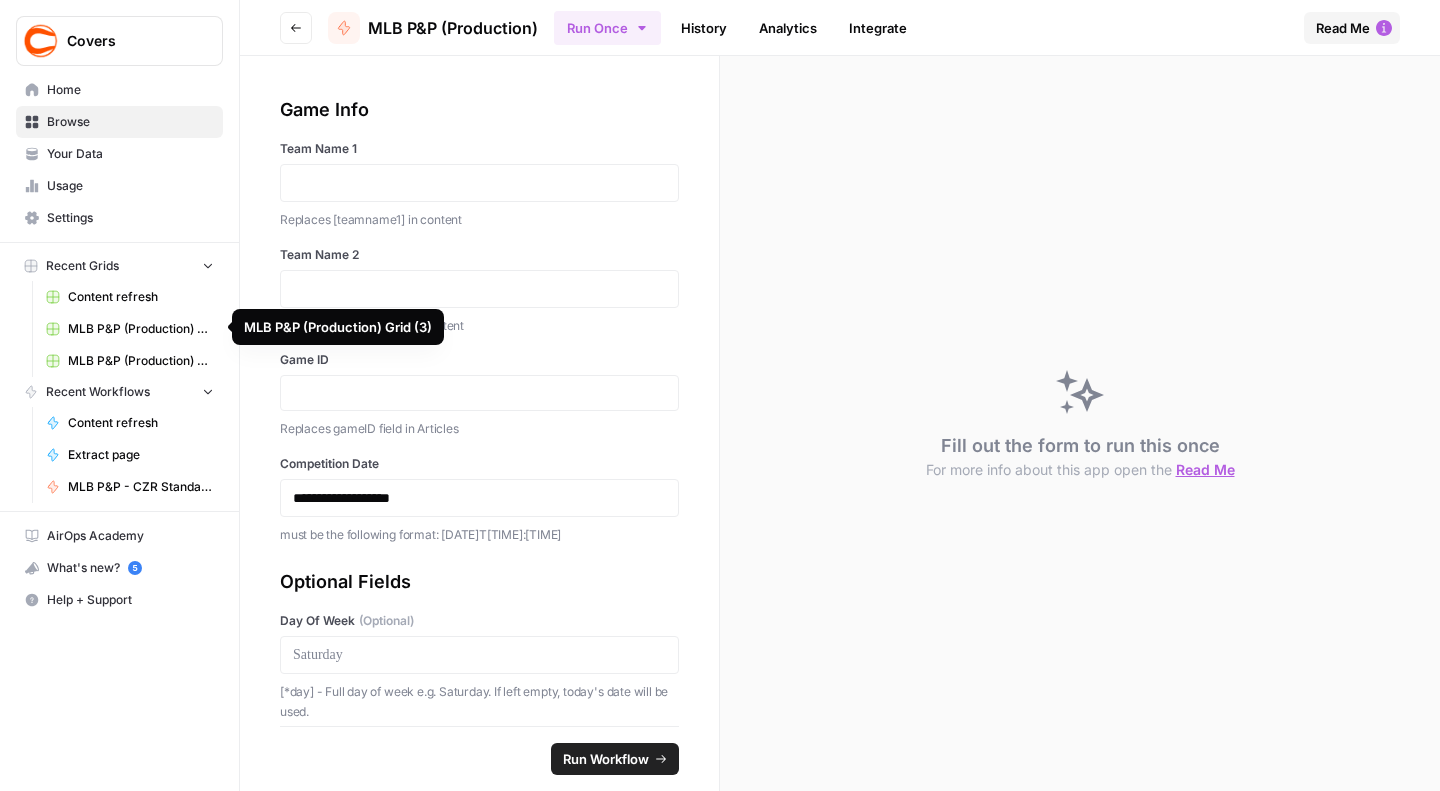 click on "MLB P&P (Production) Grid (3)" at bounding box center (141, 329) 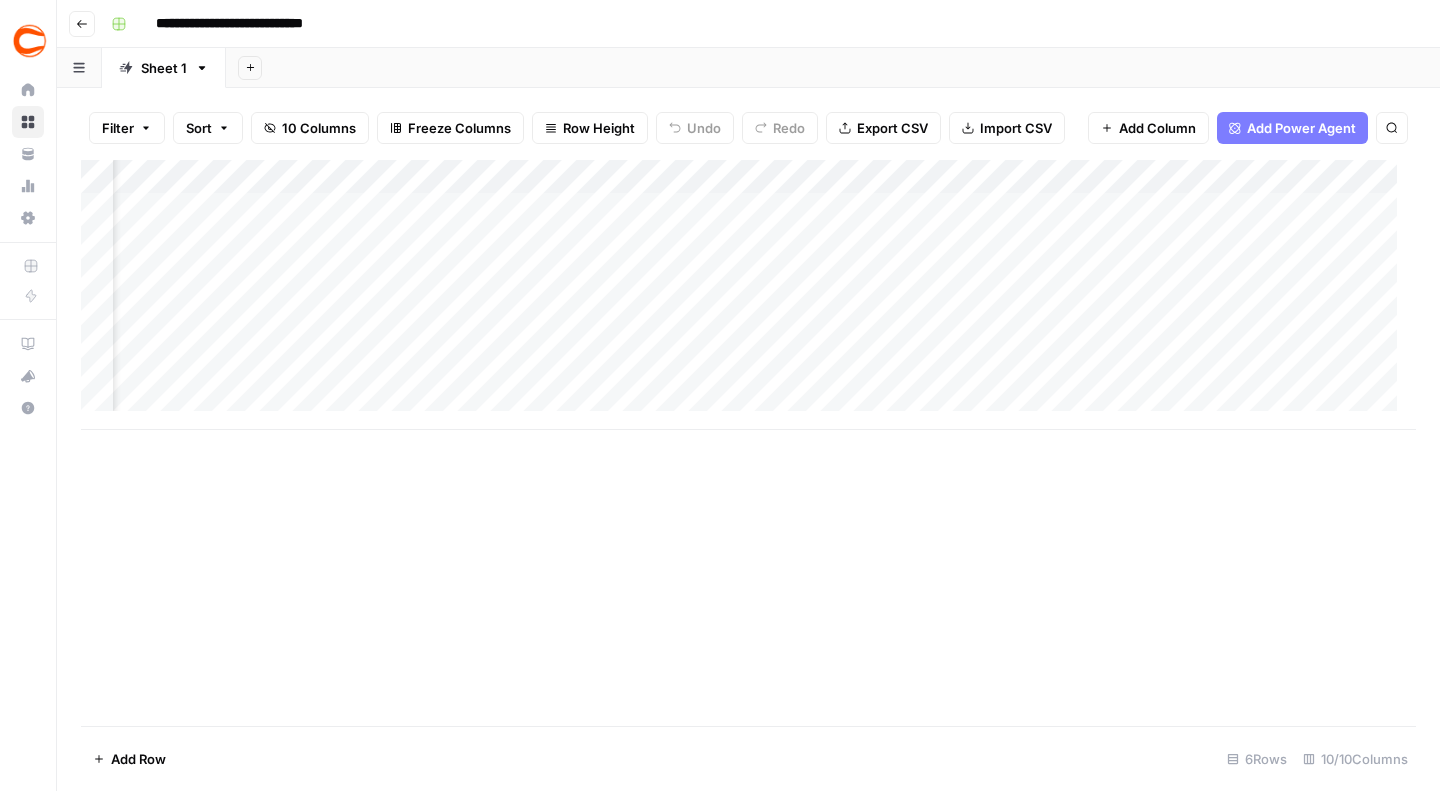 scroll, scrollTop: 0, scrollLeft: 0, axis: both 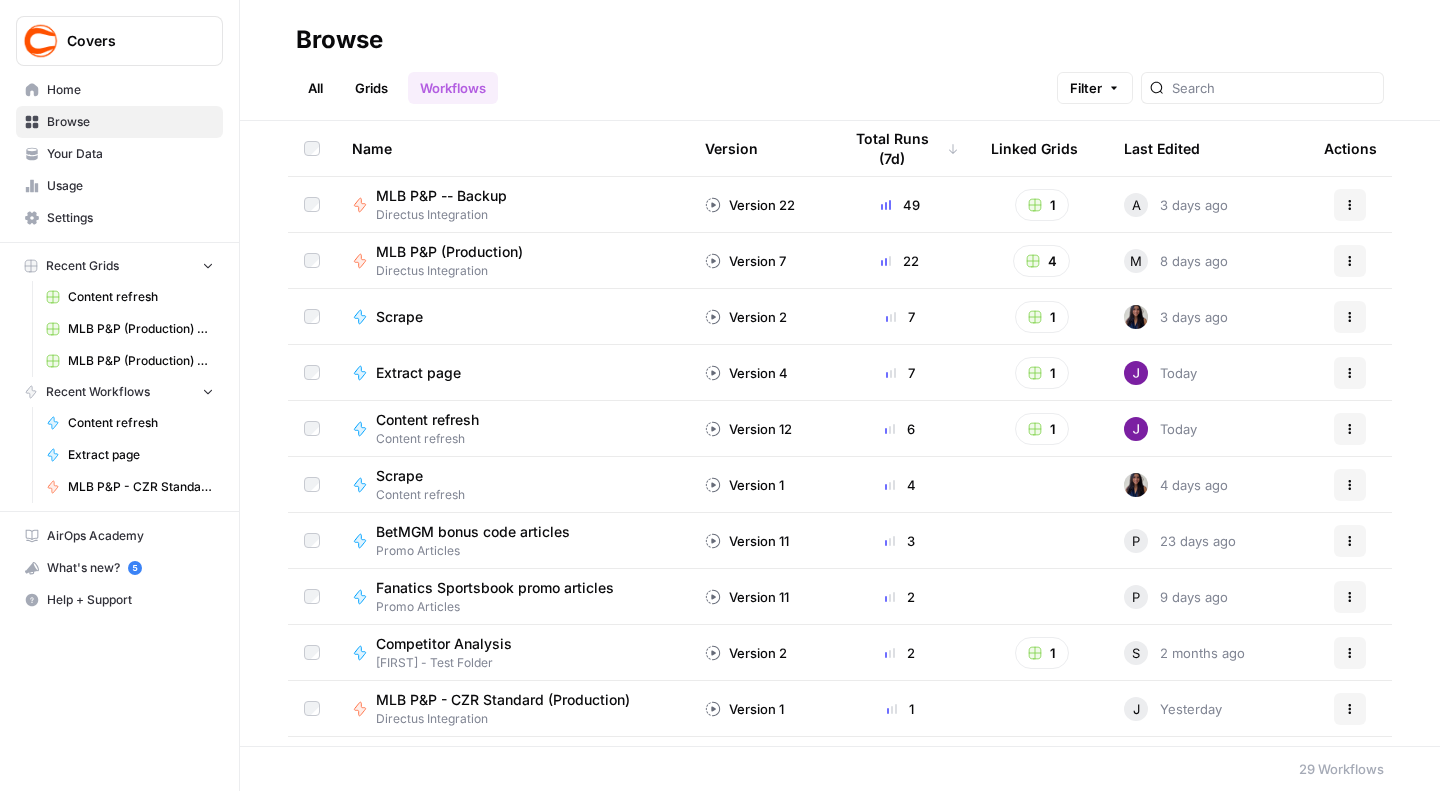 click 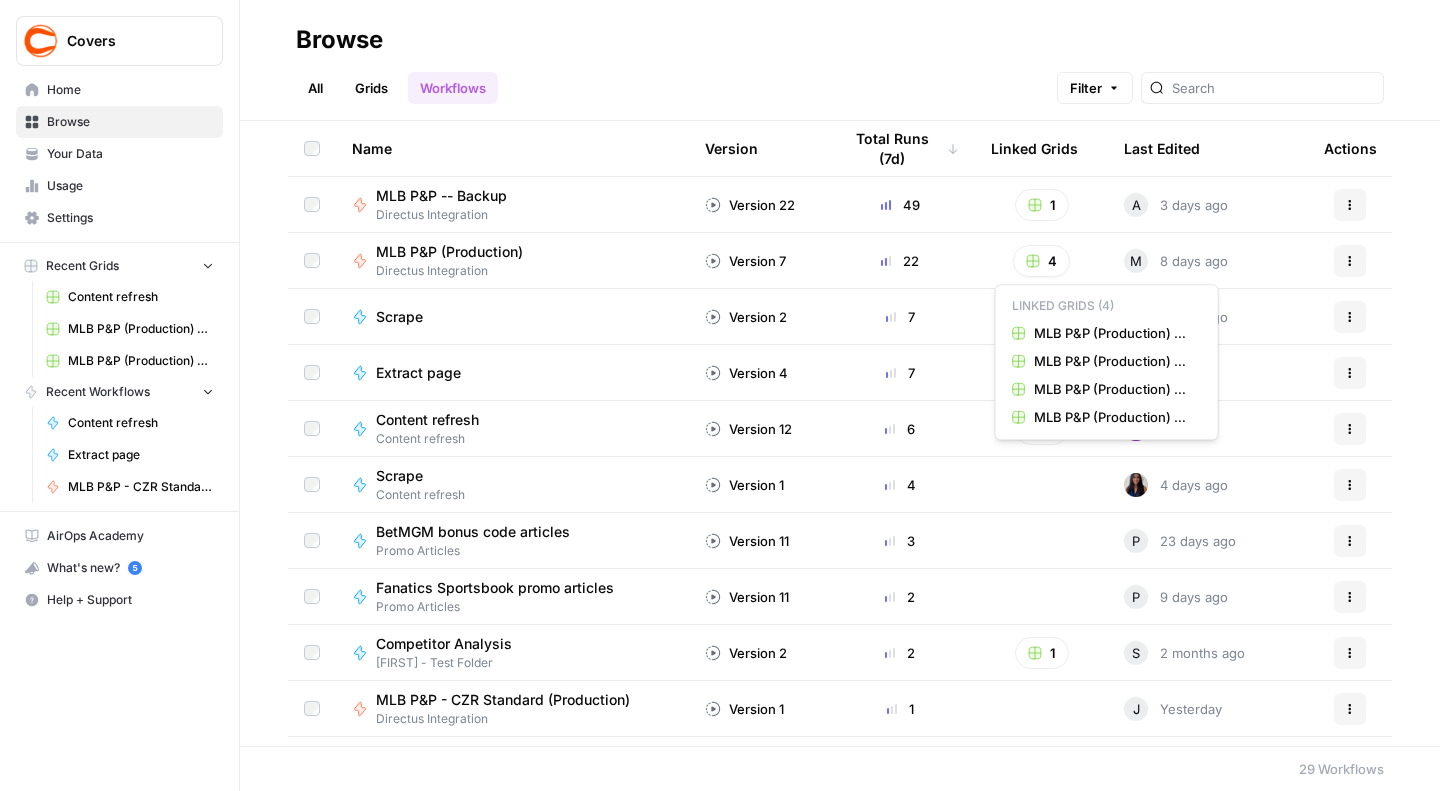 click on "Actions" at bounding box center (1350, 261) 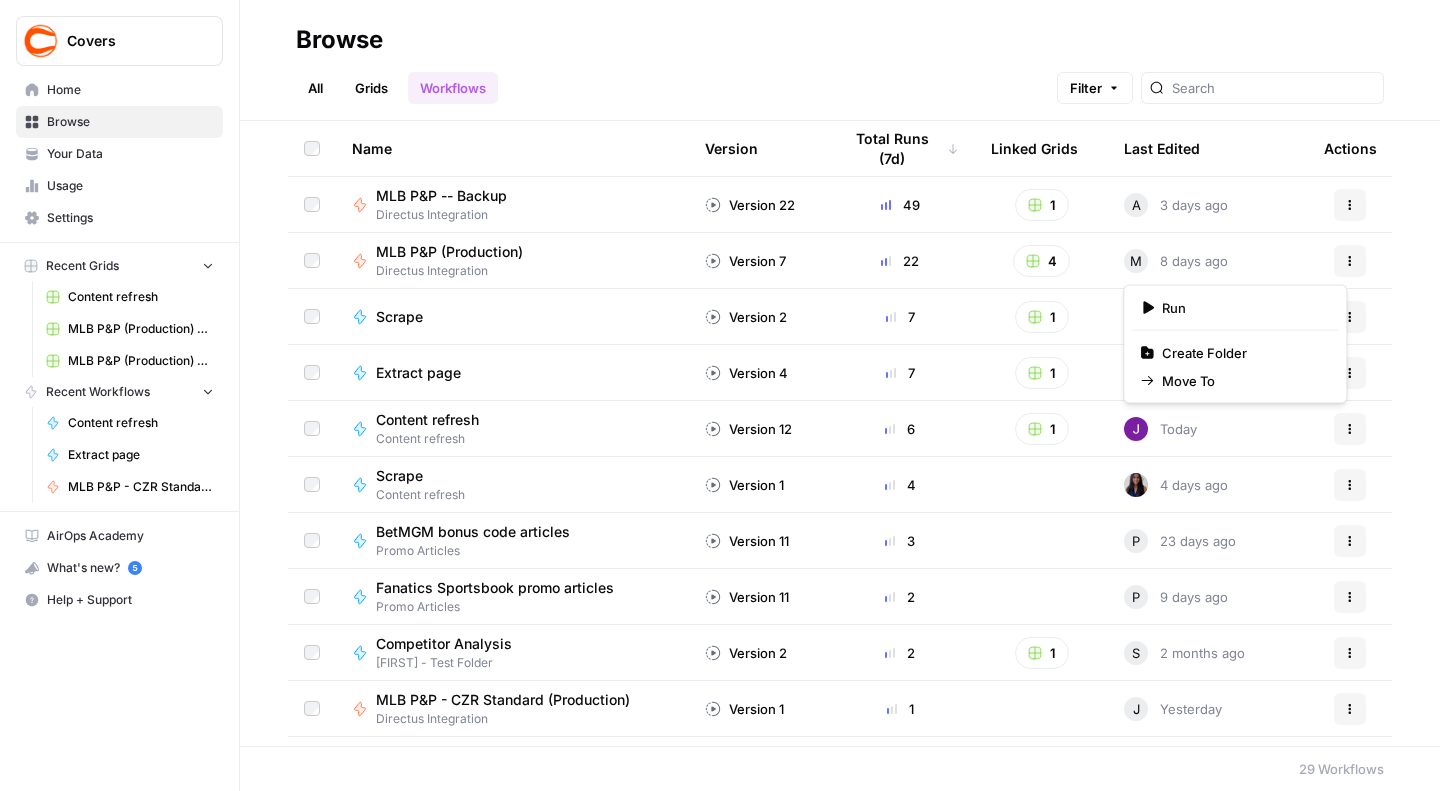 click on "Version 7" at bounding box center [745, 261] 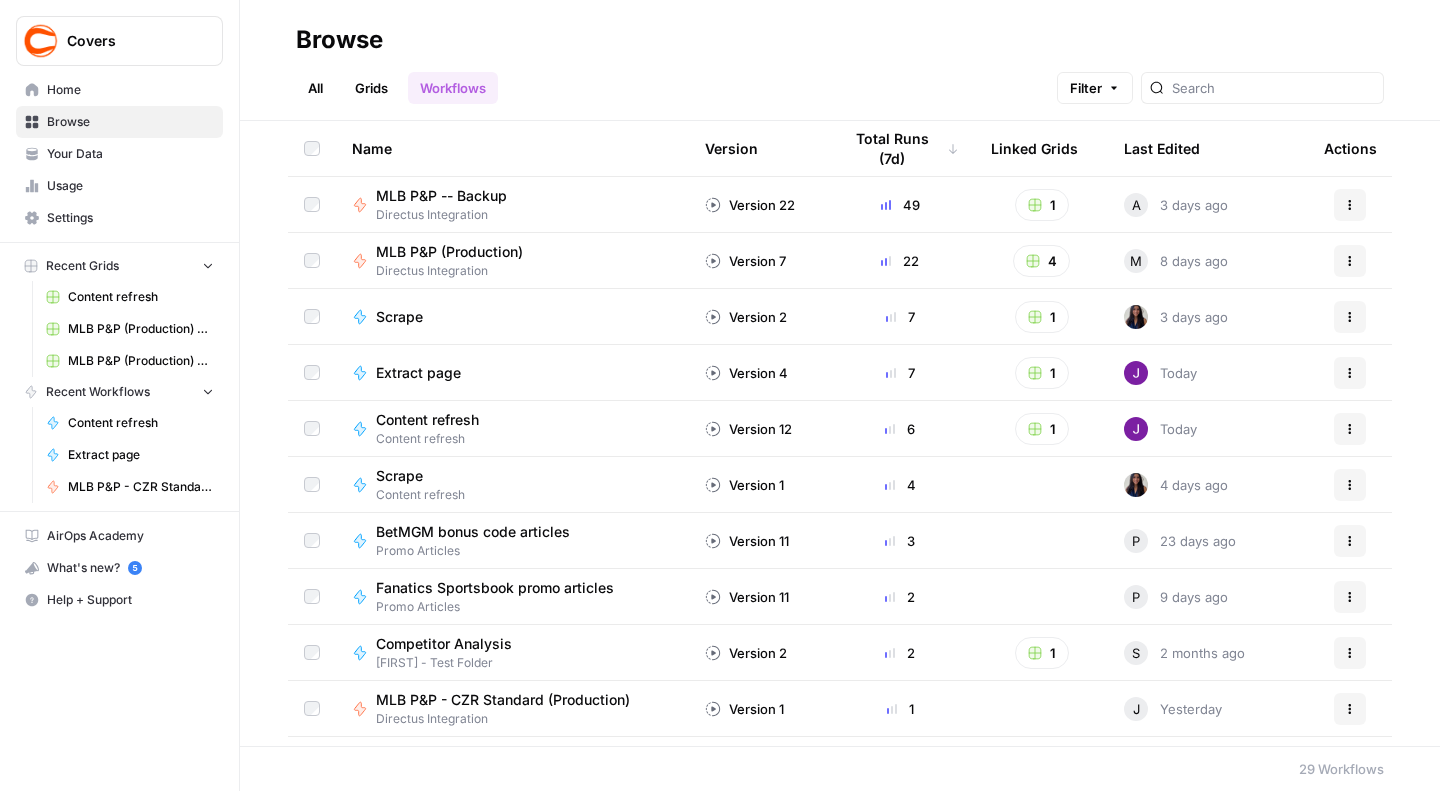 click on "Grids" at bounding box center [371, 88] 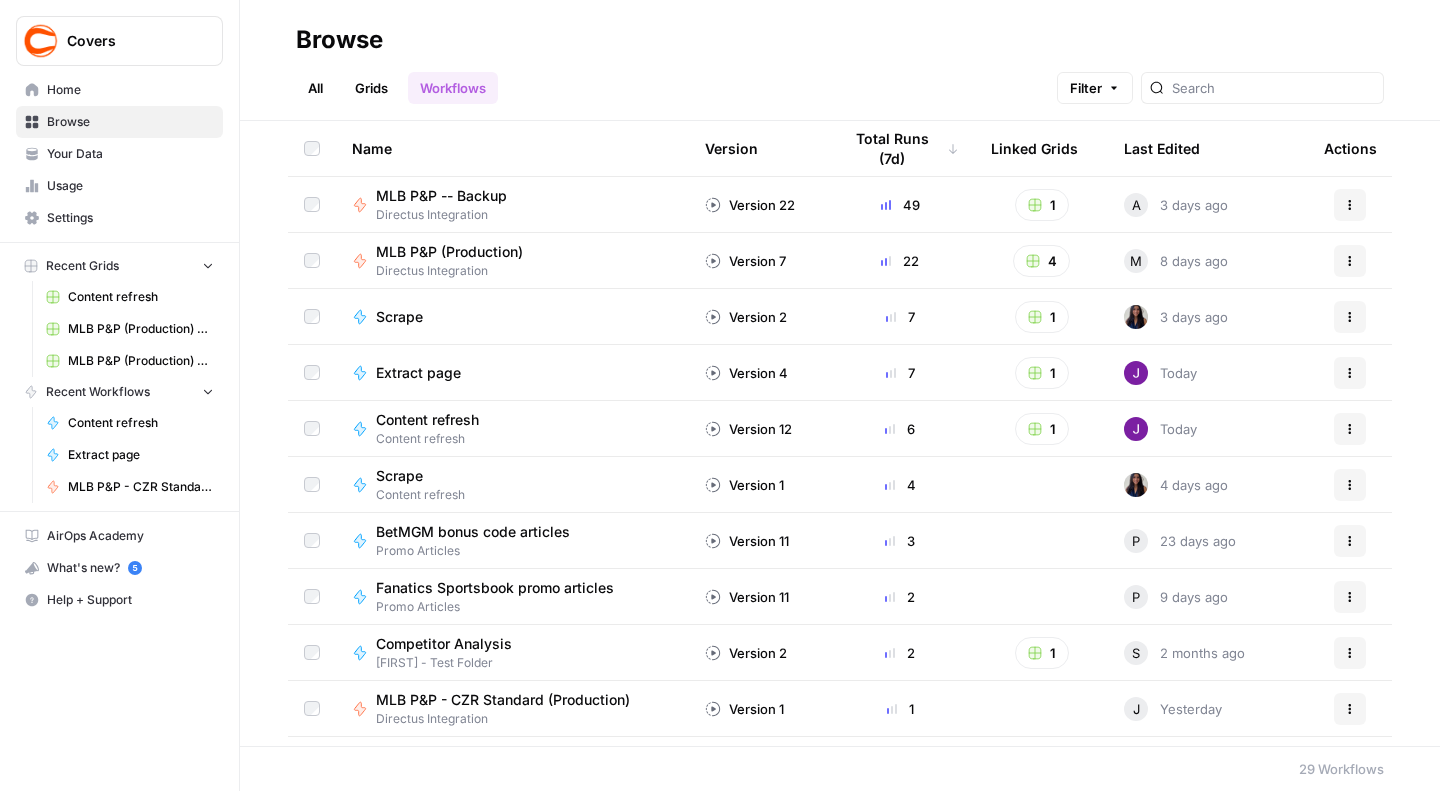 click on "MLB P&P (Production)" at bounding box center (449, 252) 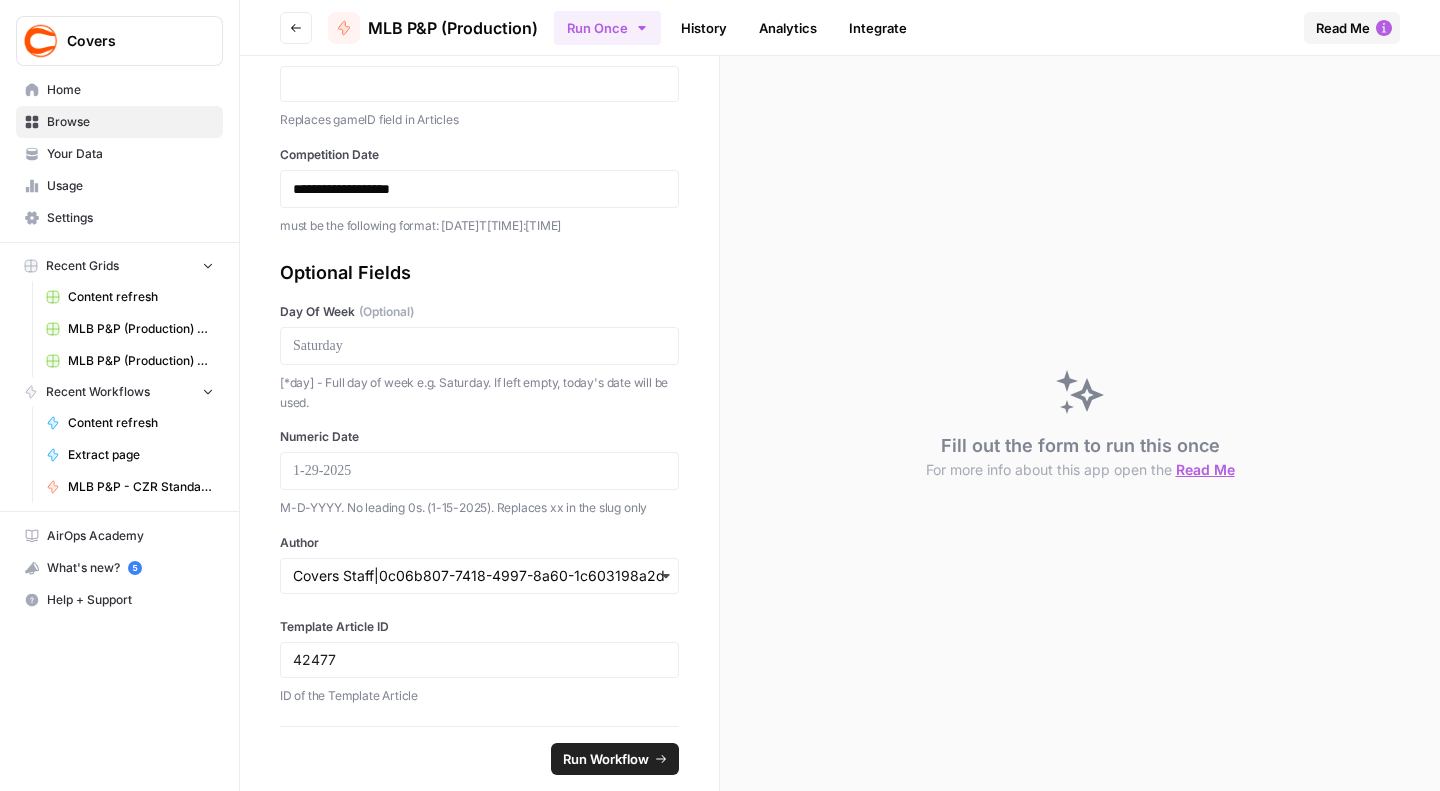 scroll, scrollTop: 0, scrollLeft: 0, axis: both 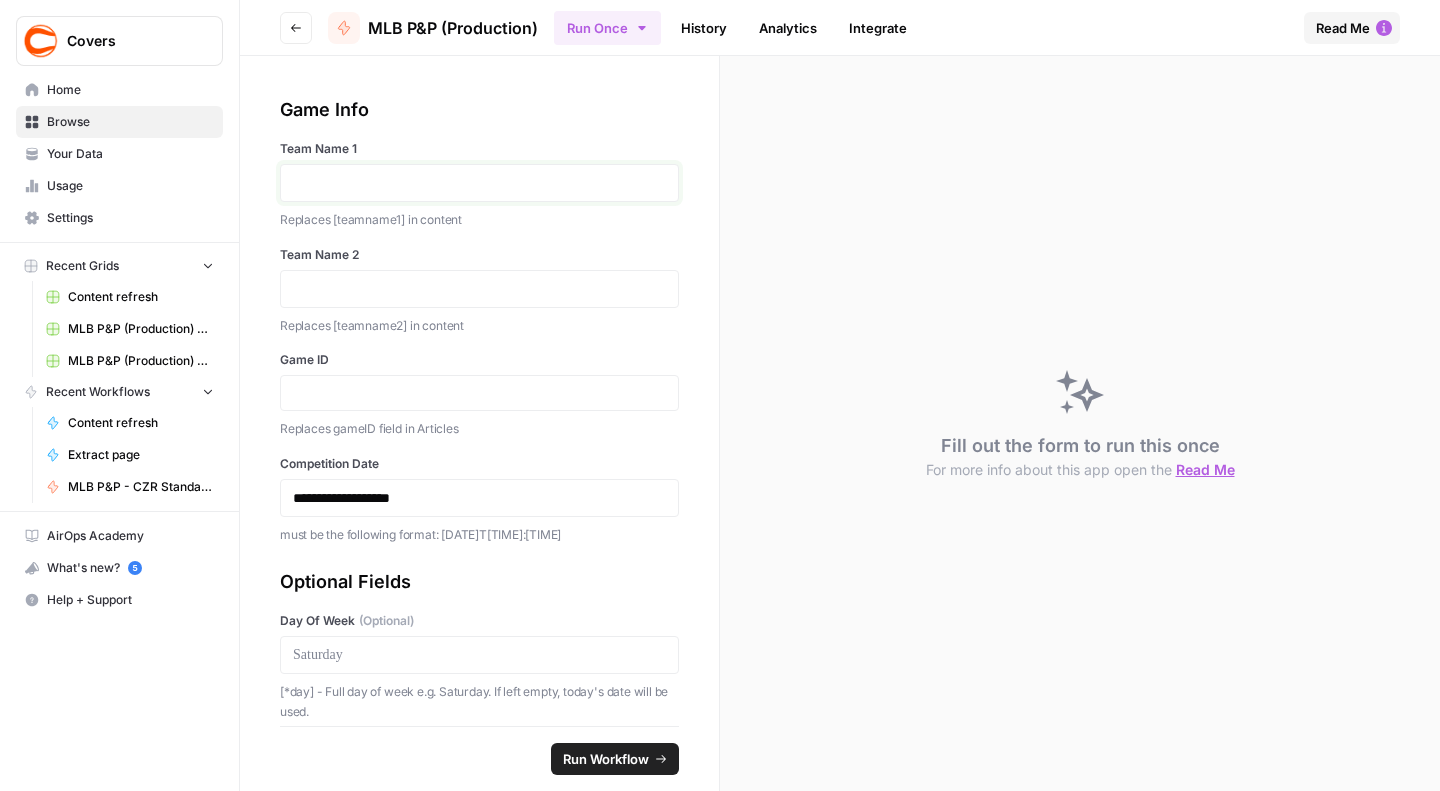 click at bounding box center (479, 183) 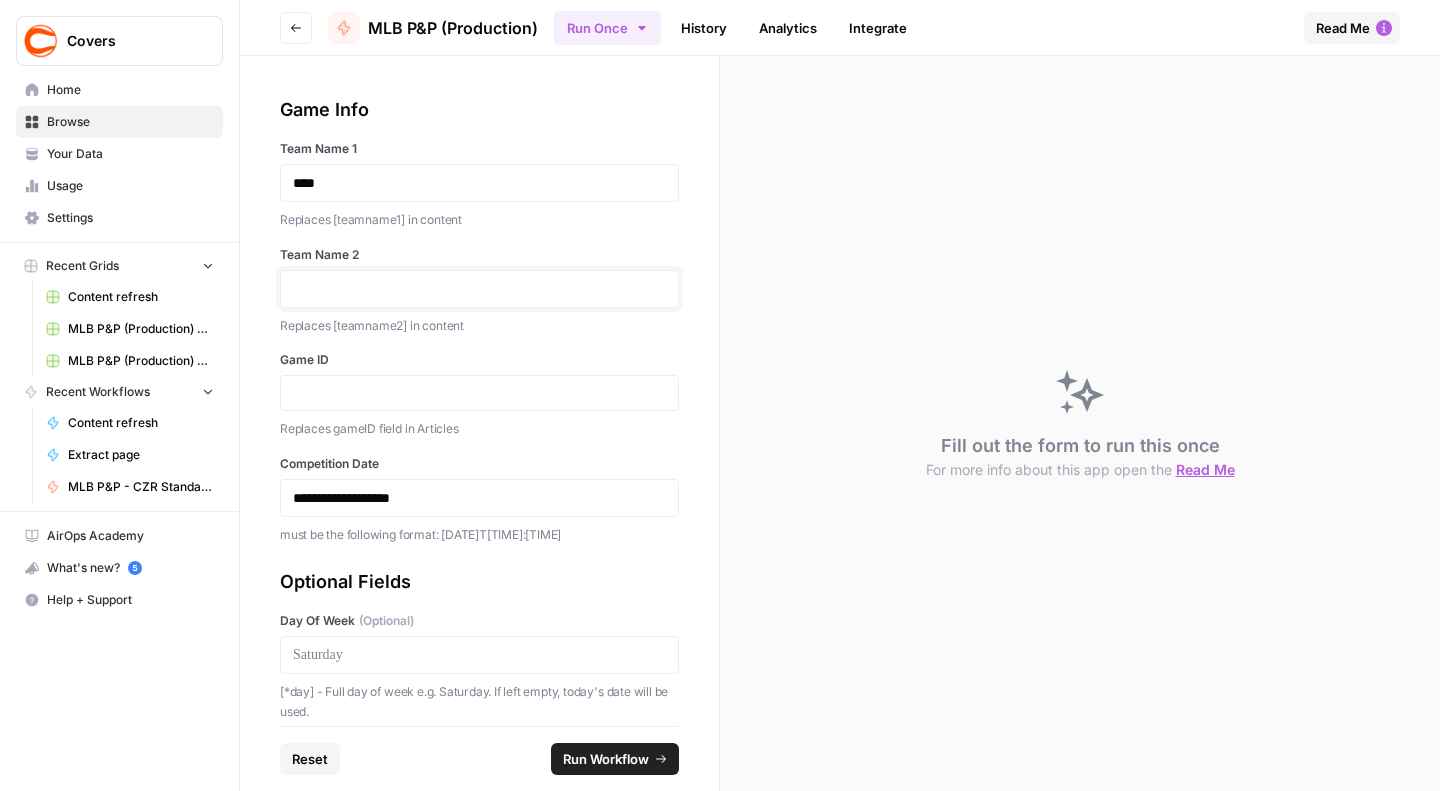 type 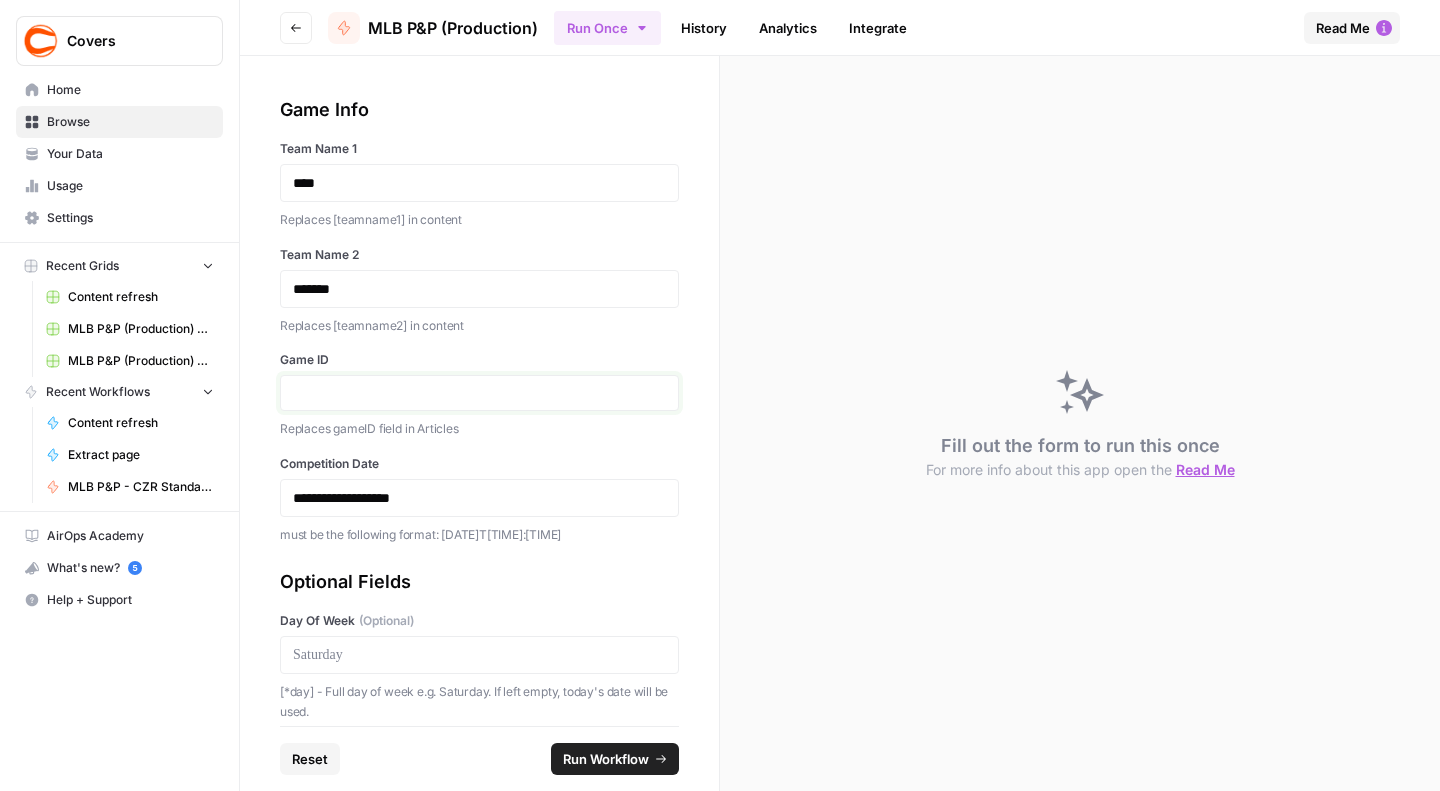 paste on "342998" 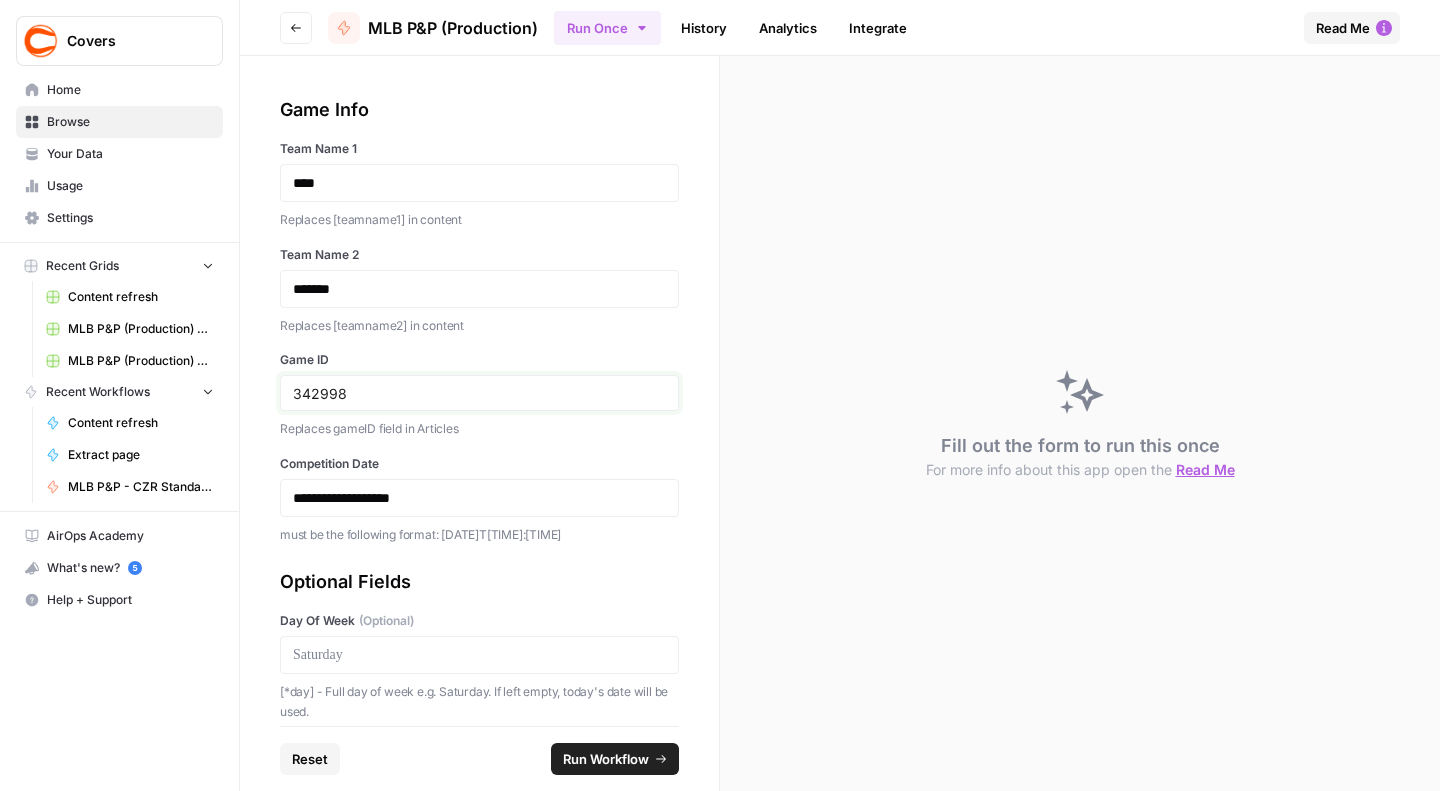 type on "342998" 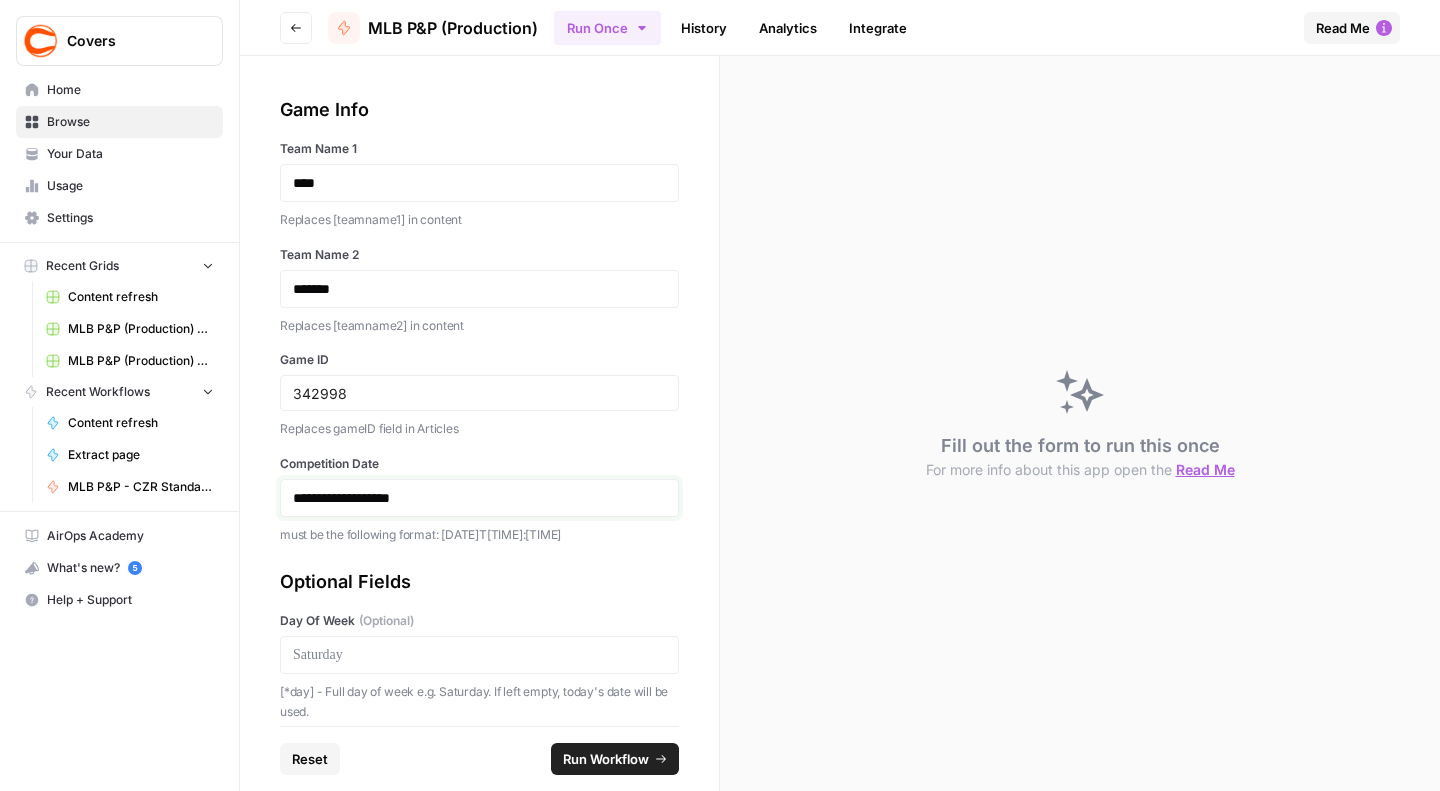 click on "**********" at bounding box center (470, 498) 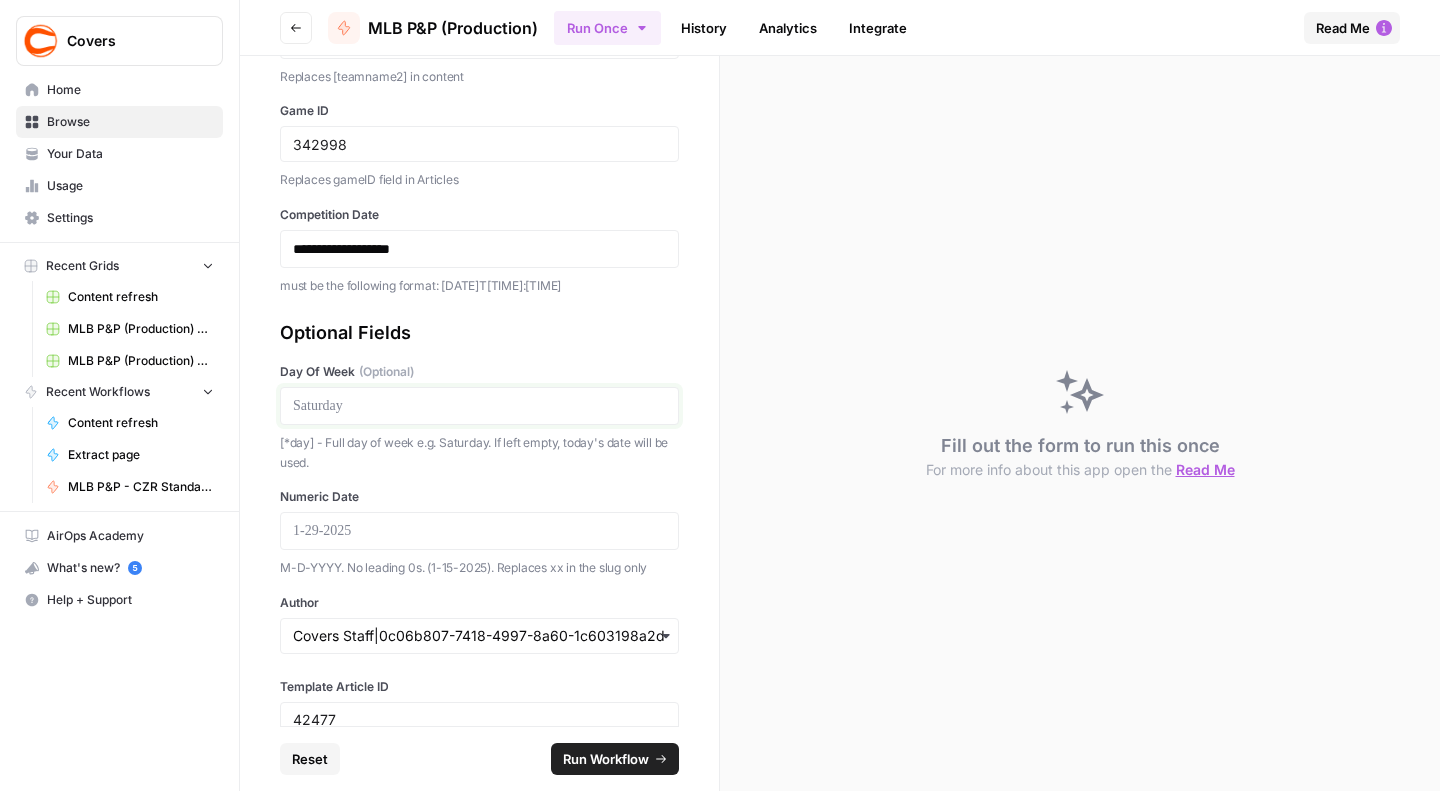 click at bounding box center [479, 406] 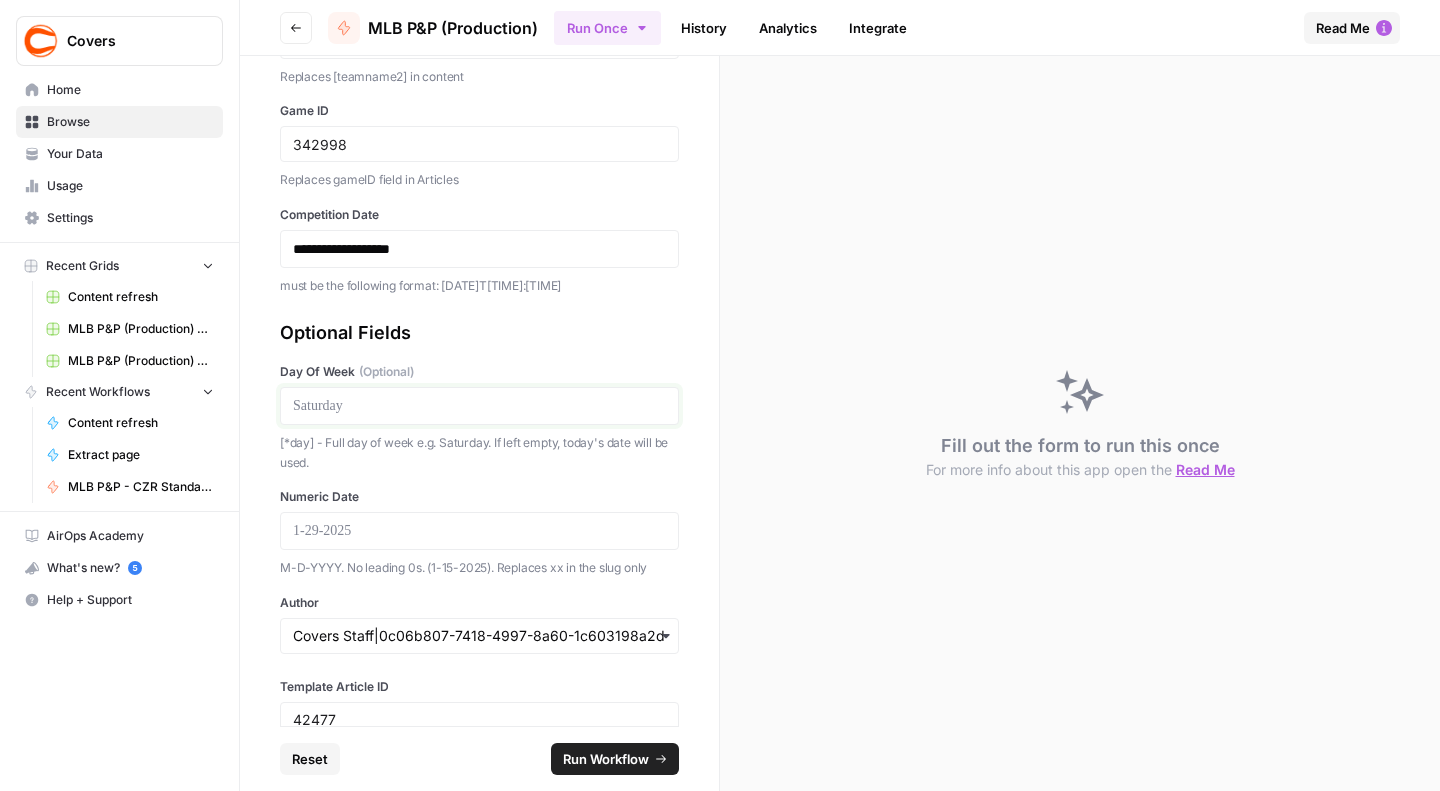 type 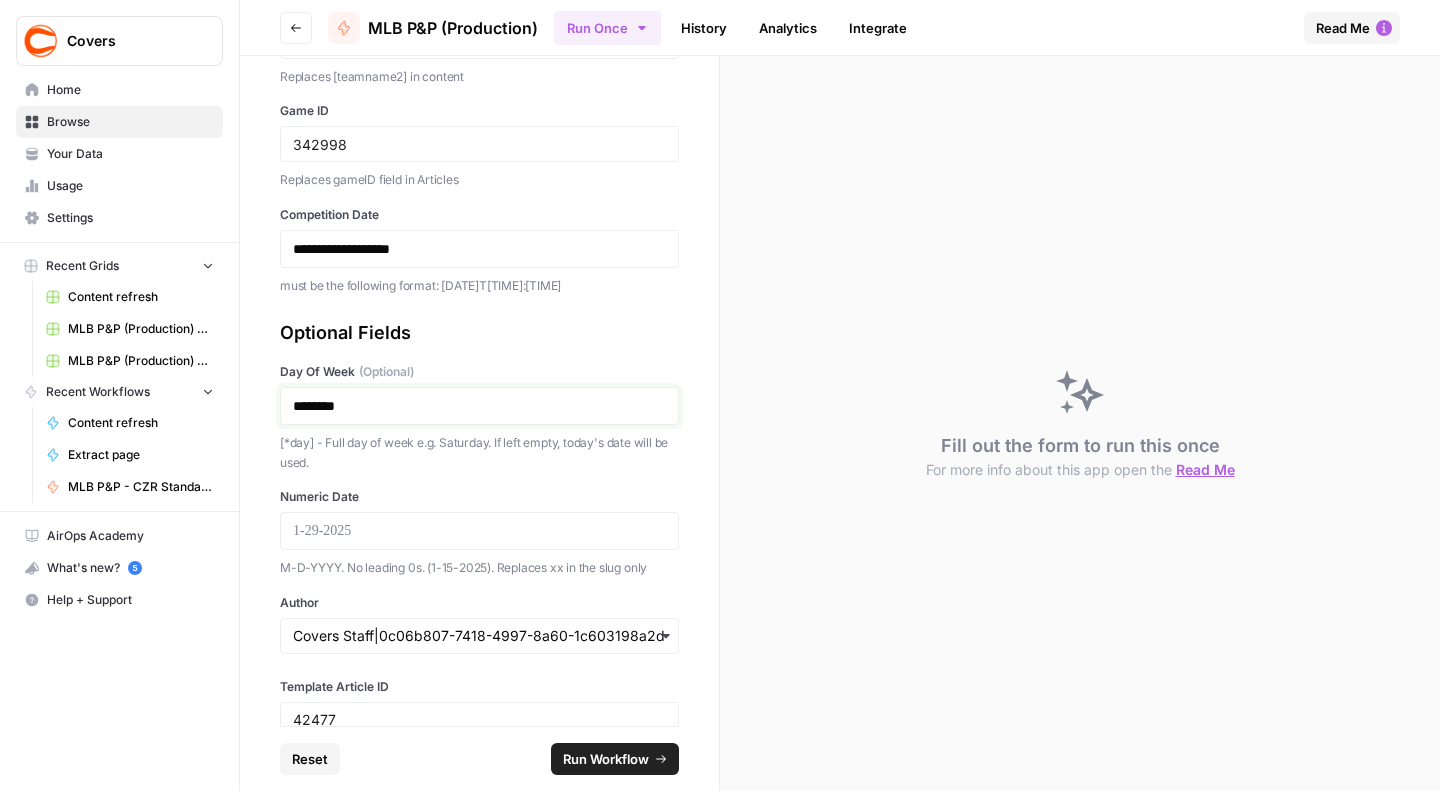 scroll, scrollTop: 309, scrollLeft: 0, axis: vertical 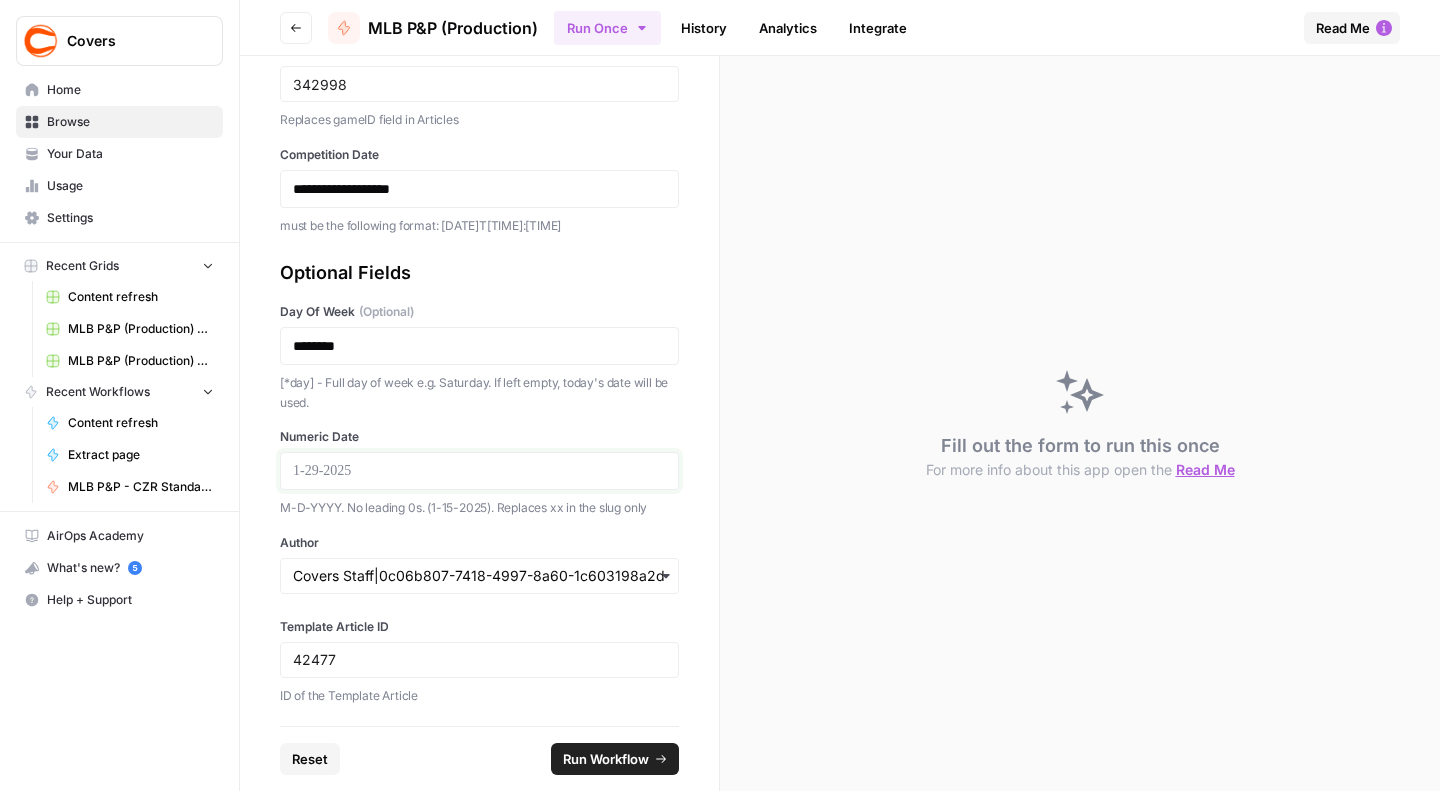 click at bounding box center [479, 471] 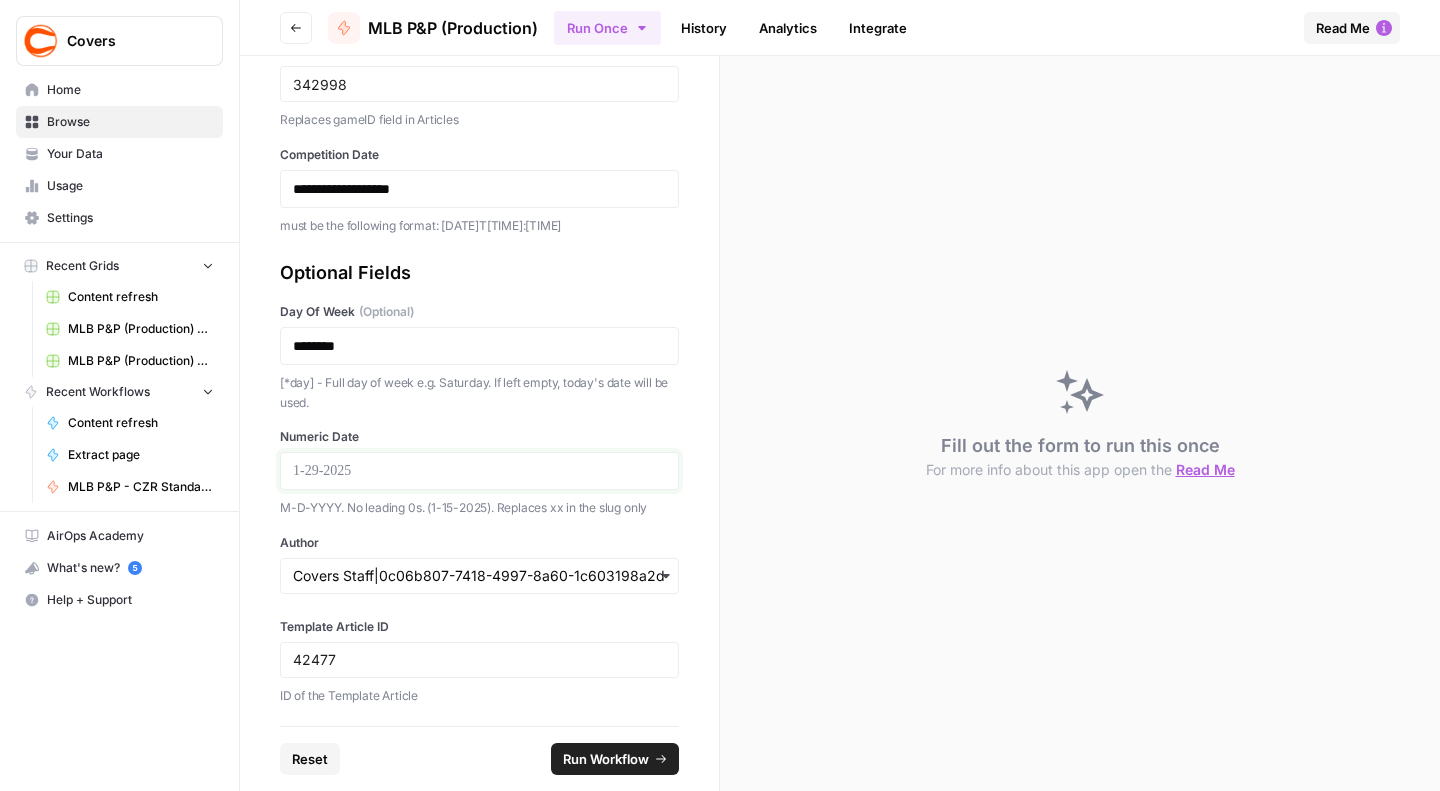 type 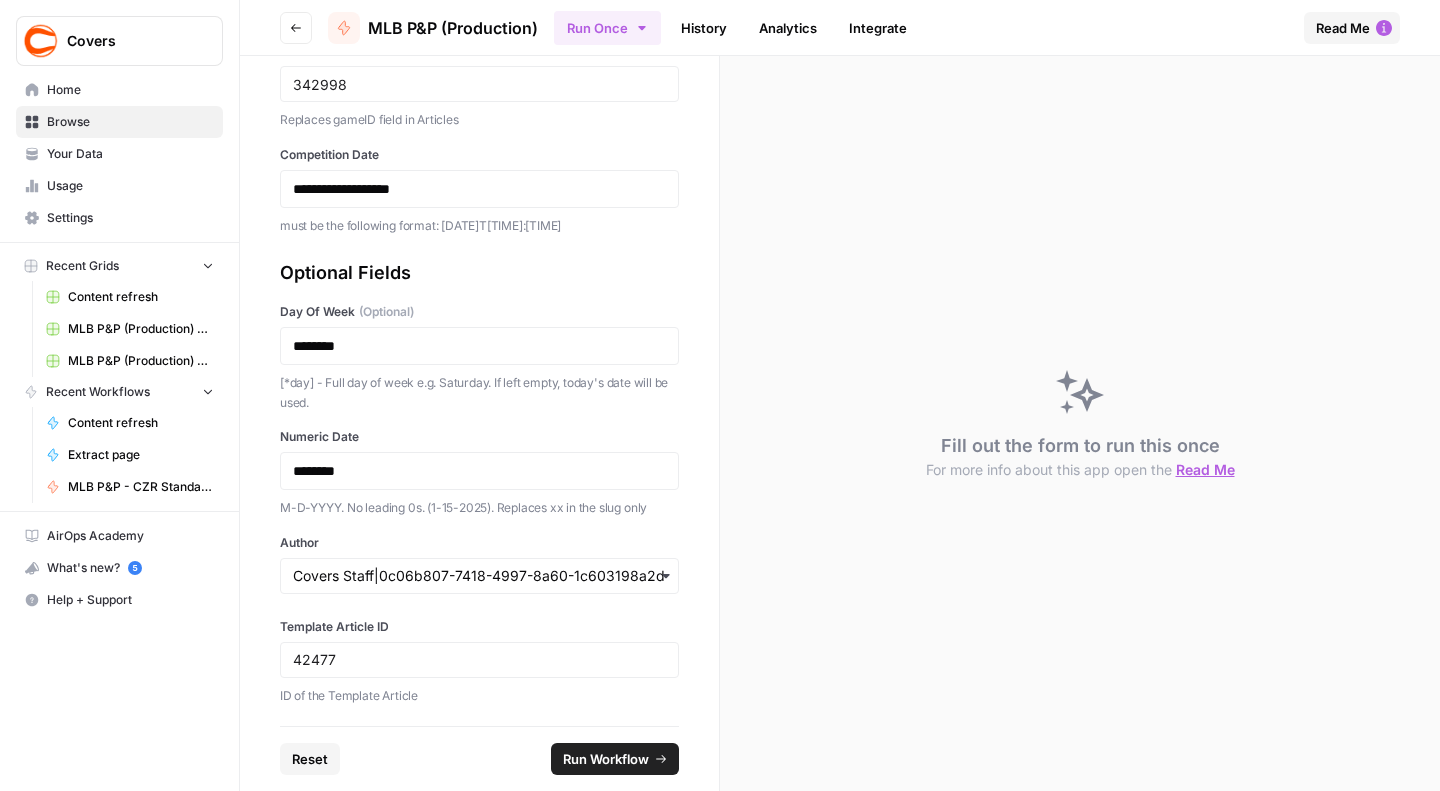 click 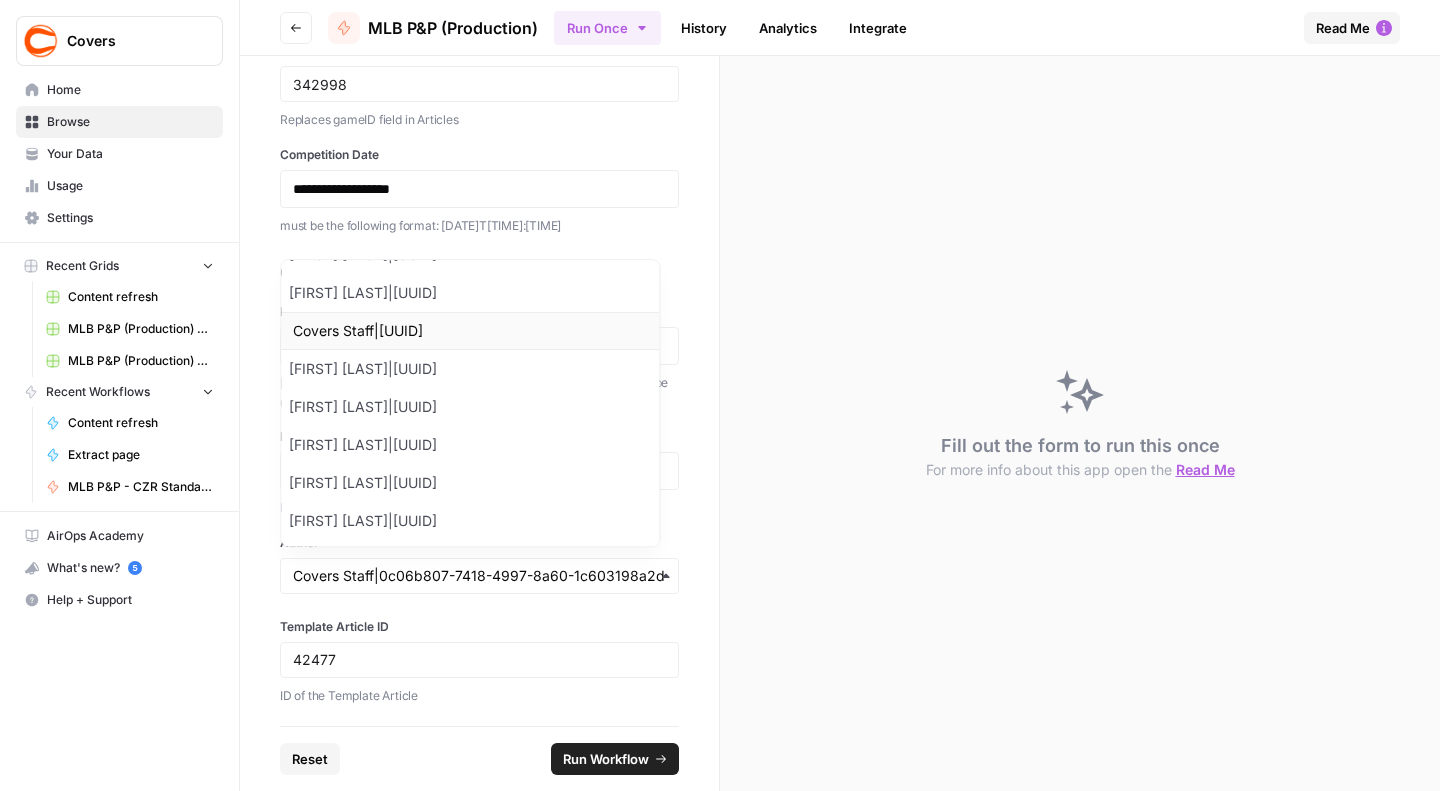 scroll, scrollTop: 384, scrollLeft: 0, axis: vertical 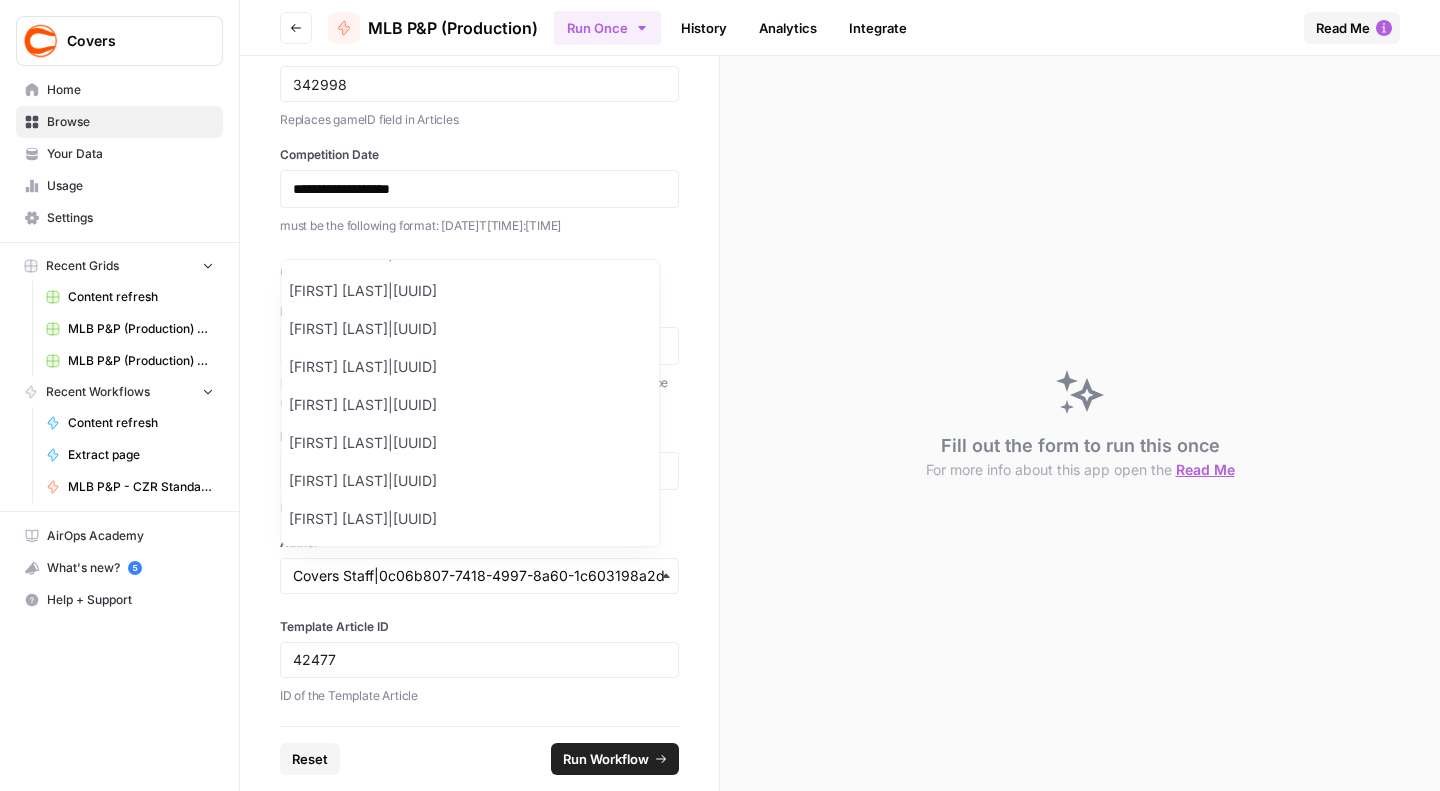 click on "[FIRST] [LAST]|[UUID]" at bounding box center (470, 101) 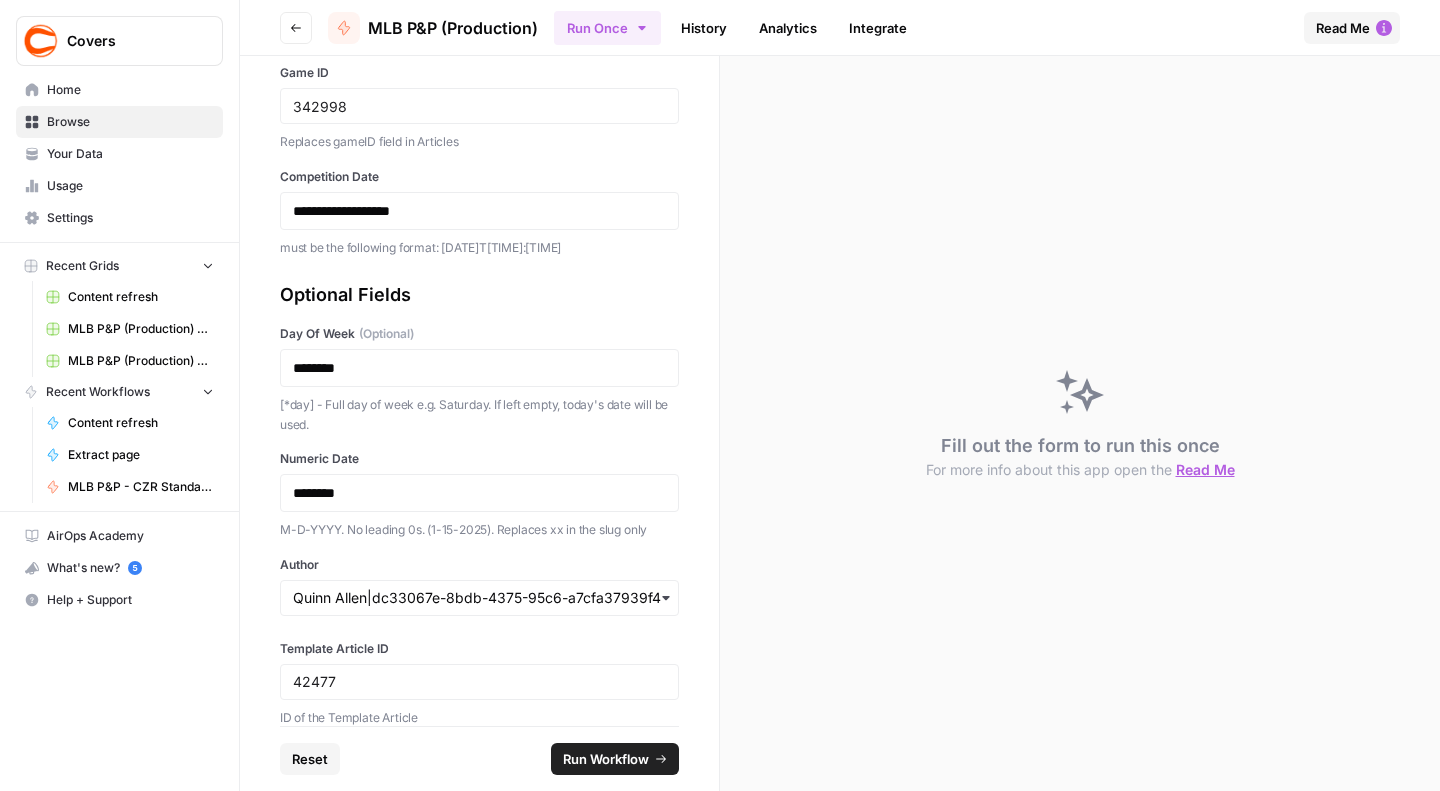 scroll, scrollTop: 309, scrollLeft: 0, axis: vertical 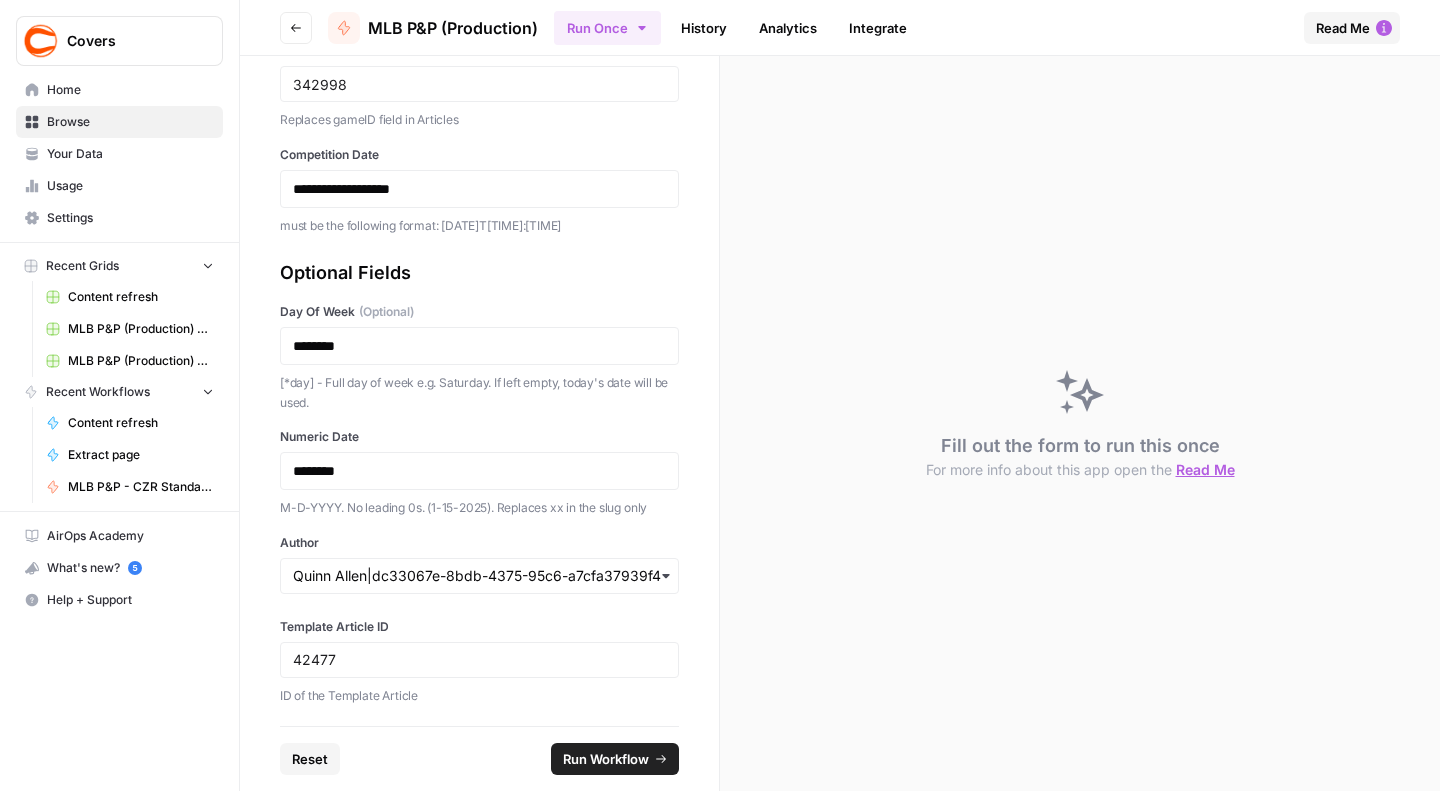 click on "Run Workflow" at bounding box center (606, 759) 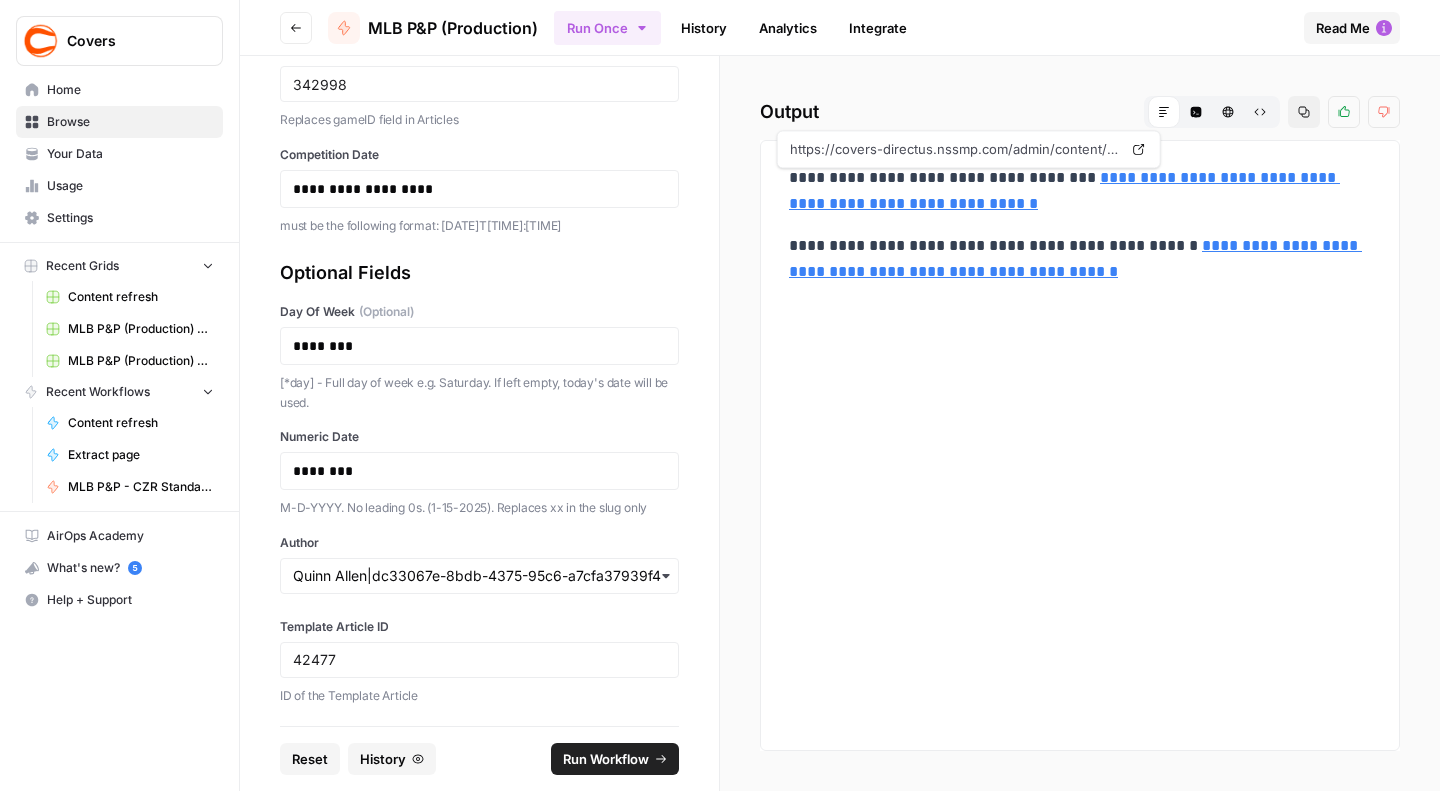 click on "**********" at bounding box center [1064, 190] 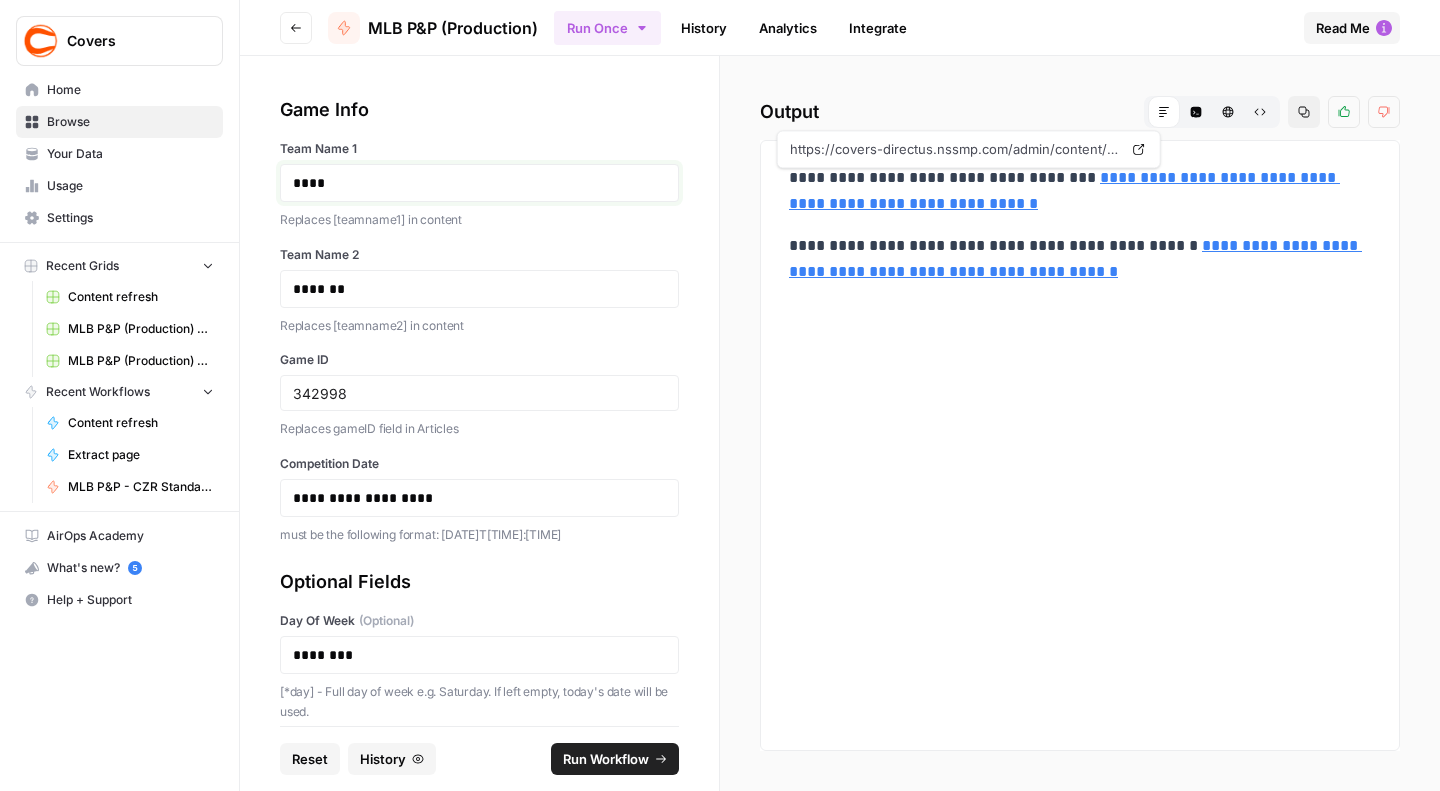 click on "****" at bounding box center (470, 183) 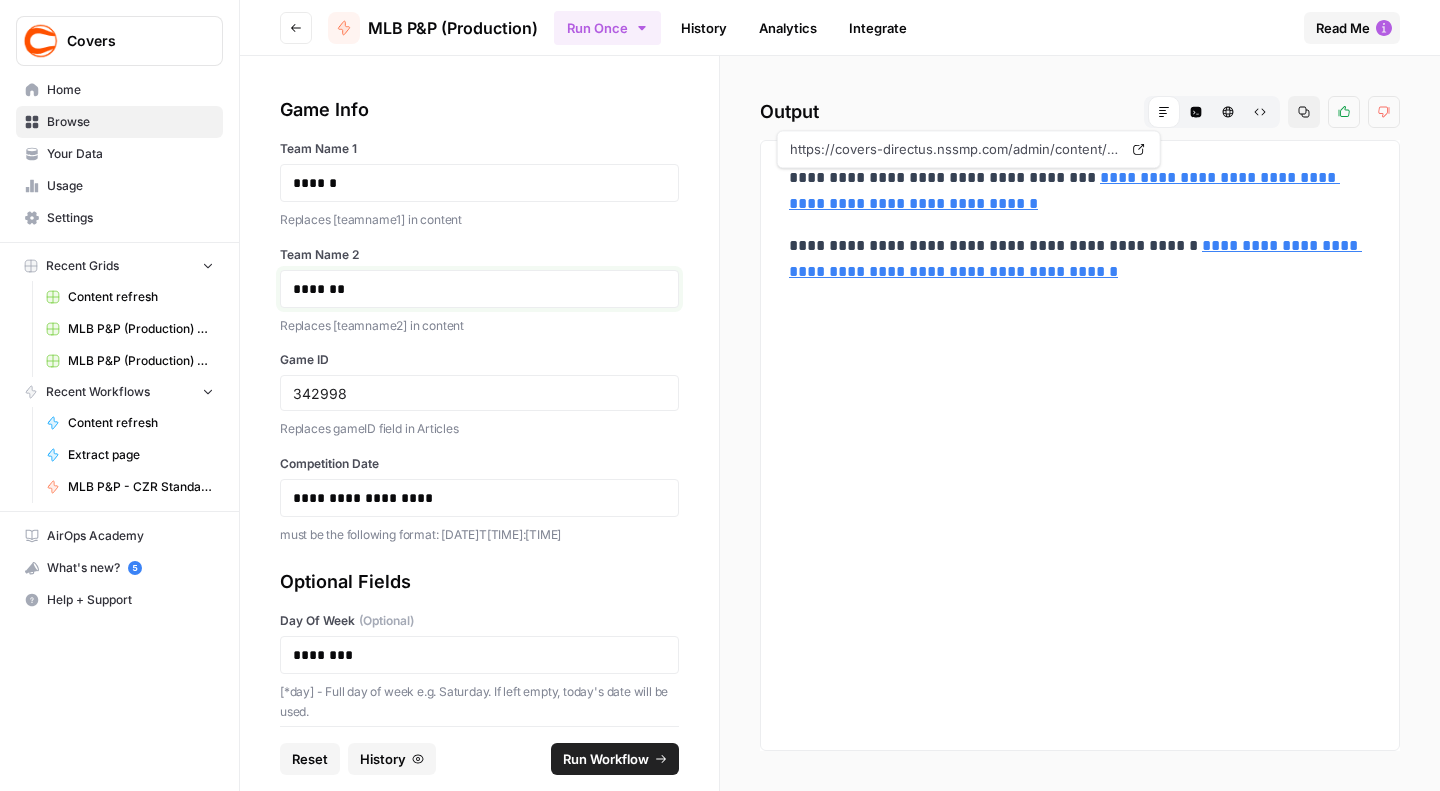 click on "*******" at bounding box center [470, 289] 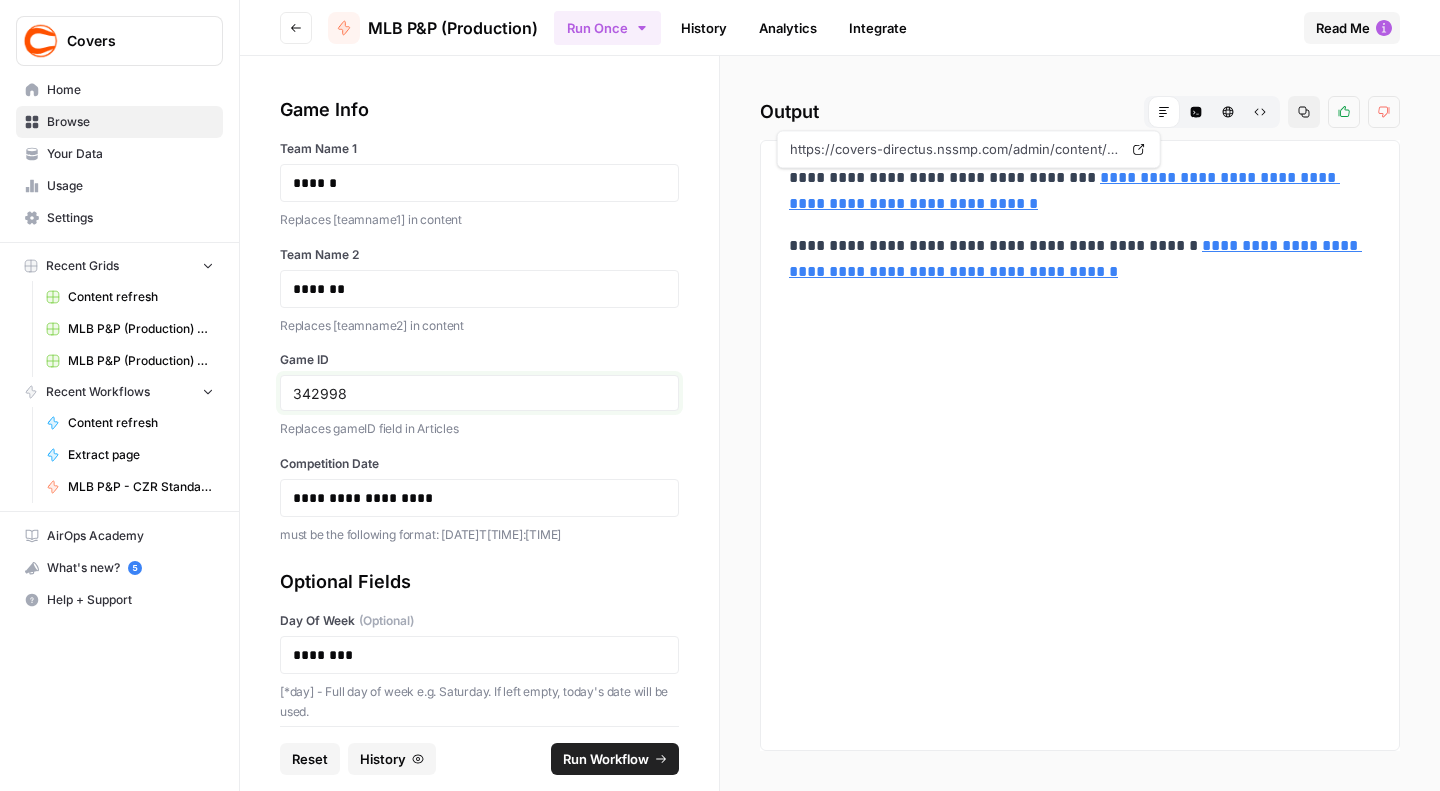 click on "342998" at bounding box center (479, 393) 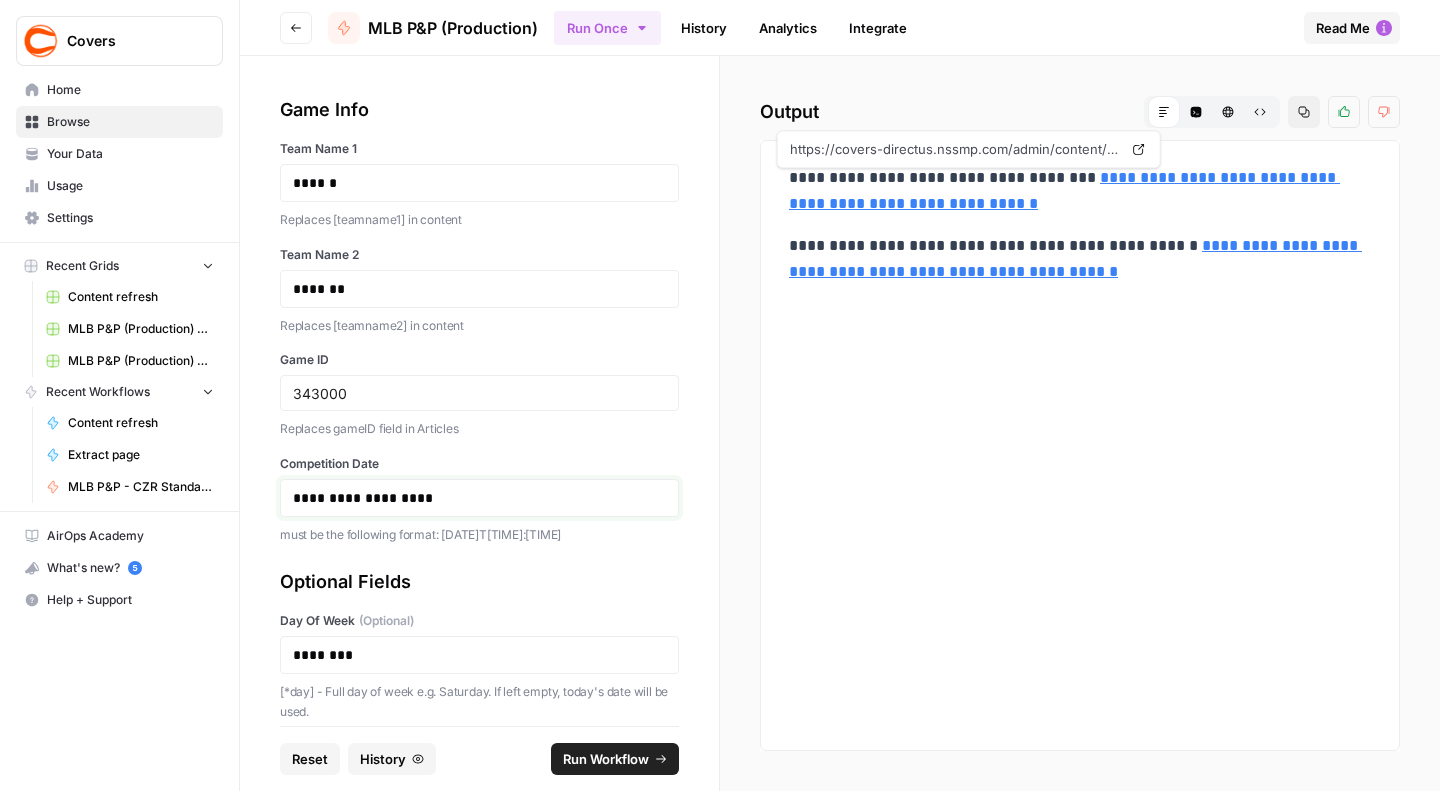 click on "**********" at bounding box center [470, 498] 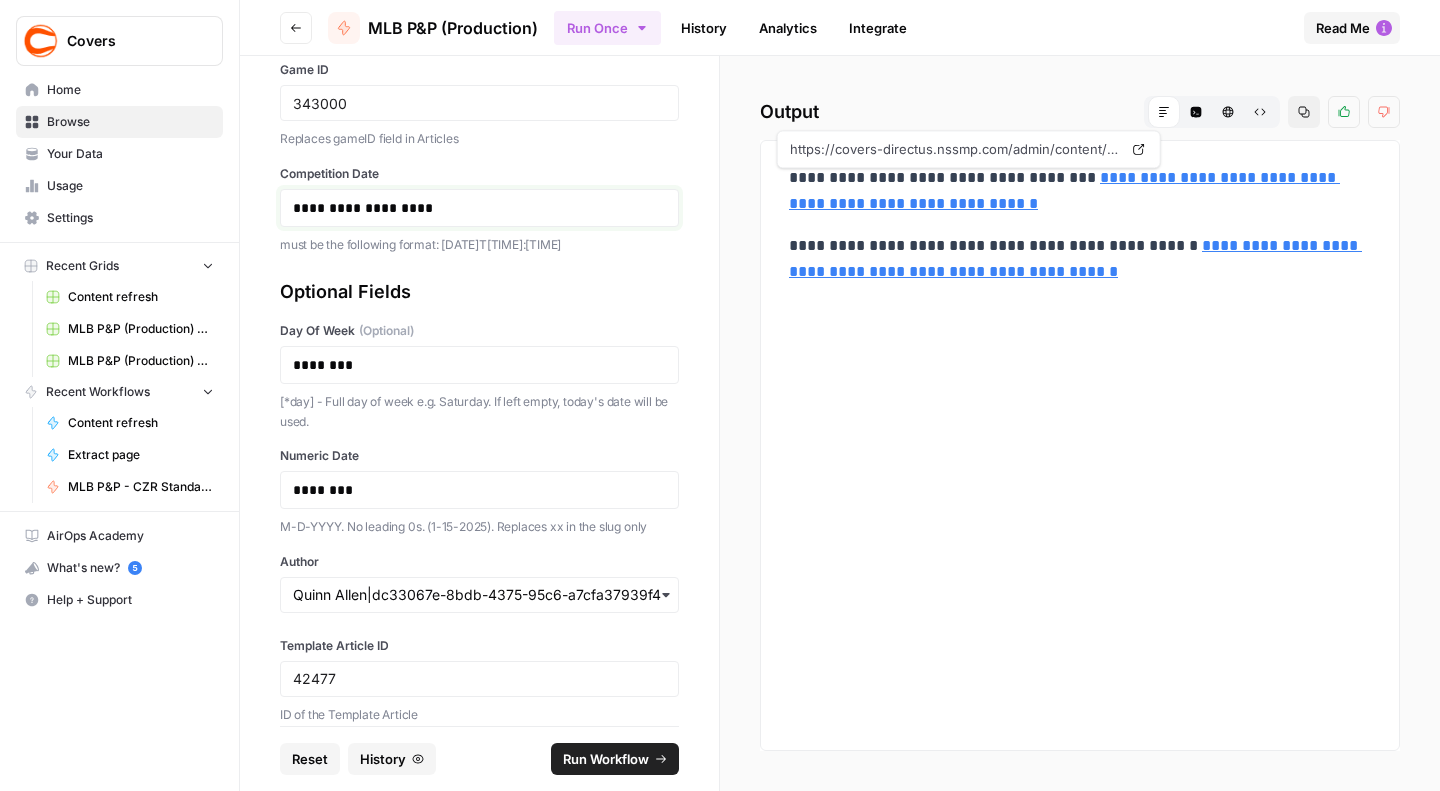 scroll, scrollTop: 309, scrollLeft: 0, axis: vertical 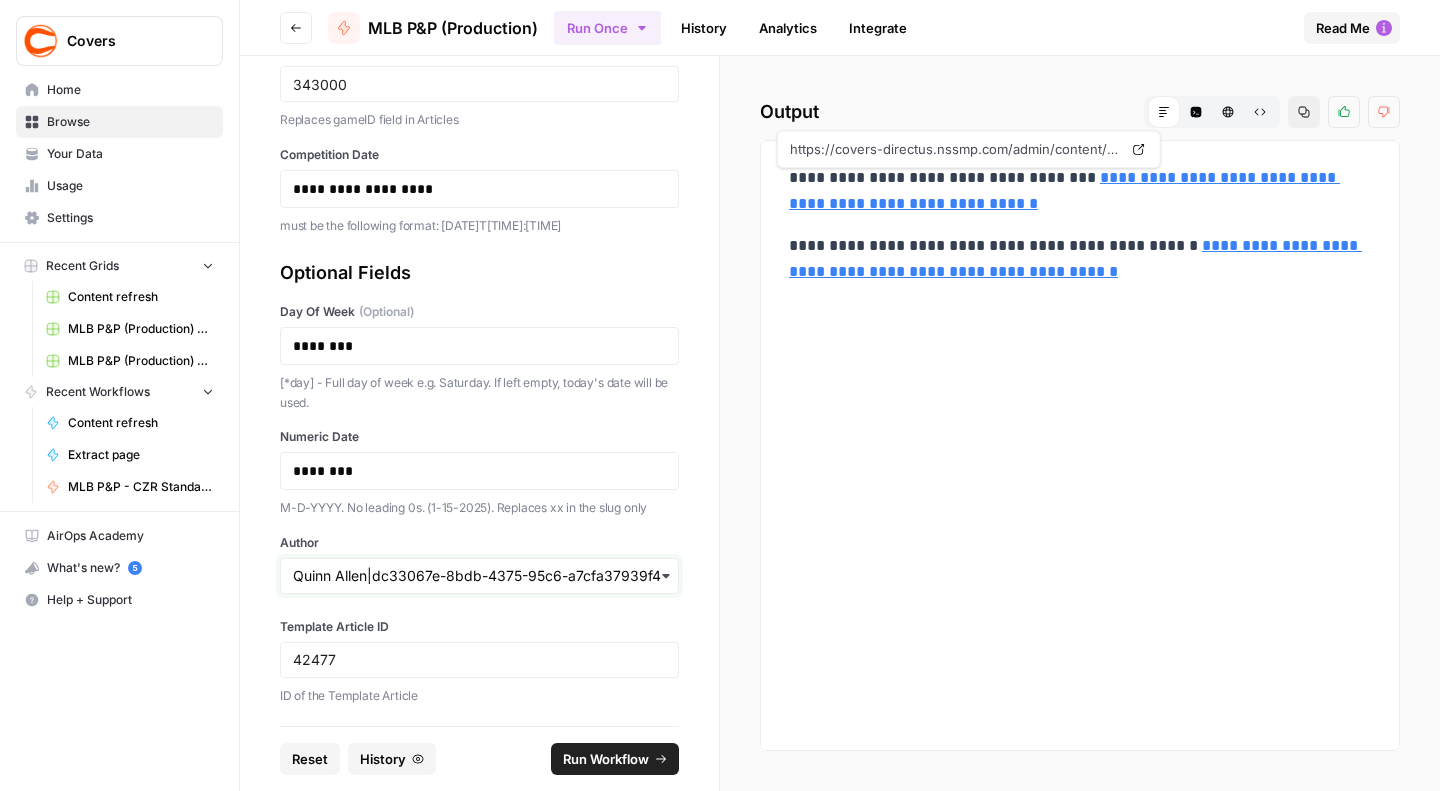 click on "Author" at bounding box center [479, 576] 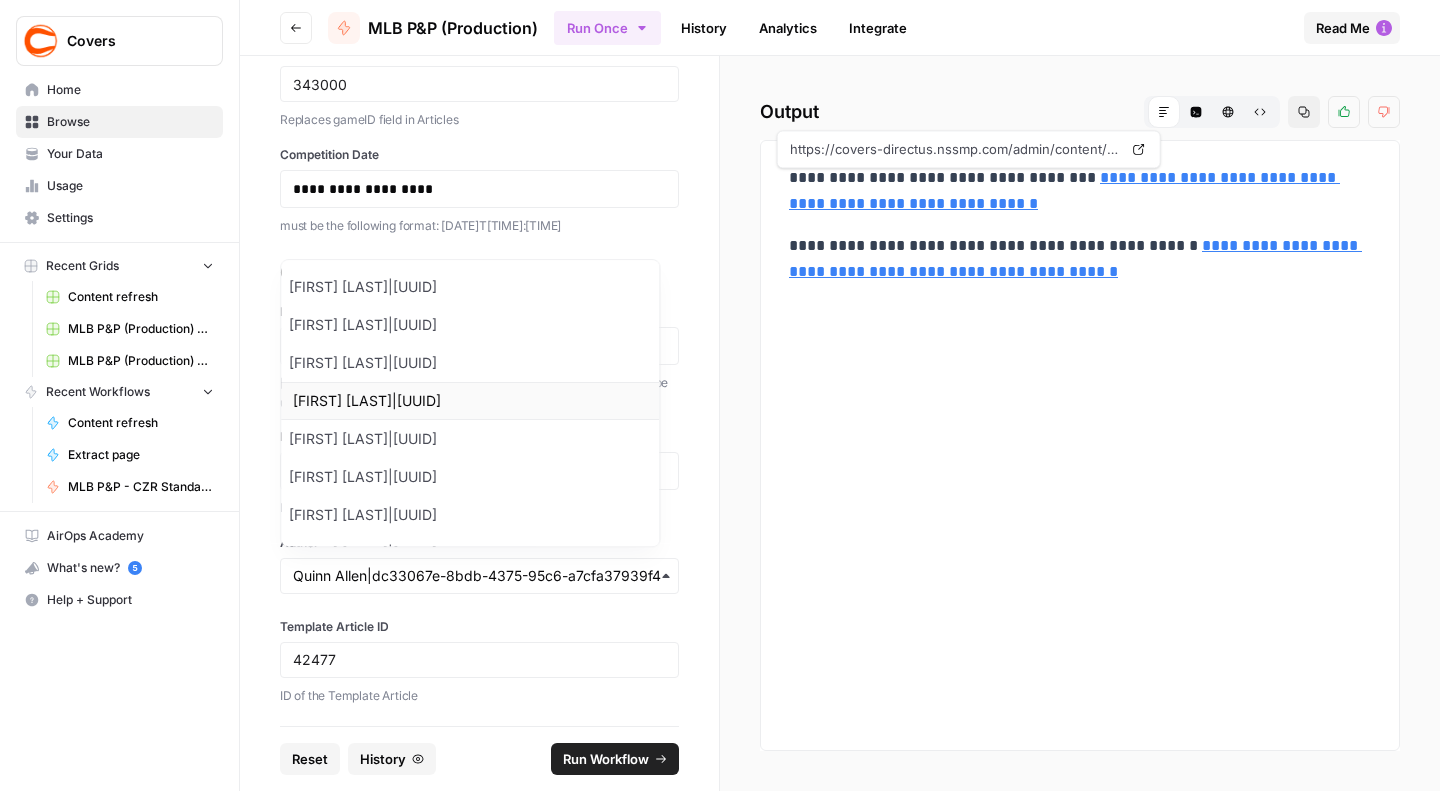scroll, scrollTop: 10, scrollLeft: 0, axis: vertical 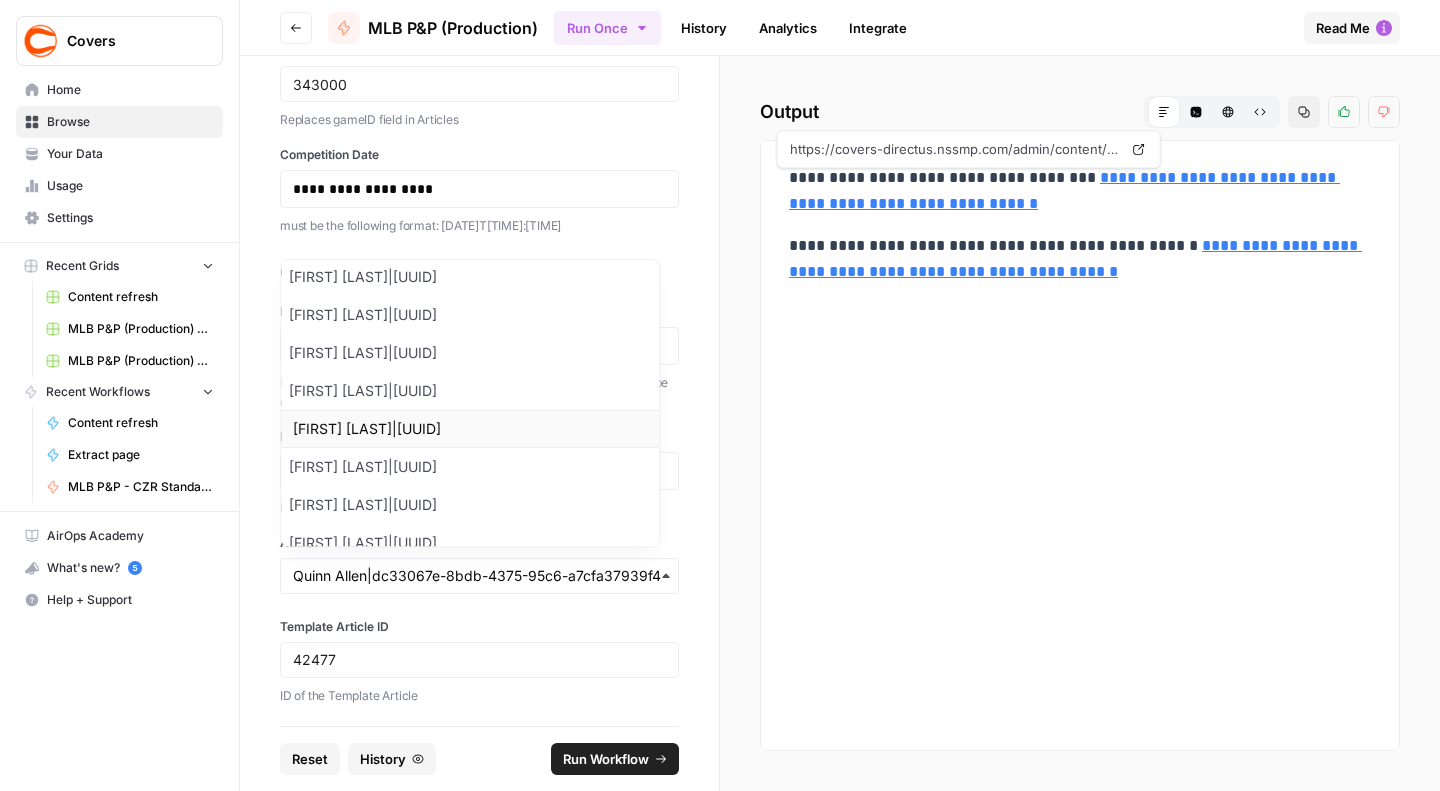 click on "[FIRST] [LAST]|[UUID]" at bounding box center [470, 429] 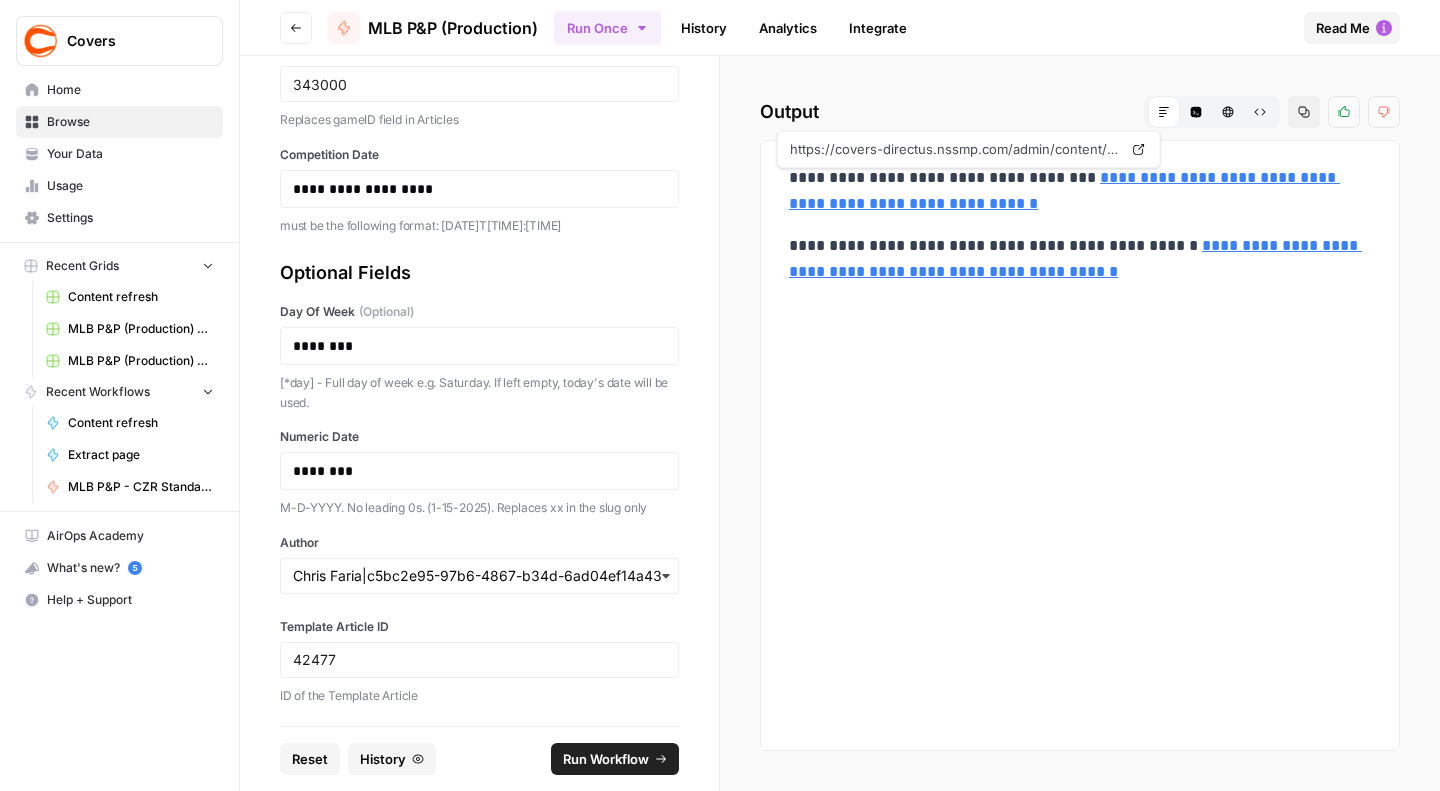click on "Run Workflow" at bounding box center [606, 759] 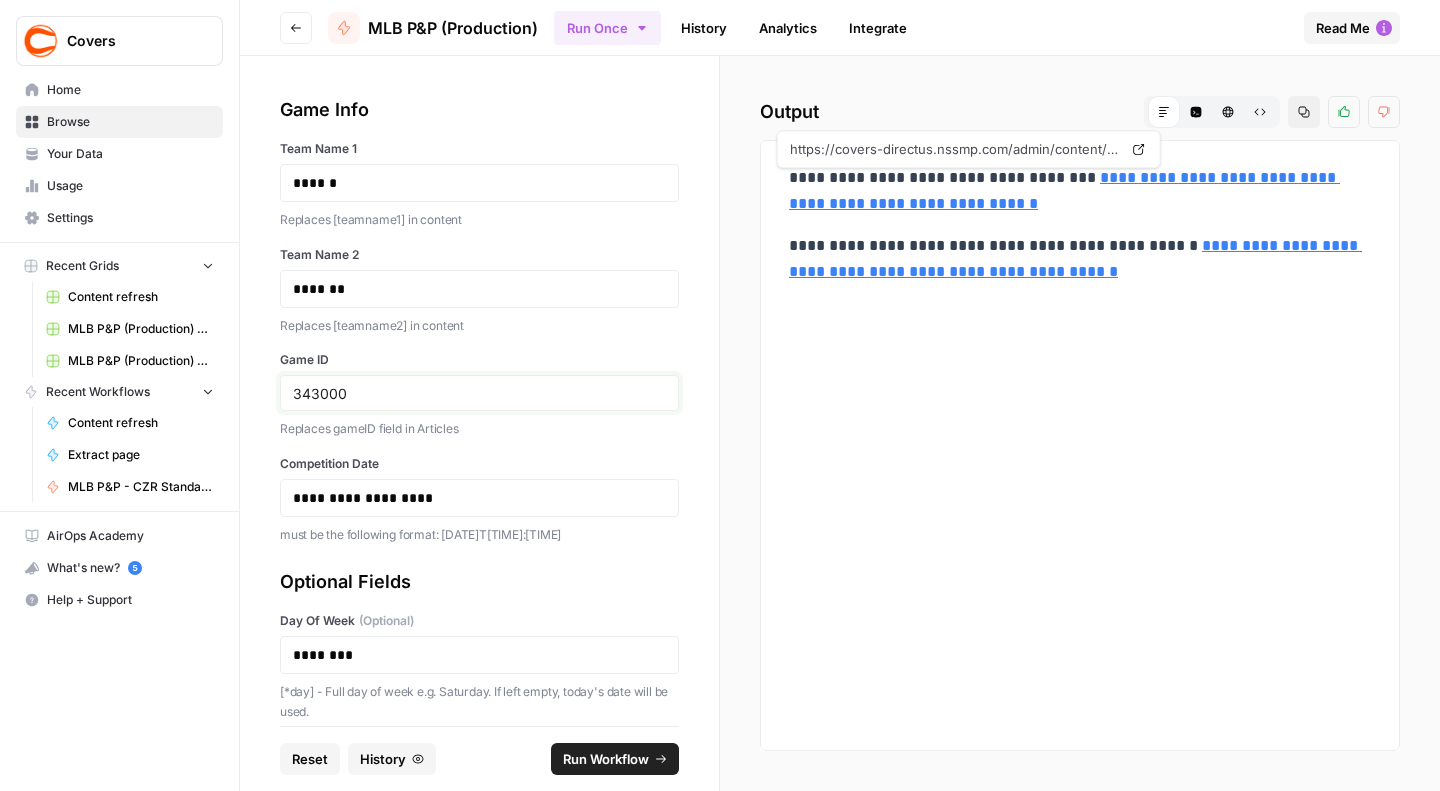 click on "343000" at bounding box center (479, 393) 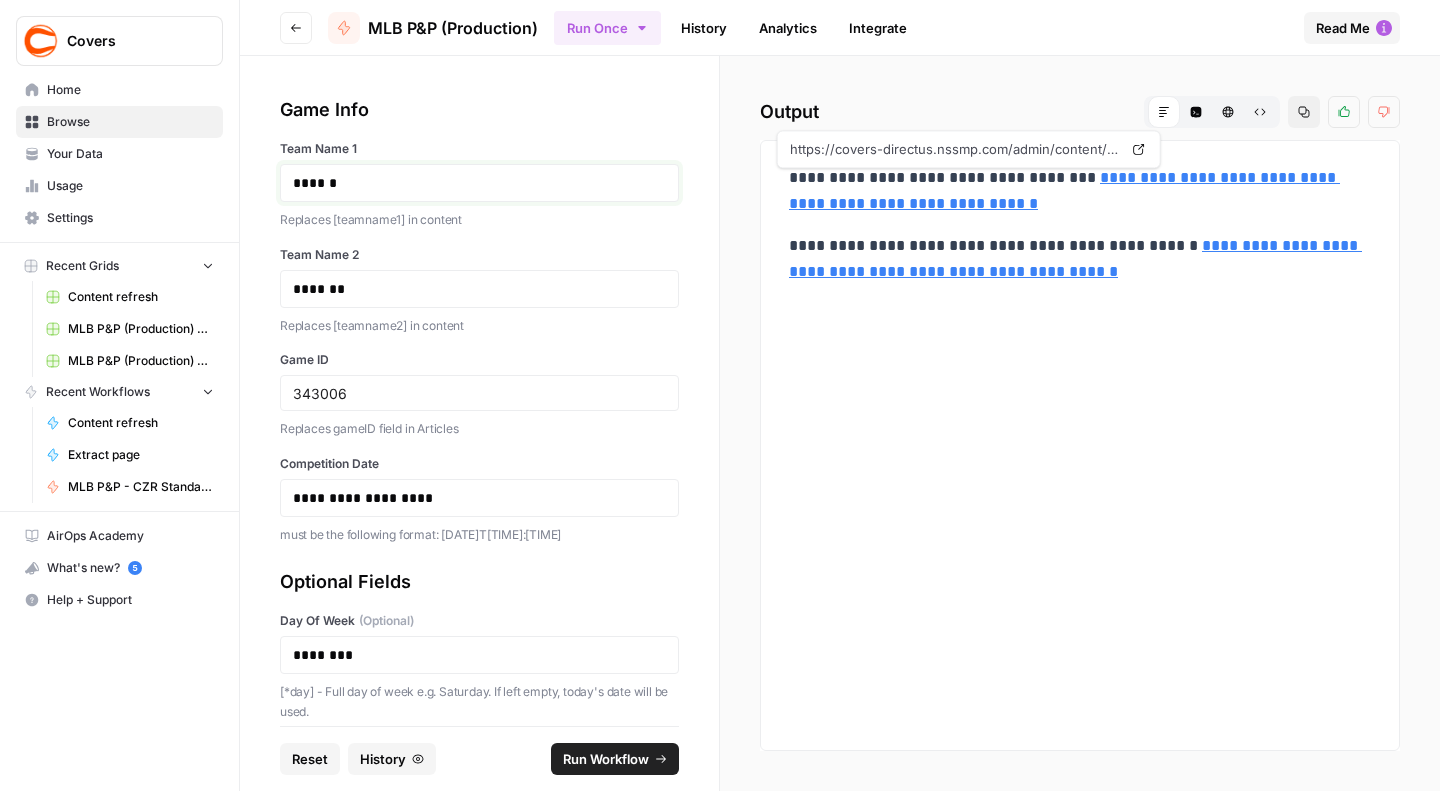 click on "******" at bounding box center (470, 183) 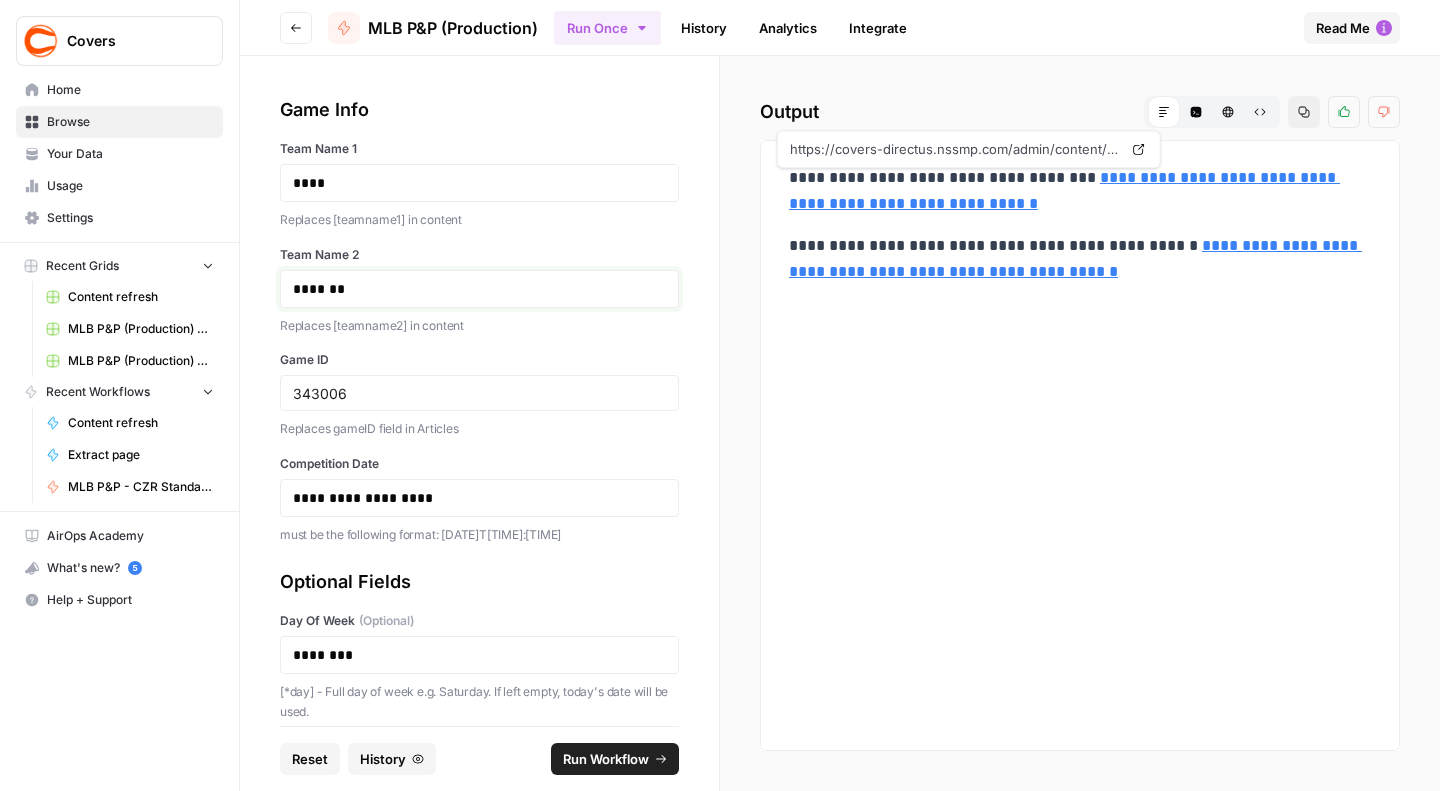 click on "*******" at bounding box center (470, 289) 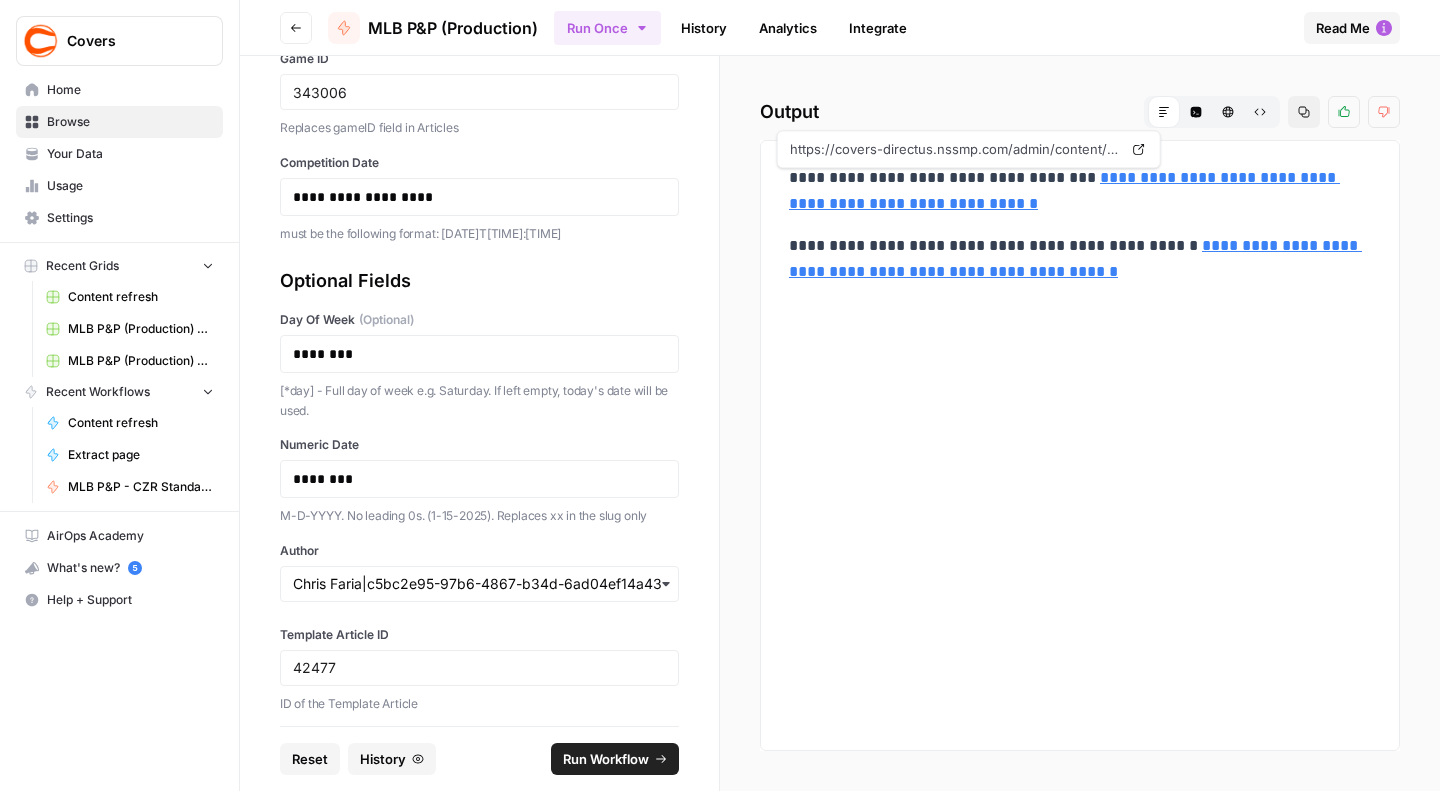 scroll, scrollTop: 309, scrollLeft: 0, axis: vertical 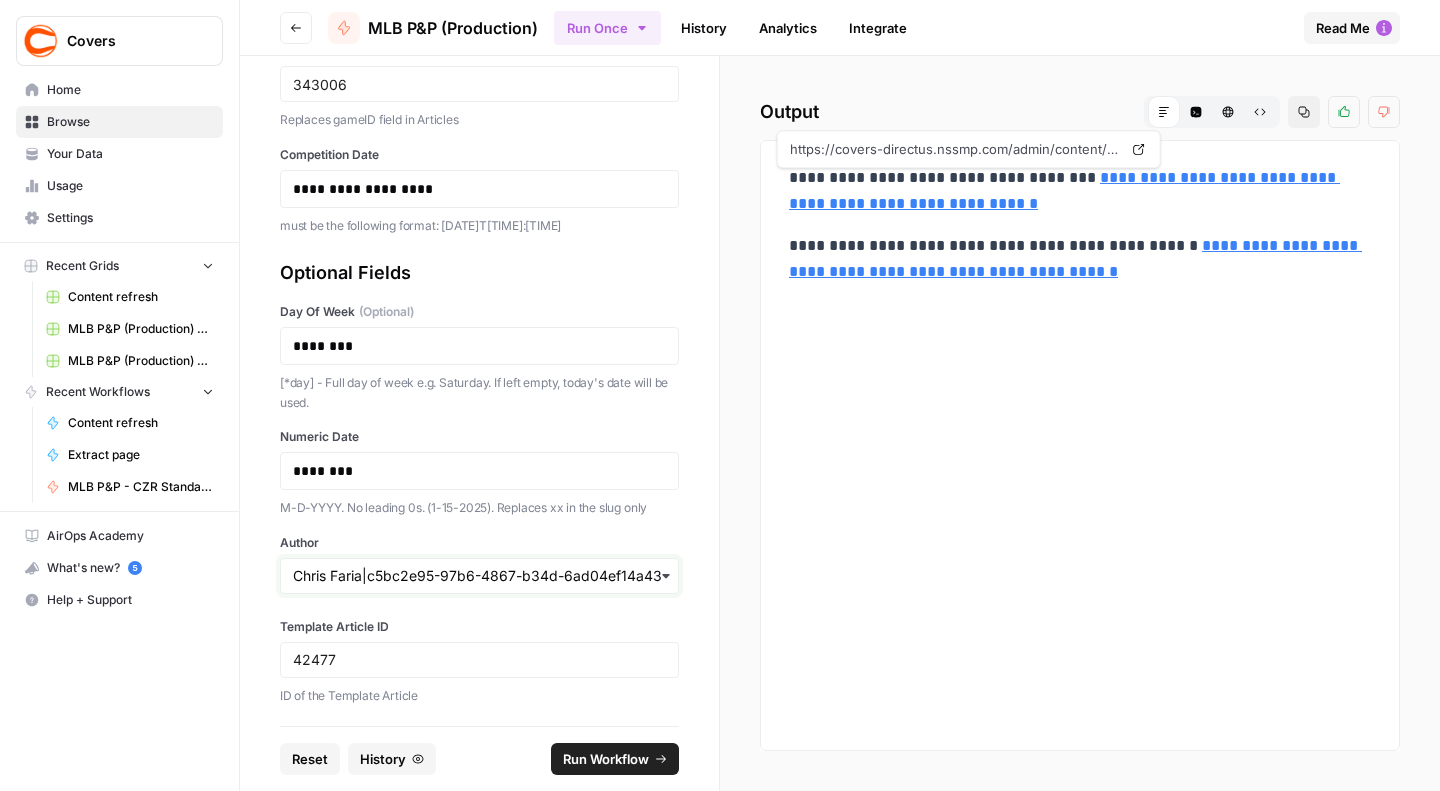 click on "Author" at bounding box center [479, 576] 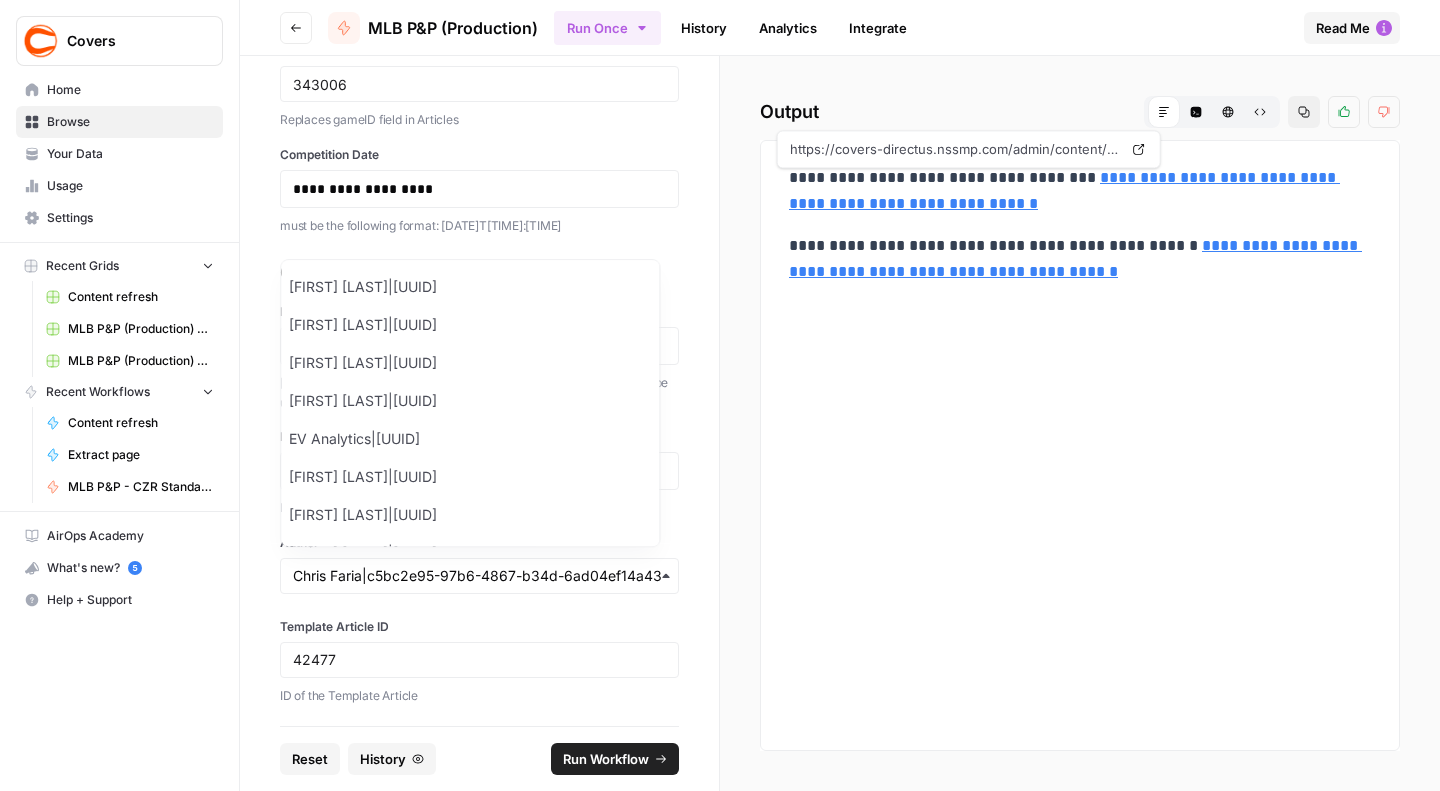 scroll, scrollTop: 442, scrollLeft: 0, axis: vertical 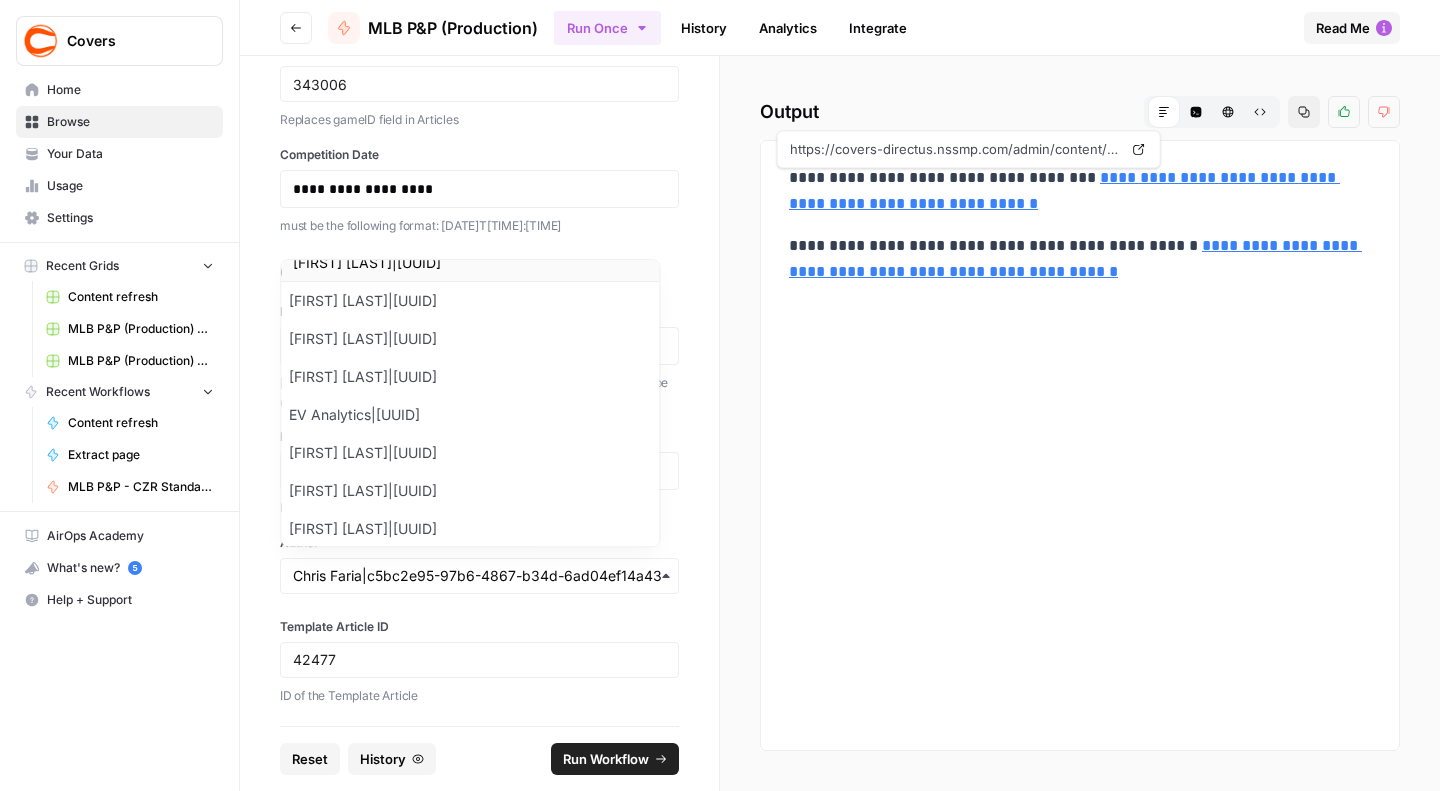 click on "[FIRST] [LAST]|[UUID]" at bounding box center (470, 263) 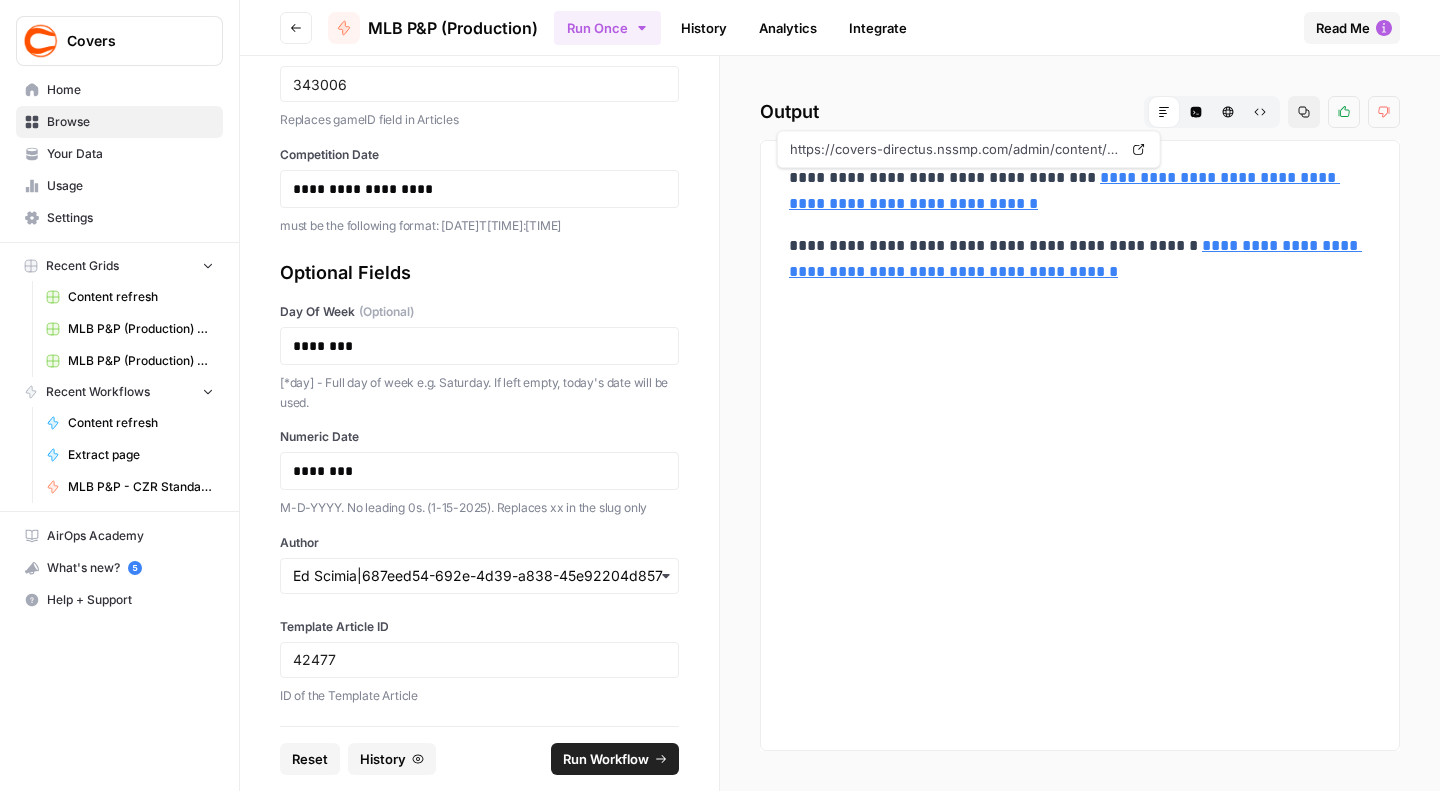 click on "Run Workflow" at bounding box center [606, 759] 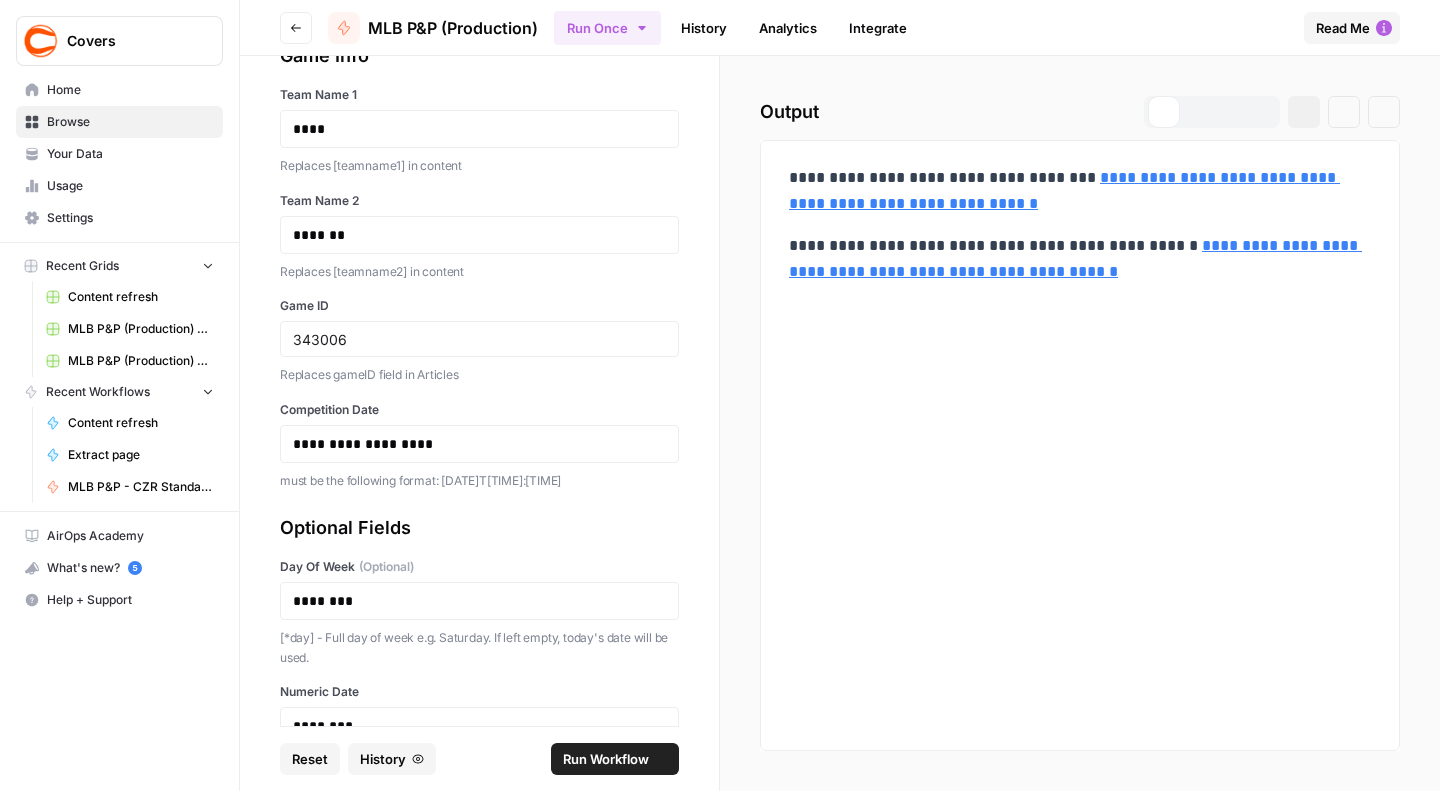 scroll, scrollTop: 0, scrollLeft: 0, axis: both 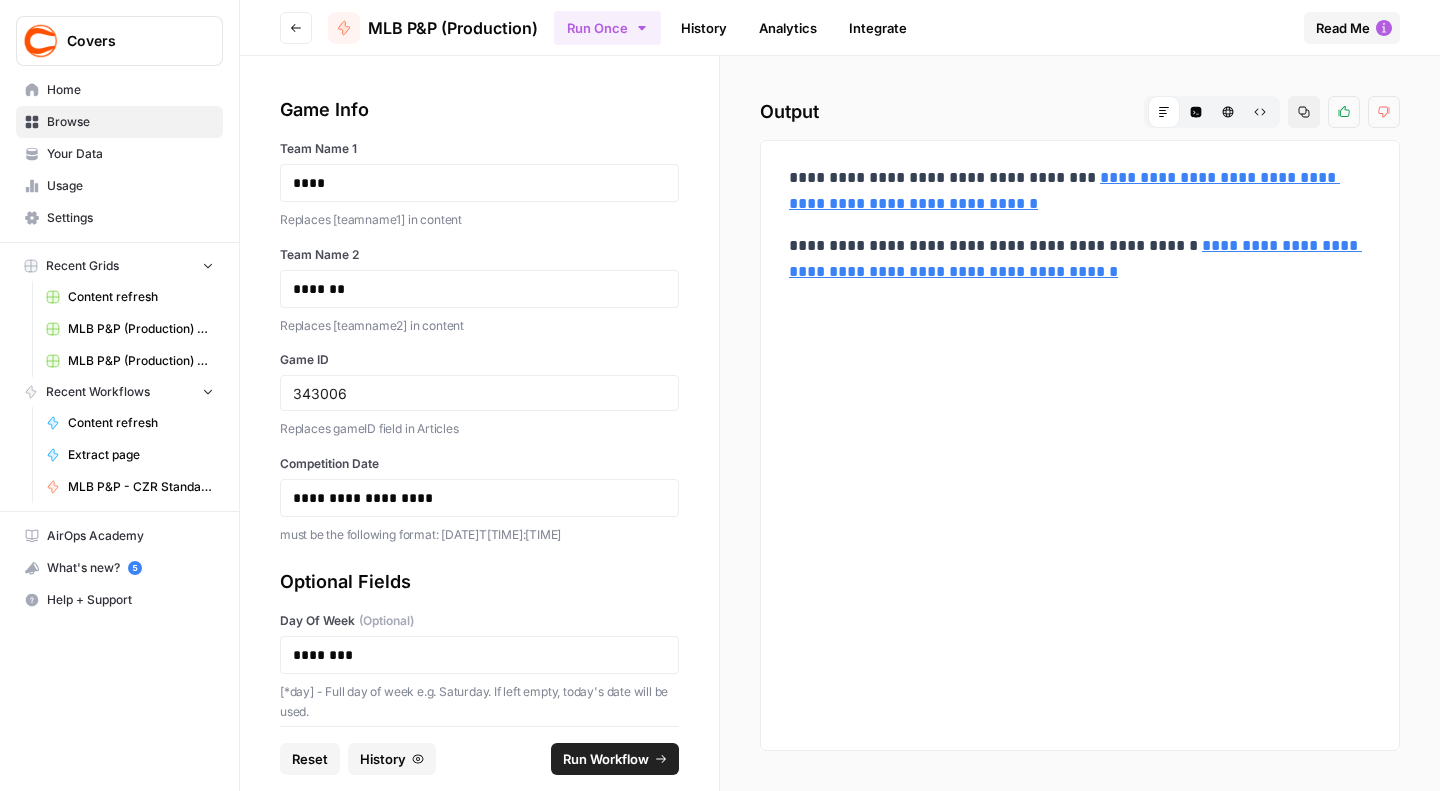 click on "**********" at bounding box center (1064, 190) 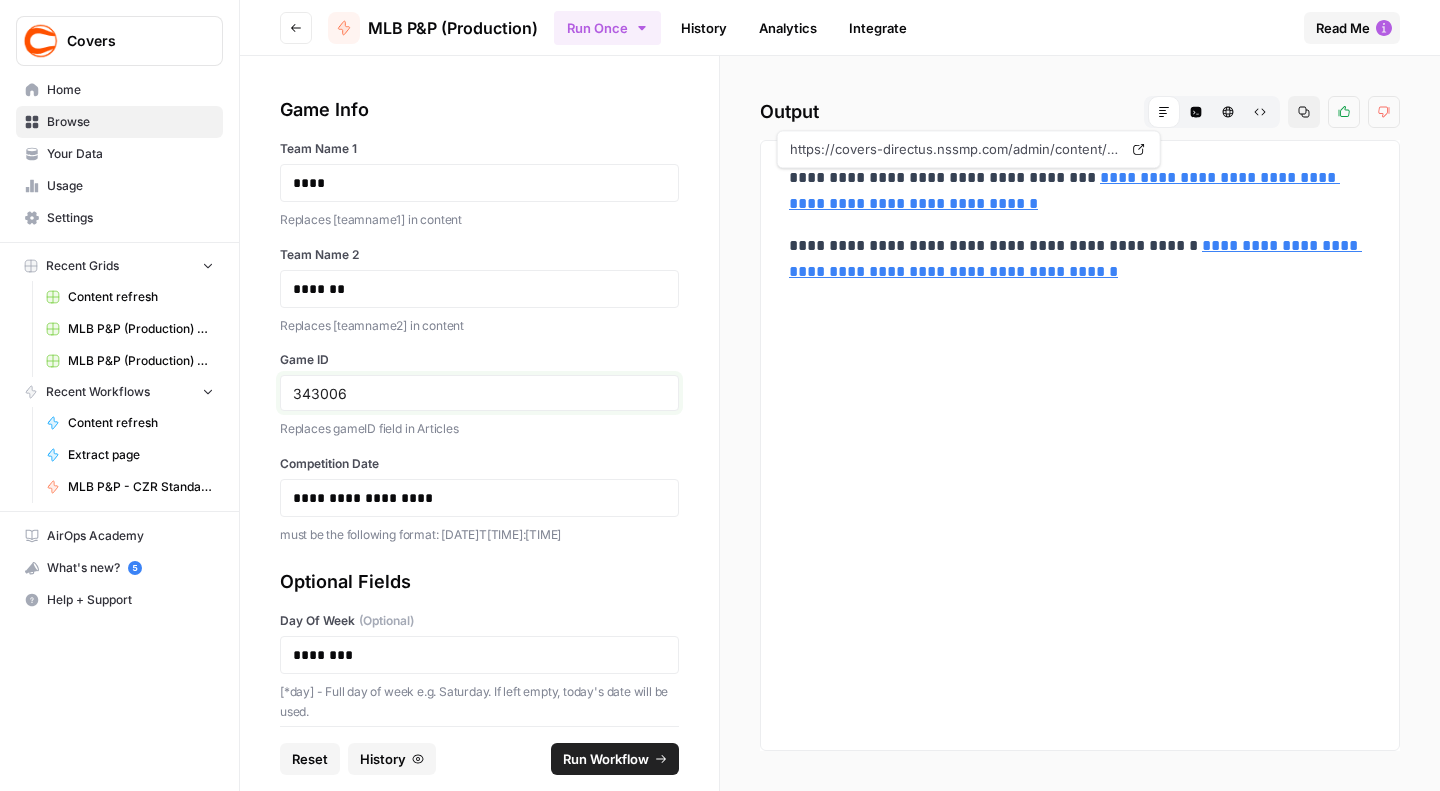 click on "343006" at bounding box center [479, 393] 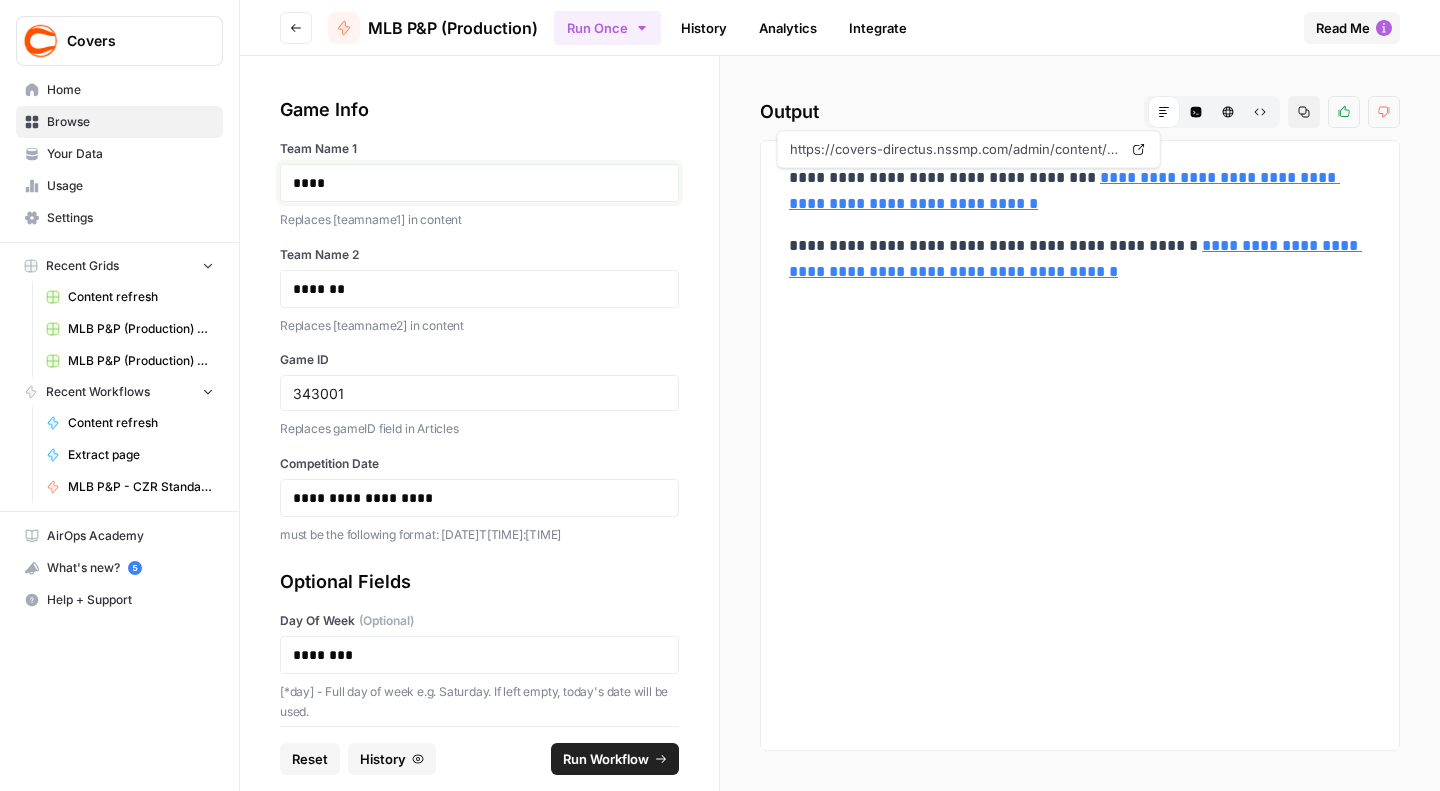click on "****" at bounding box center [470, 183] 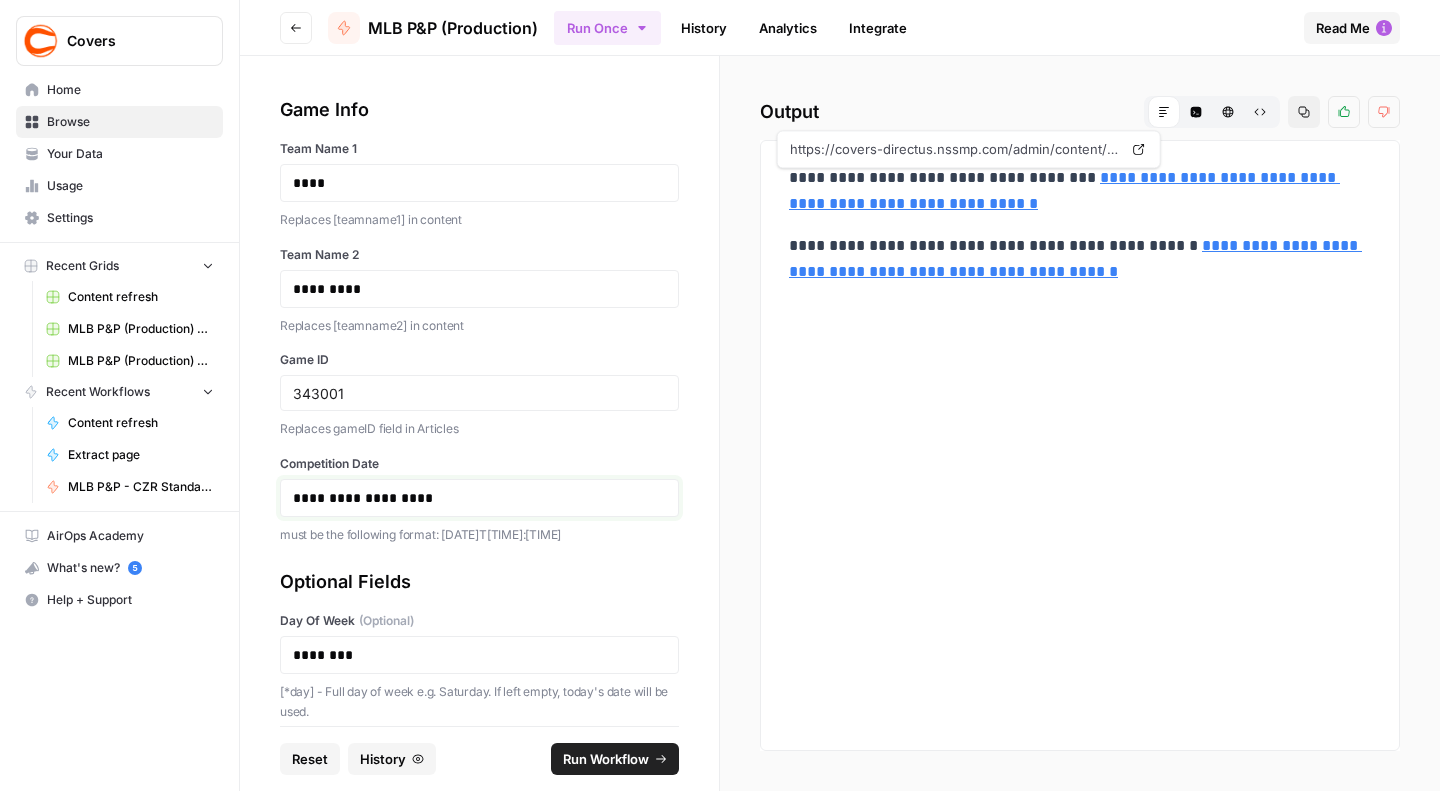 click on "**********" at bounding box center [470, 498] 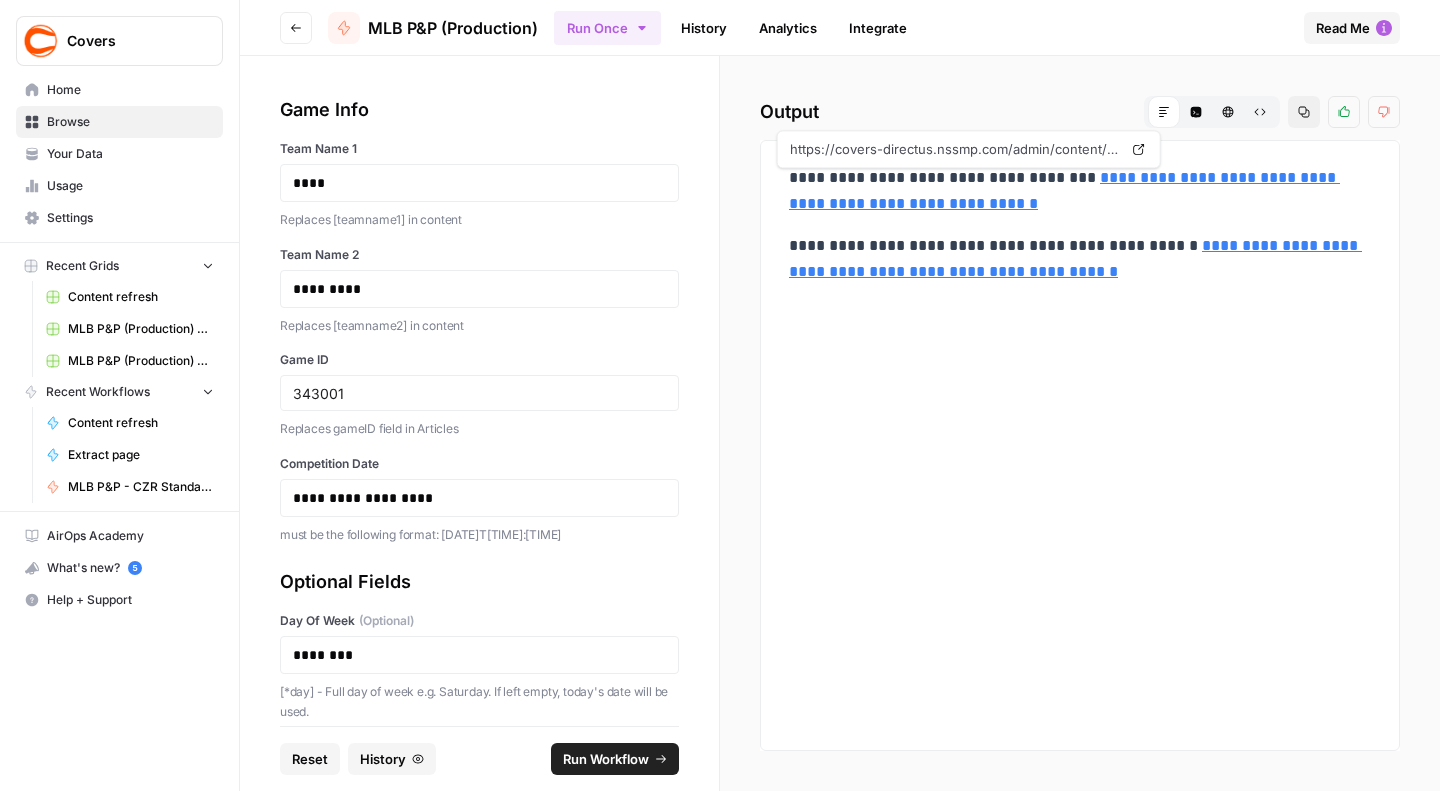 click on "**********" at bounding box center (479, 498) 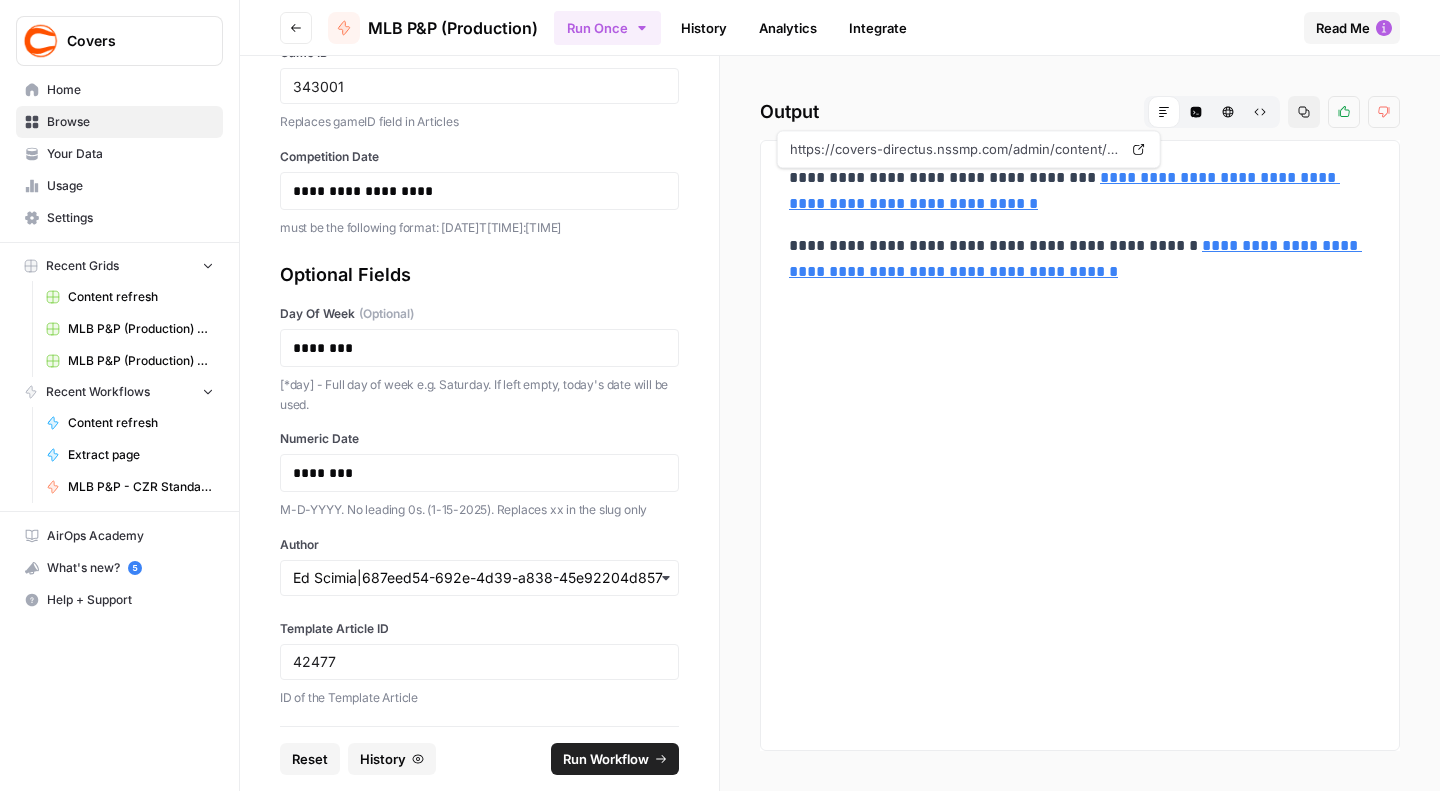 scroll, scrollTop: 309, scrollLeft: 0, axis: vertical 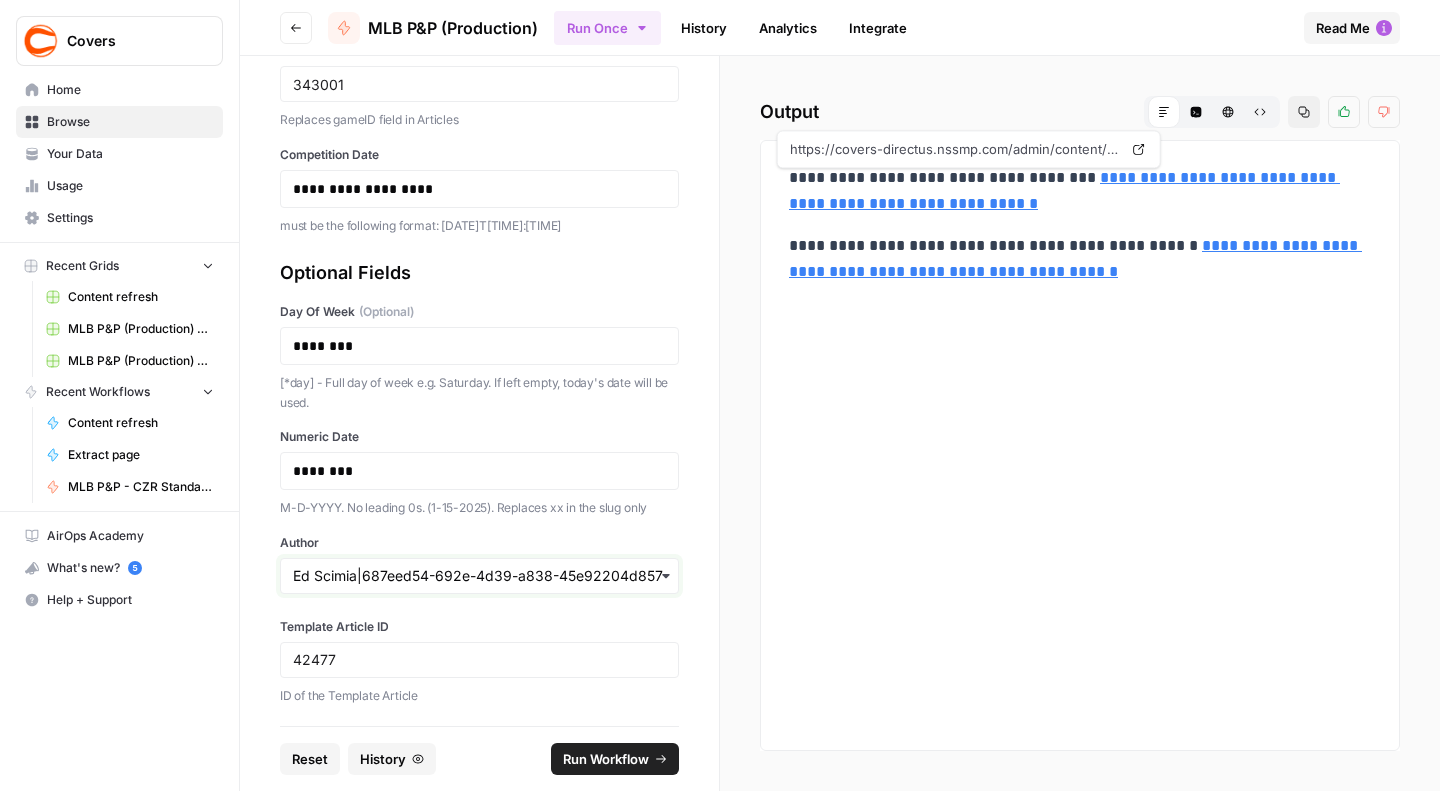 click on "Author" at bounding box center [479, 576] 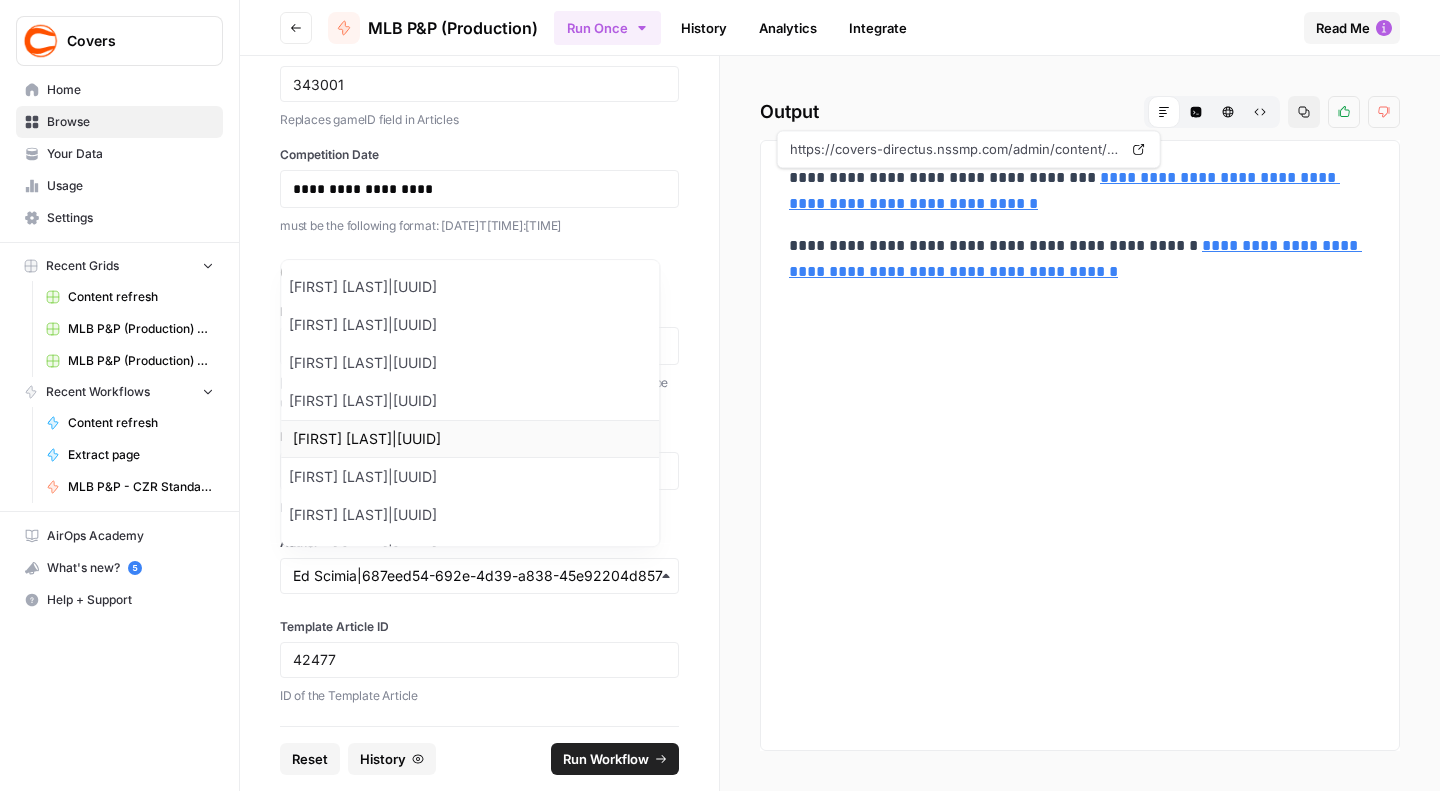 scroll, scrollTop: 10, scrollLeft: 0, axis: vertical 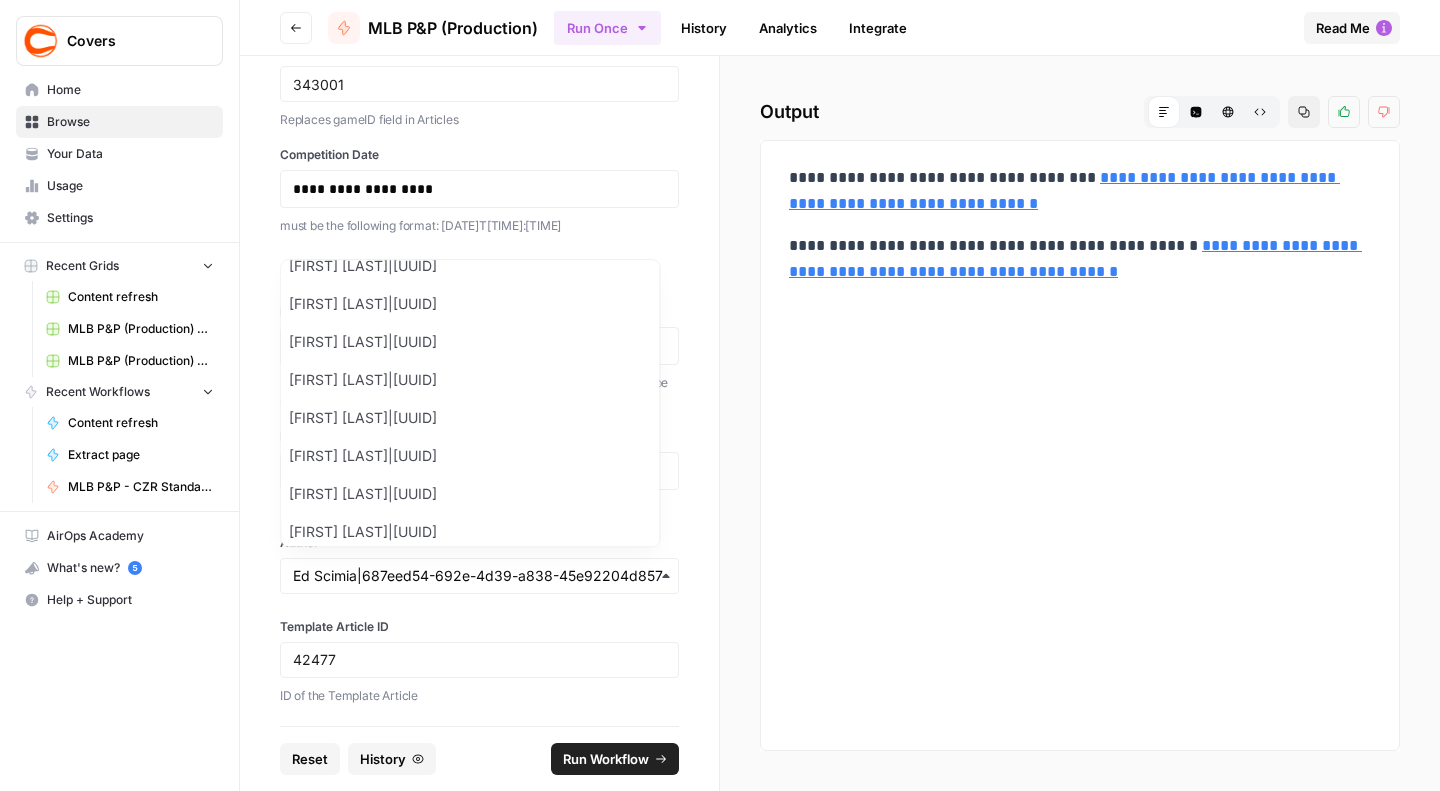 click on "[FIRST] [LAST]|[UUID]" at bounding box center (470, 76) 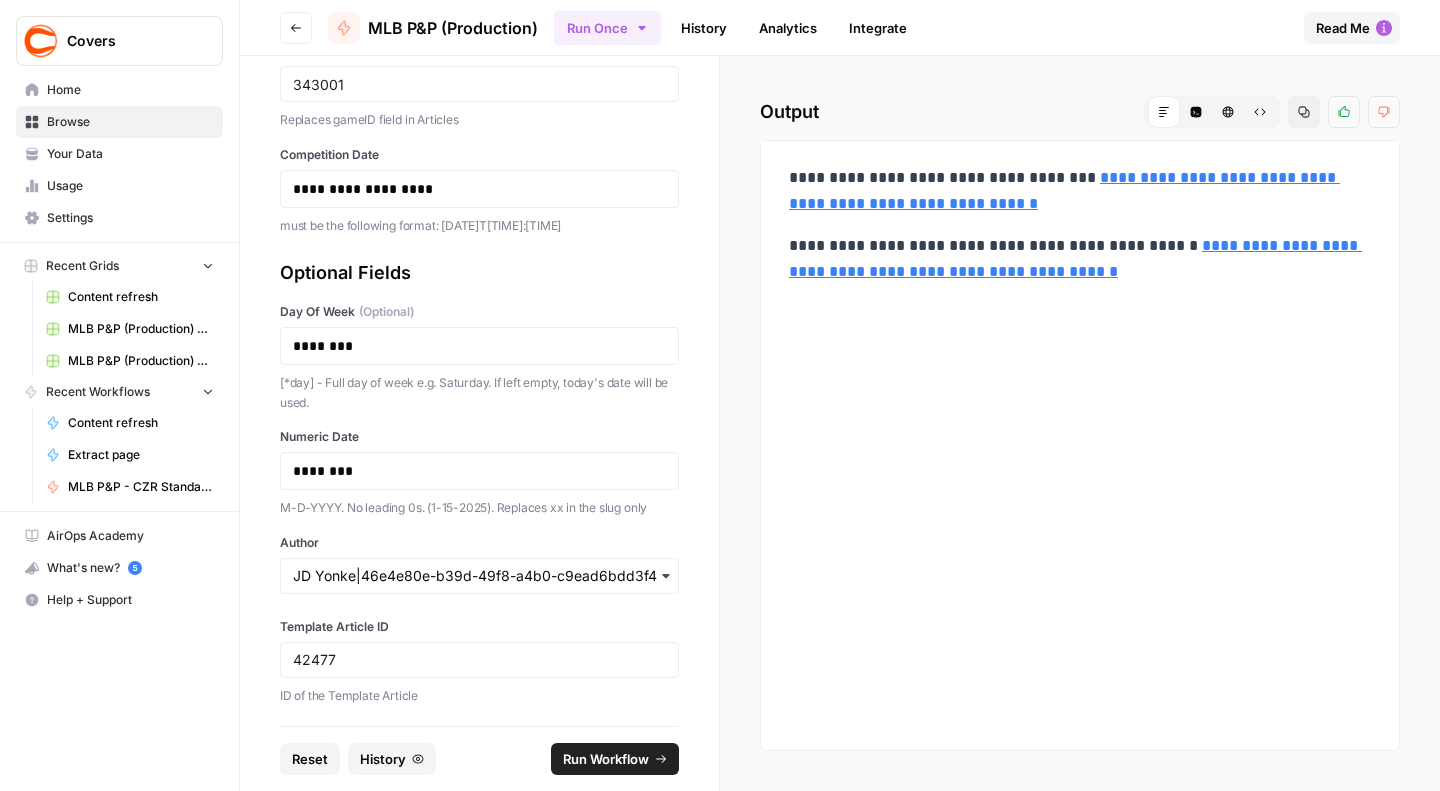 click on "Run Workflow" at bounding box center (606, 759) 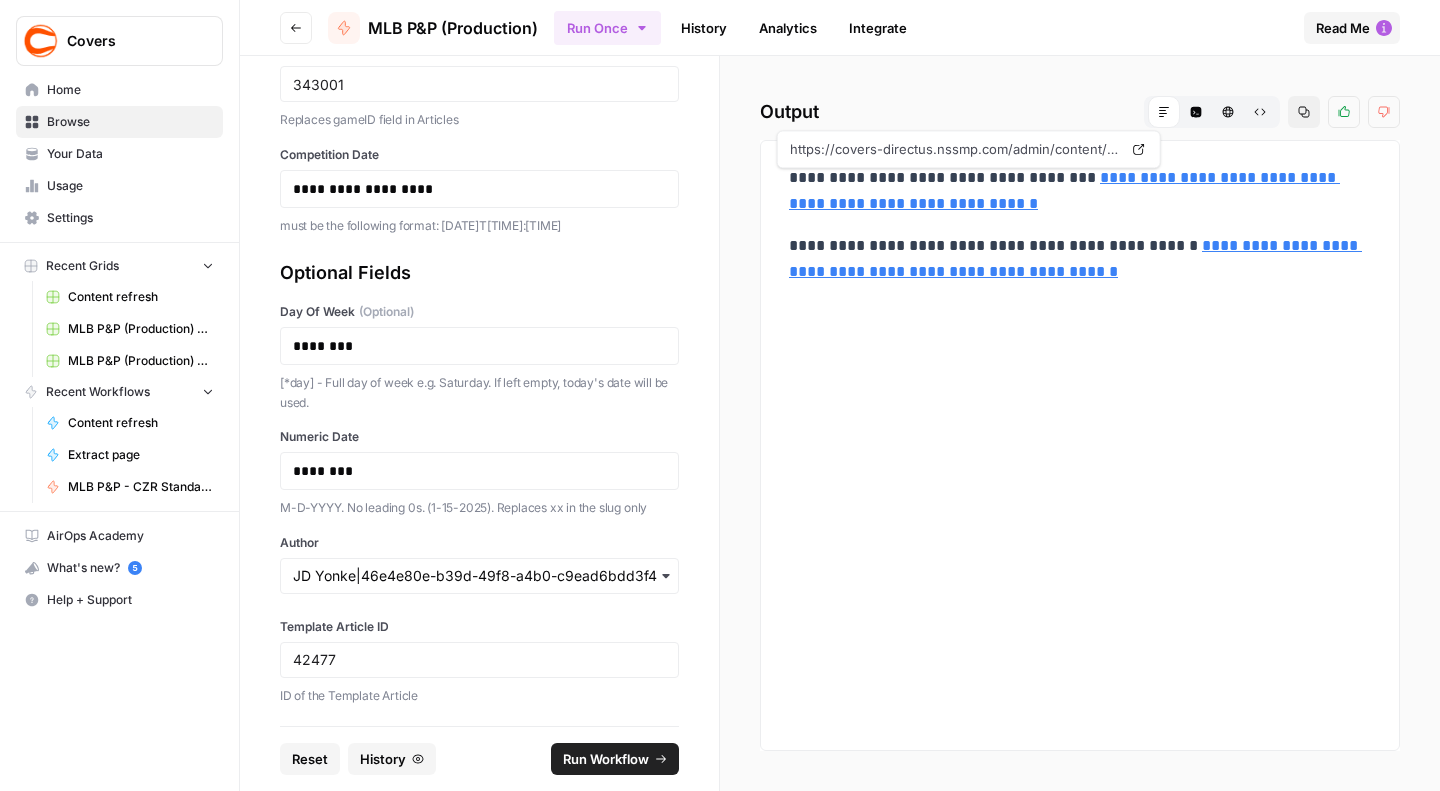 scroll, scrollTop: 0, scrollLeft: 0, axis: both 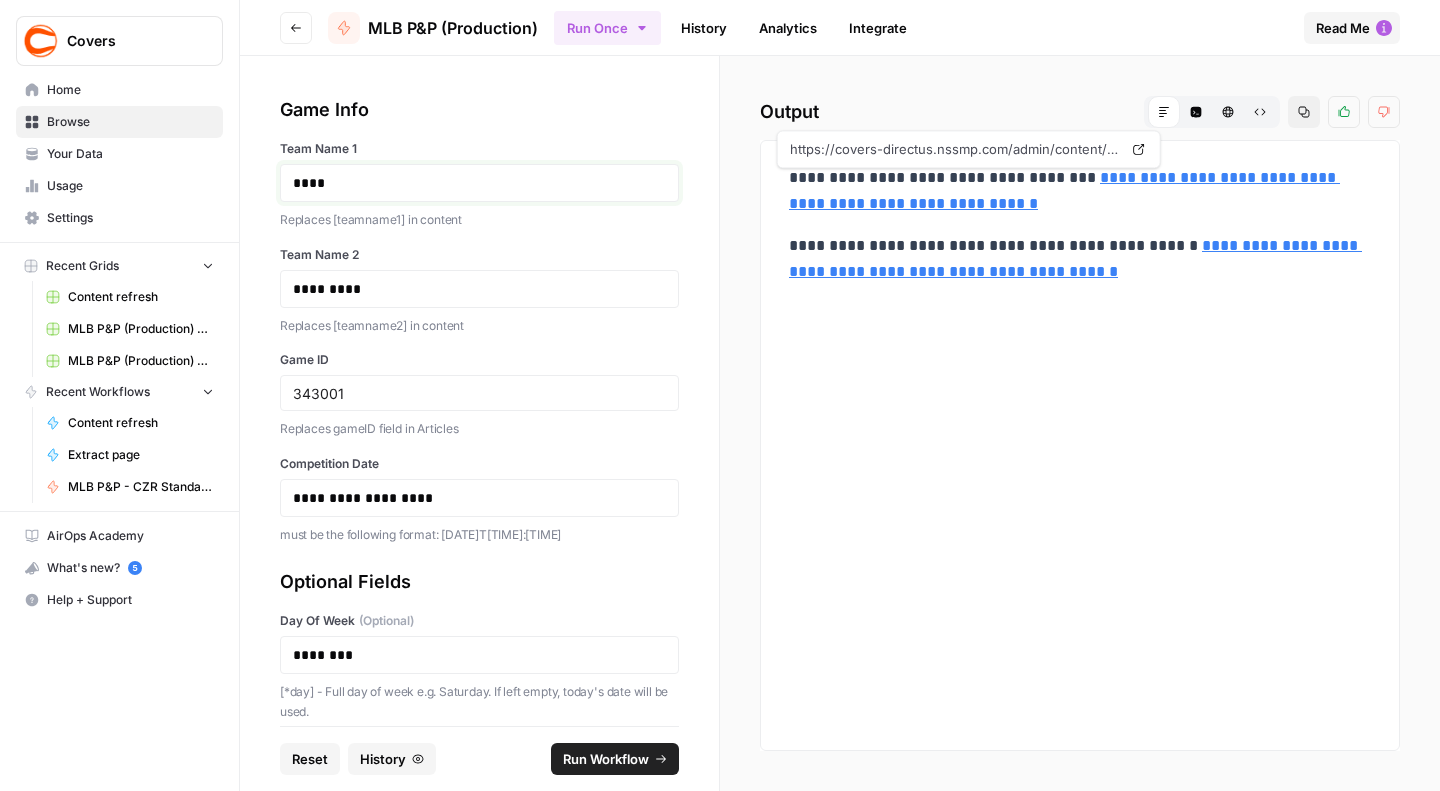 click on "****" at bounding box center [470, 183] 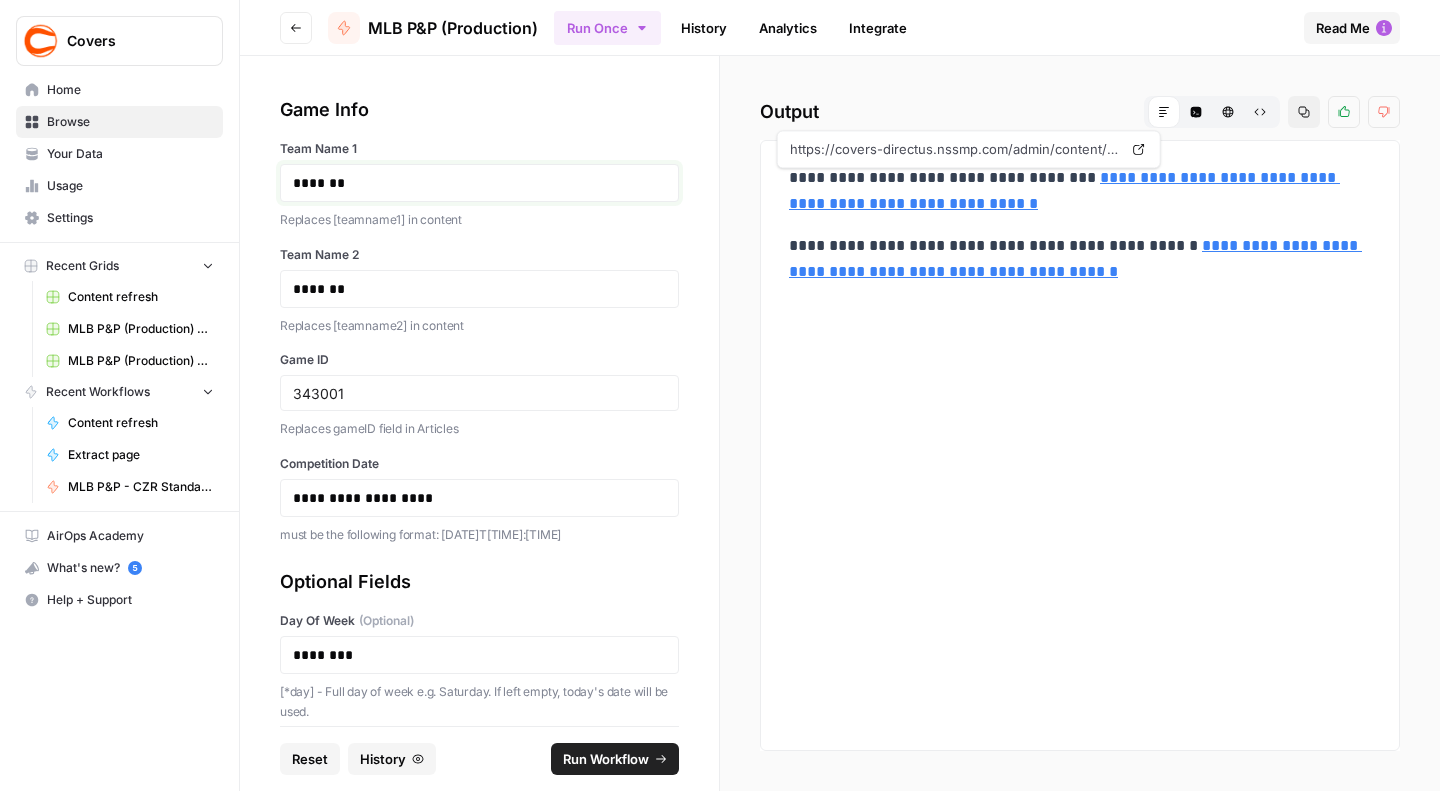 click on "*******" at bounding box center [470, 183] 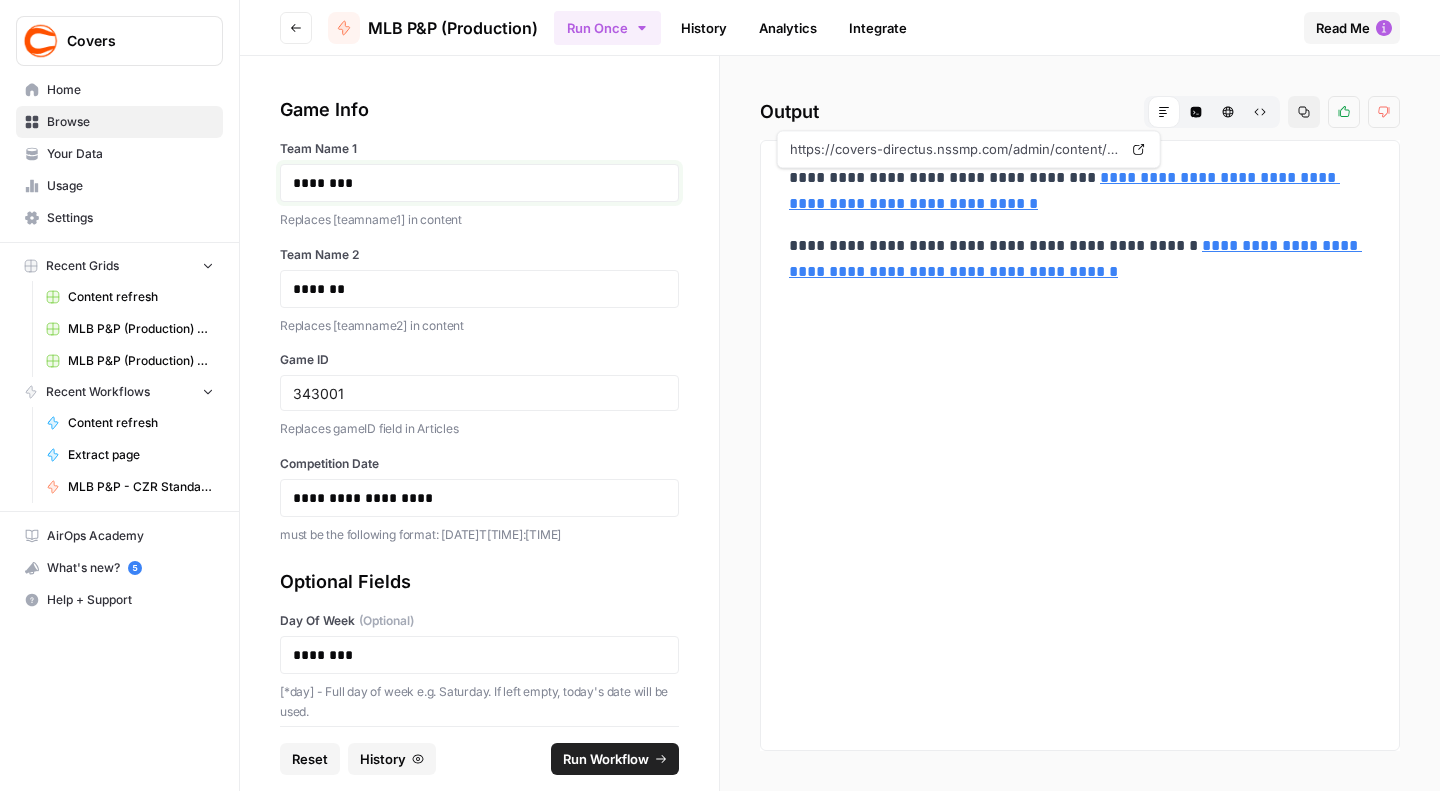 click on "********" at bounding box center [470, 183] 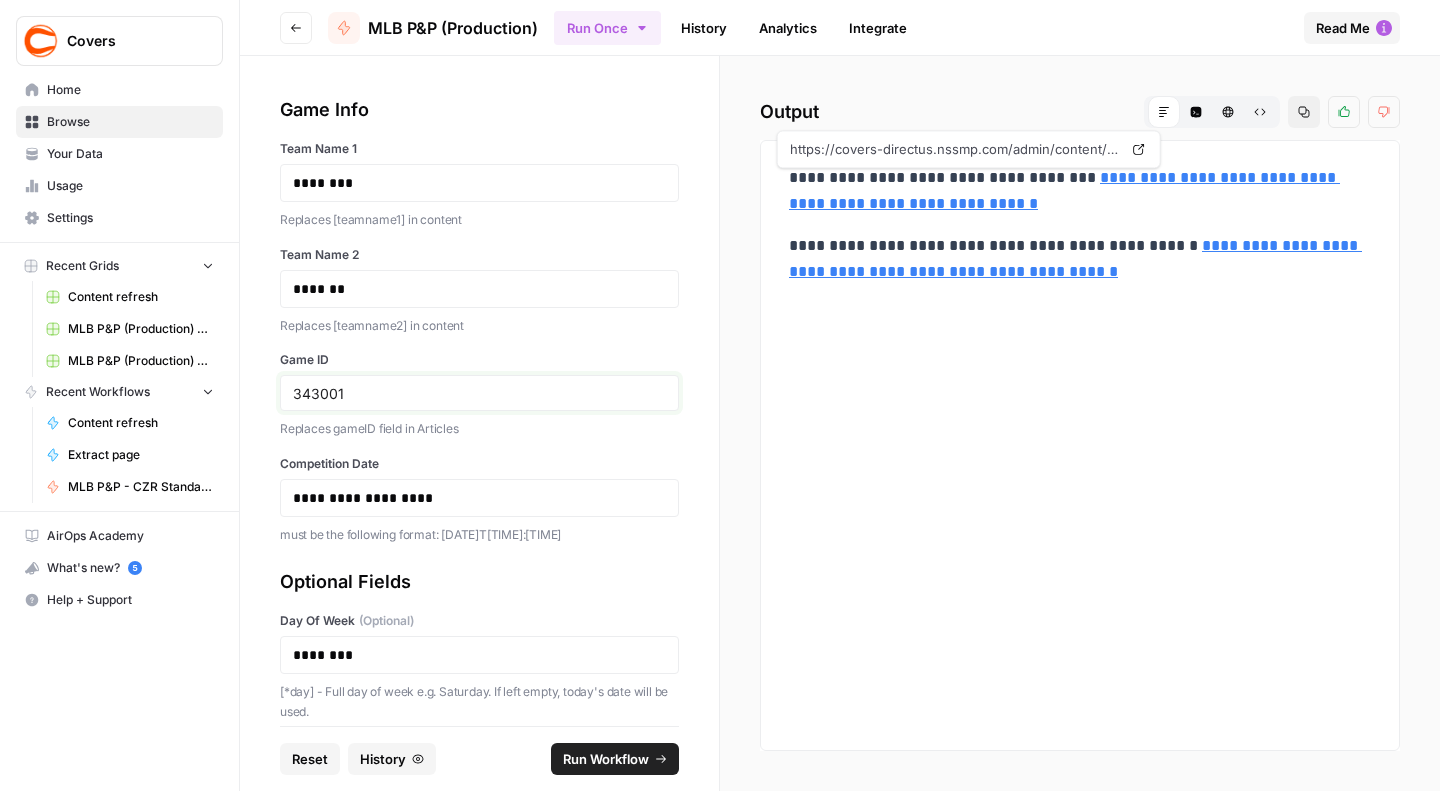 click on "343001" at bounding box center [479, 393] 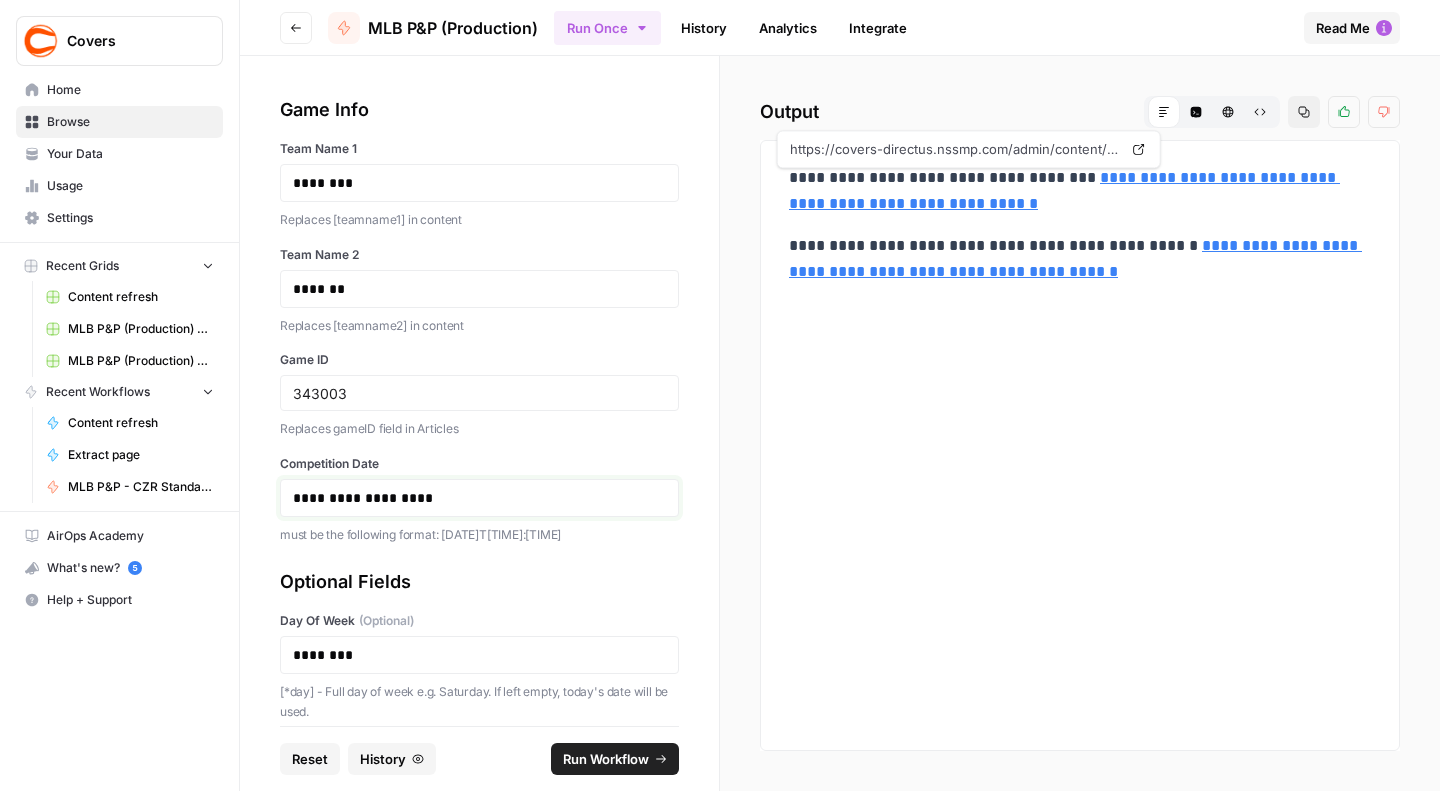 click on "**********" at bounding box center (470, 498) 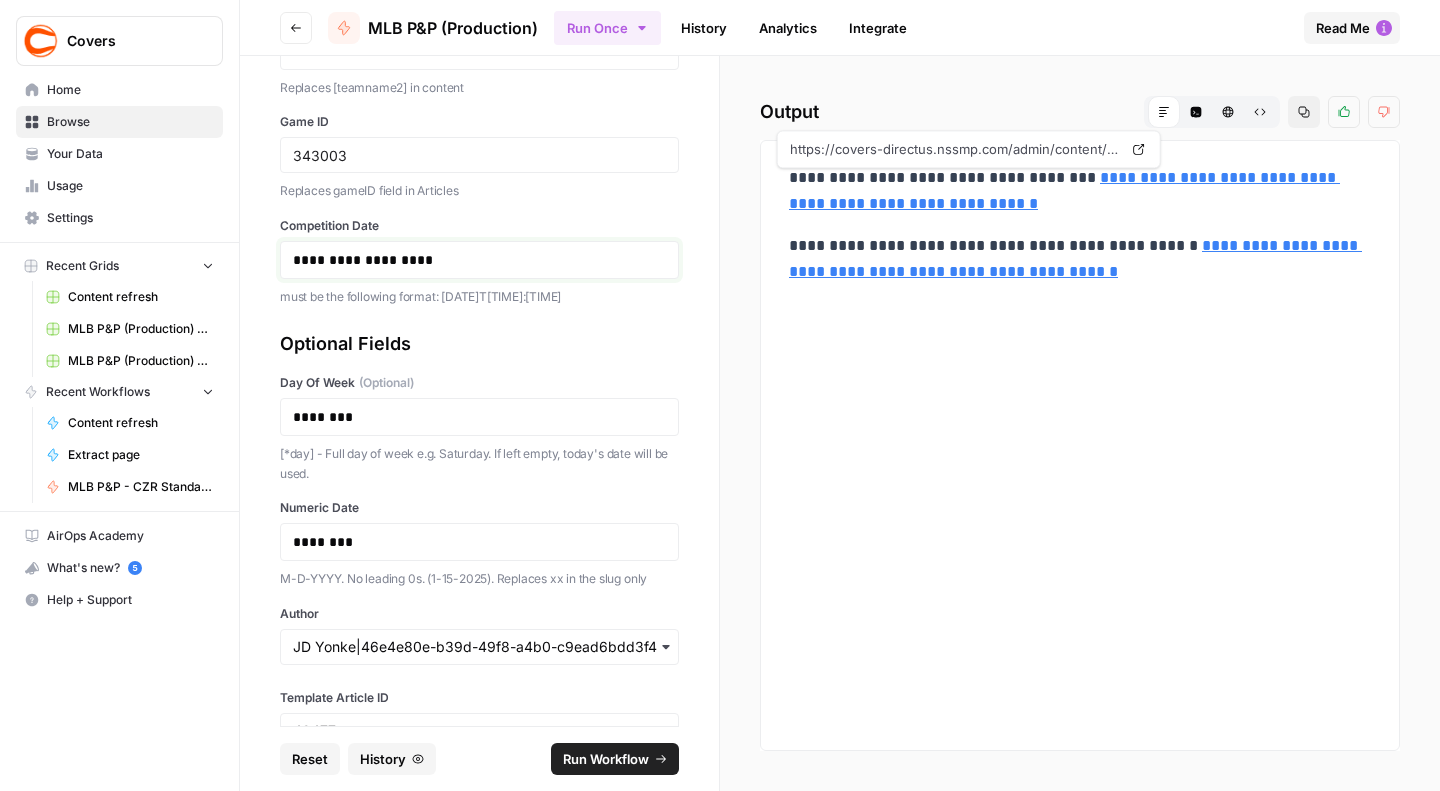 scroll, scrollTop: 249, scrollLeft: 0, axis: vertical 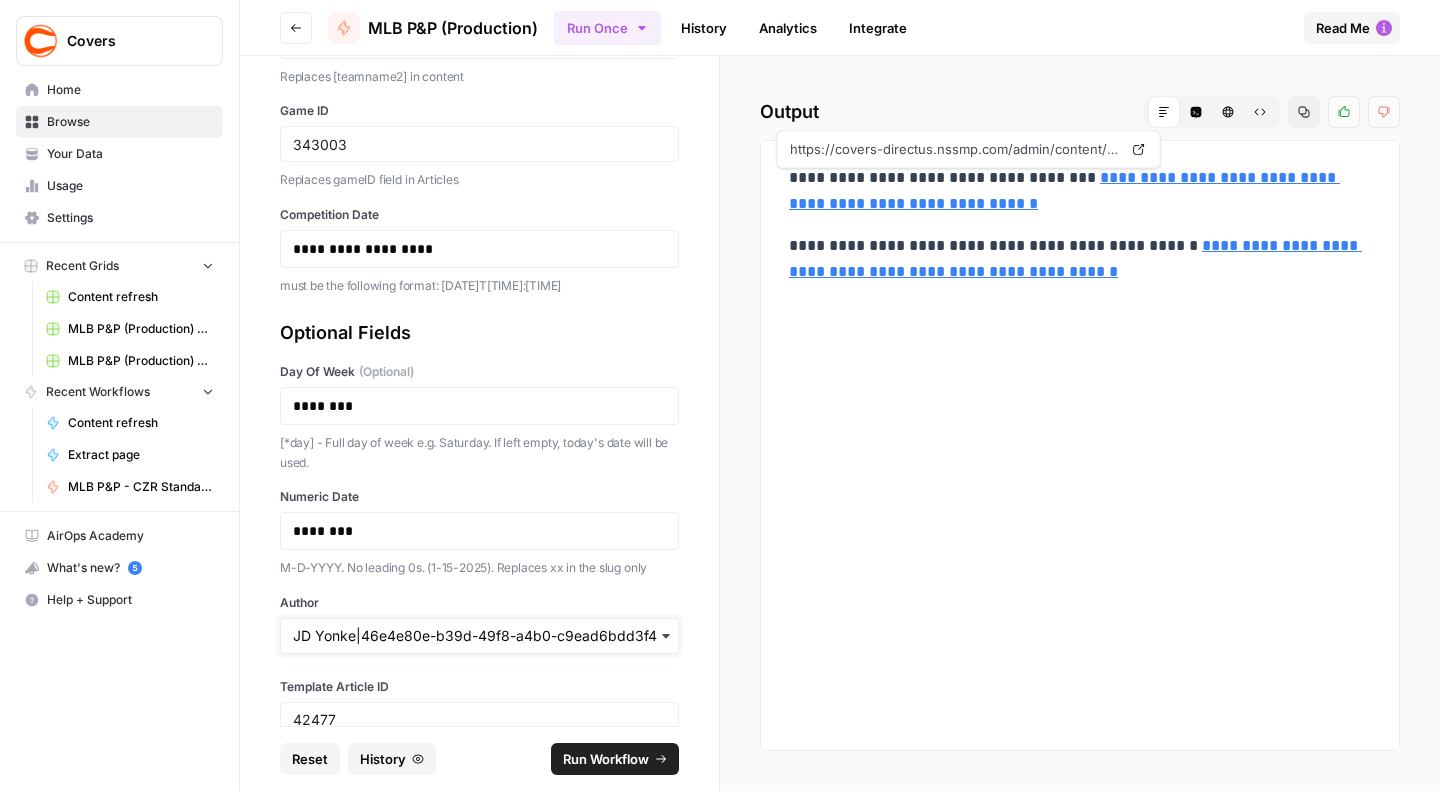 click on "Author" at bounding box center (479, 636) 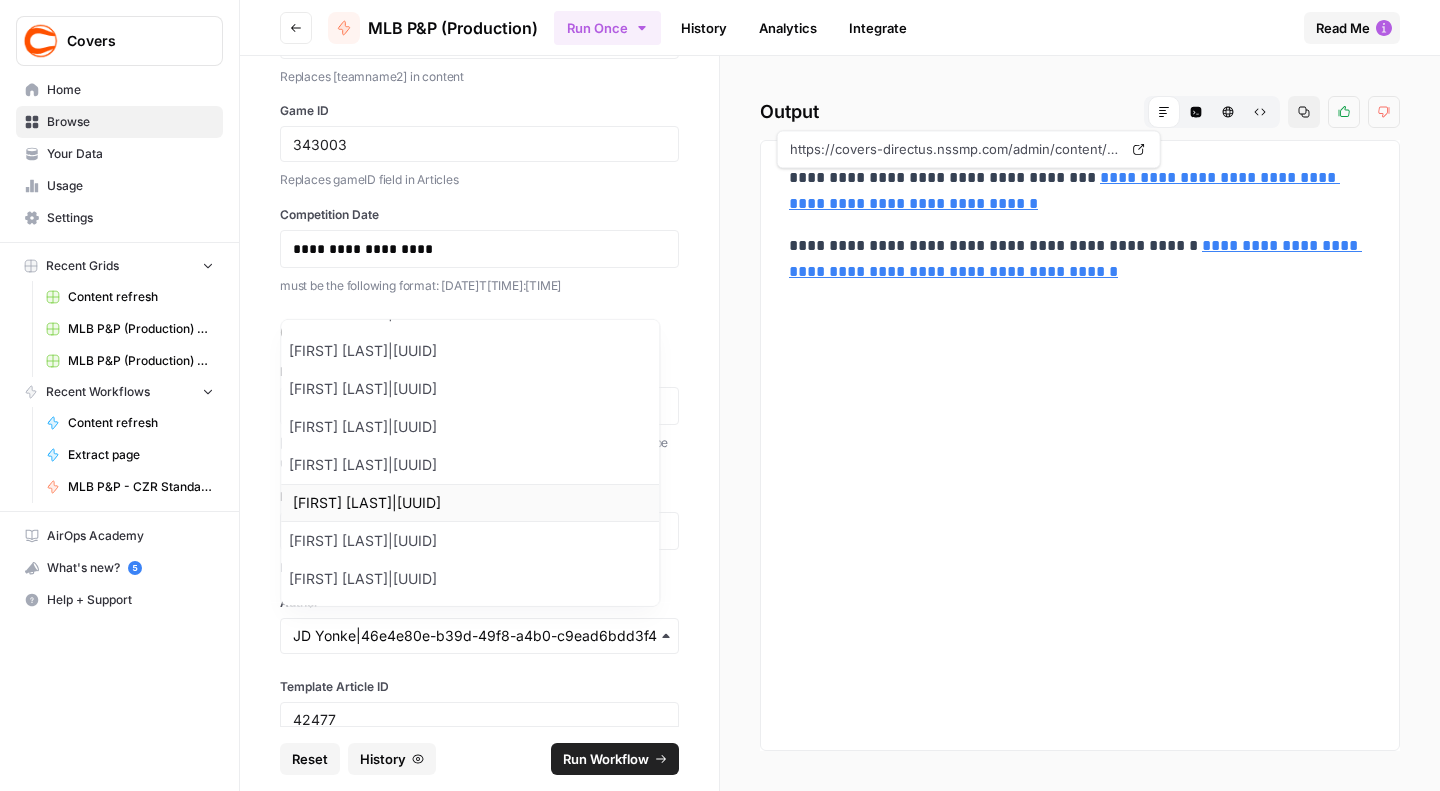 scroll, scrollTop: 2074, scrollLeft: 0, axis: vertical 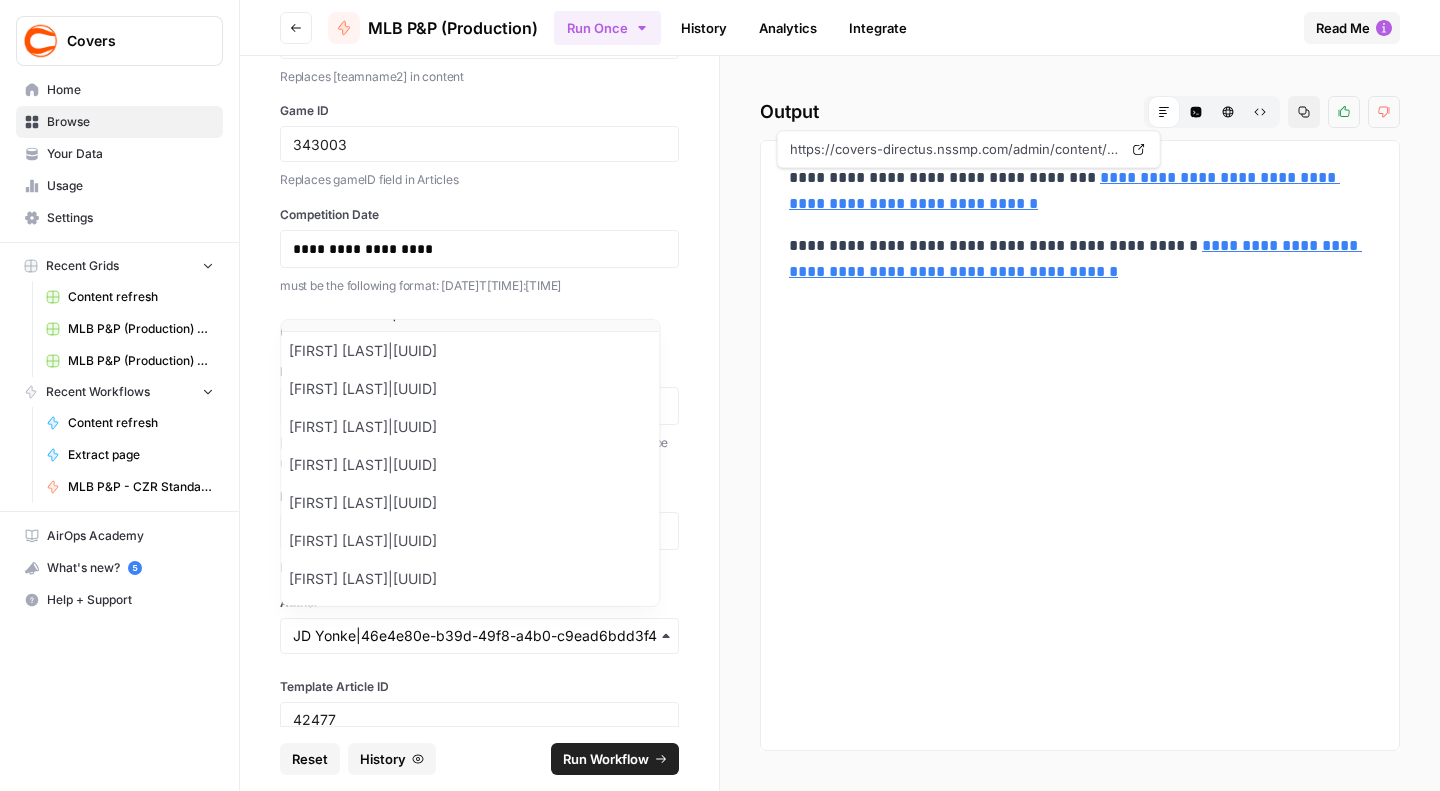 click on "[FIRST] [LAST]|[UUID]" at bounding box center [470, 313] 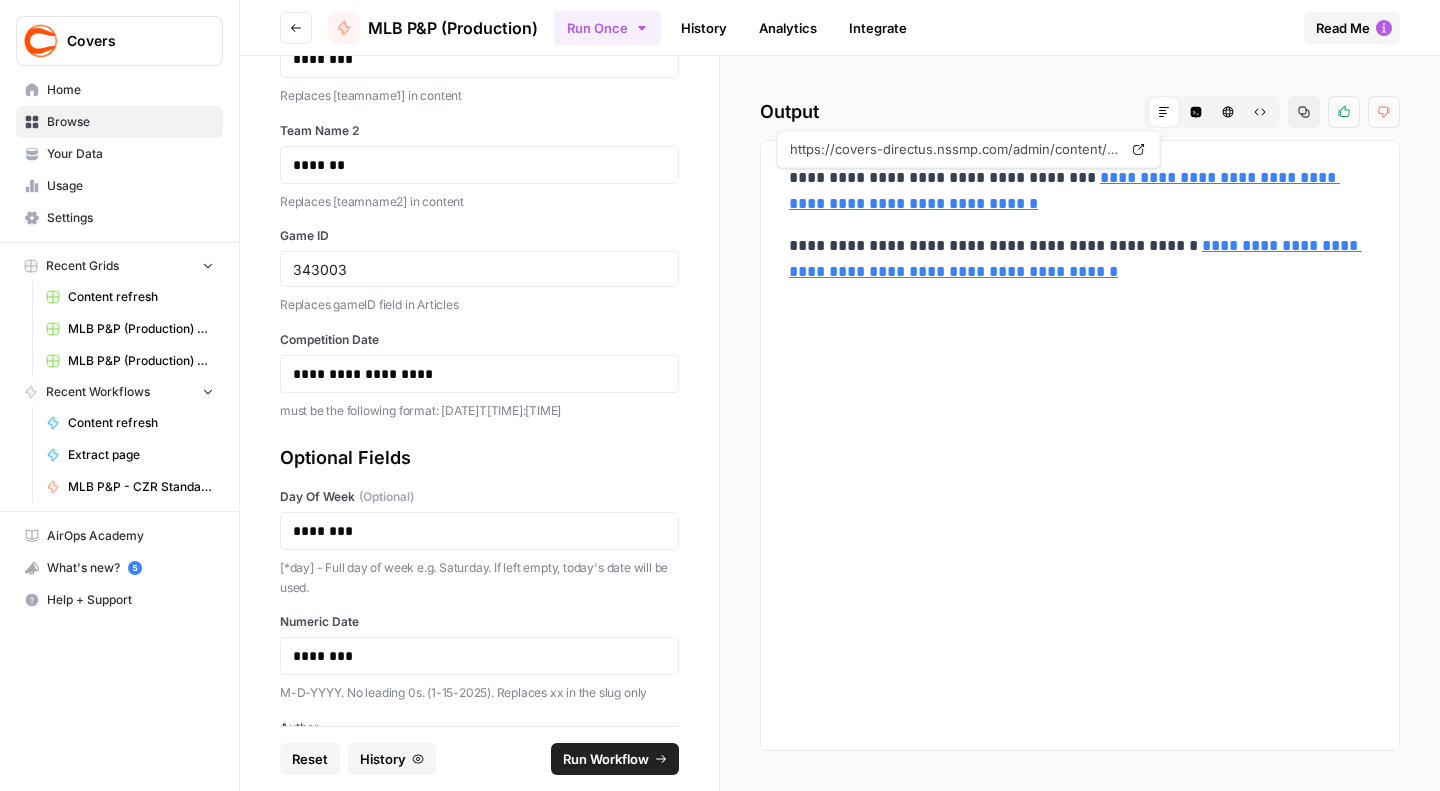 scroll, scrollTop: 0, scrollLeft: 0, axis: both 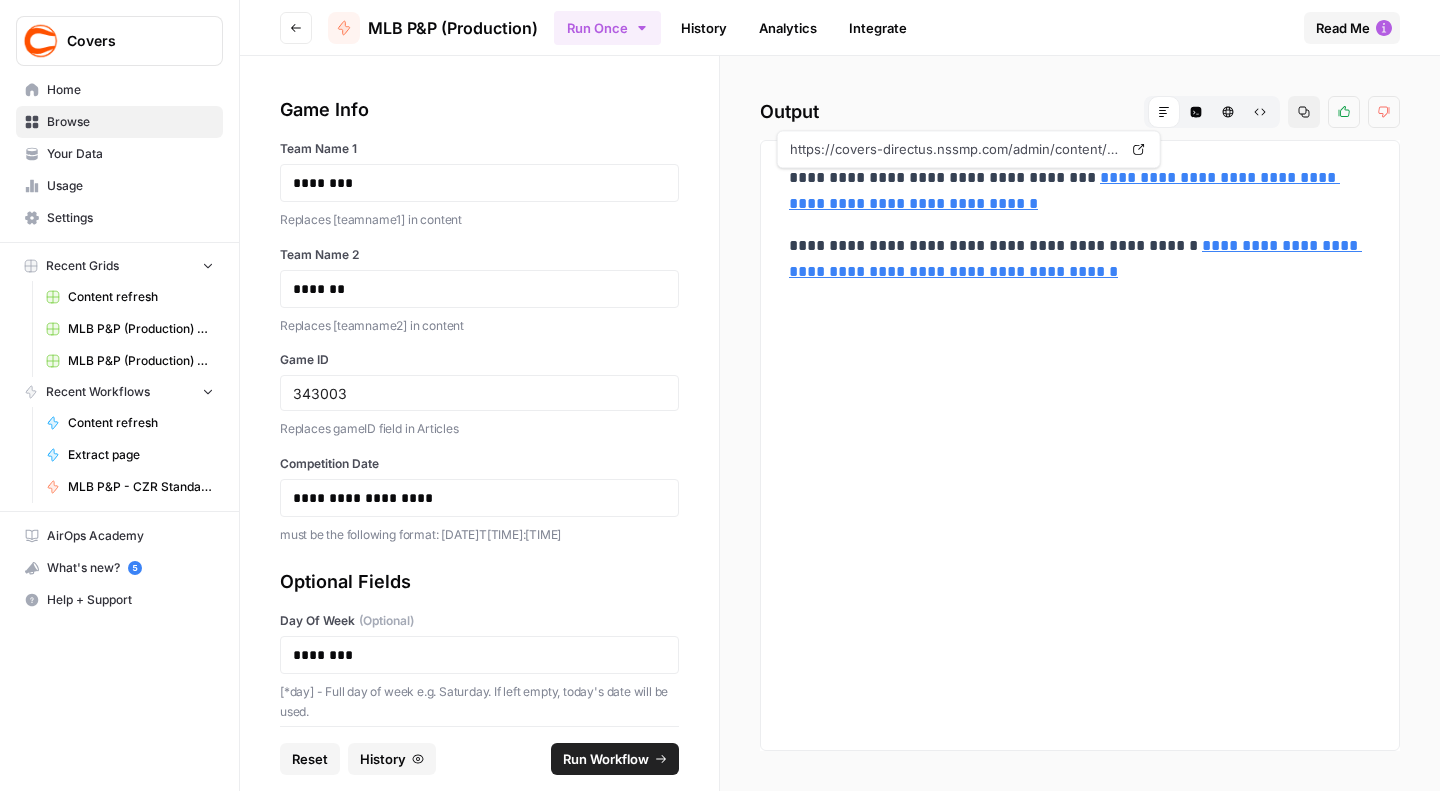 click on "Run Workflow" at bounding box center (606, 759) 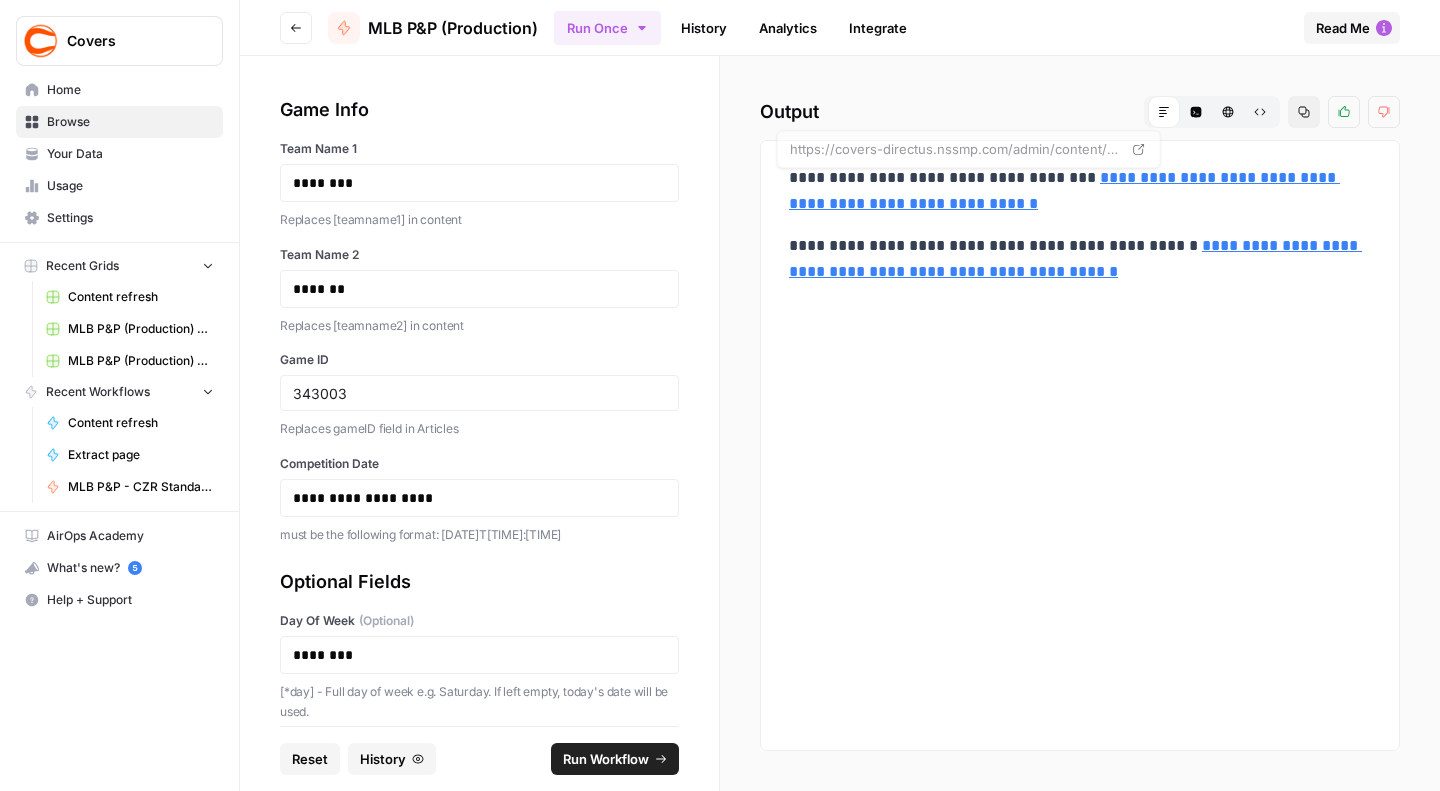 click on "**********" at bounding box center (1064, 190) 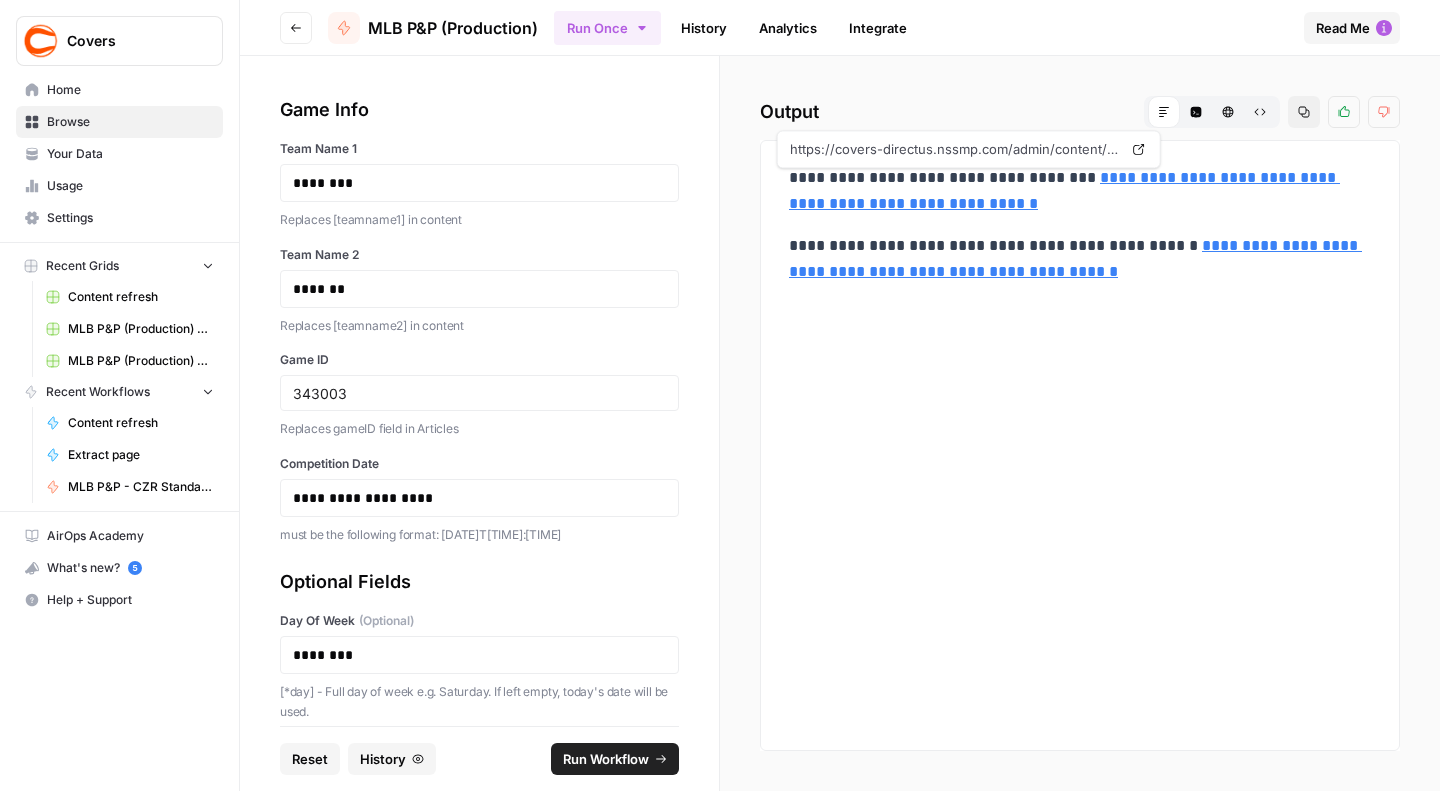 click on "********" at bounding box center [479, 183] 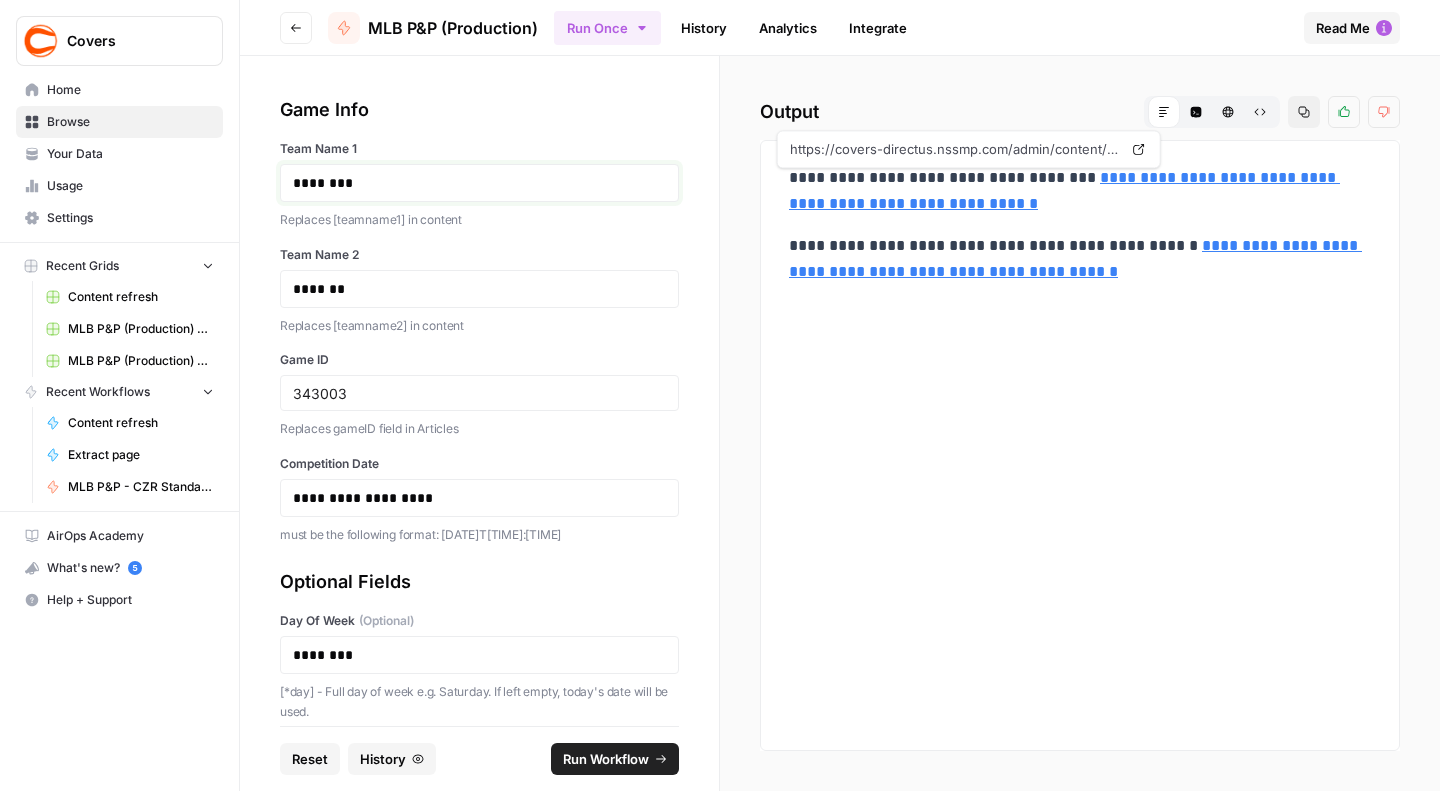click on "********" at bounding box center [470, 183] 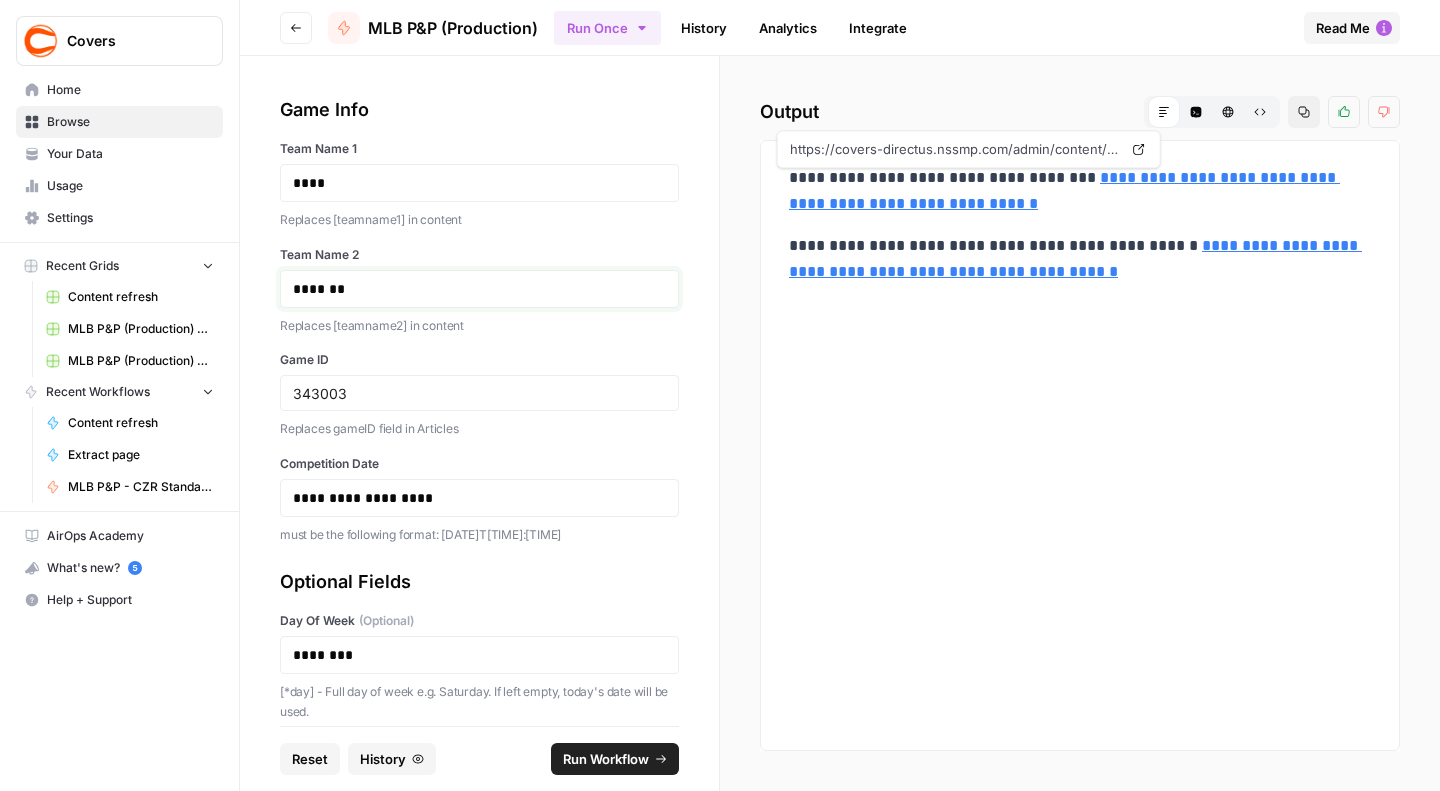 click on "*******" at bounding box center (470, 289) 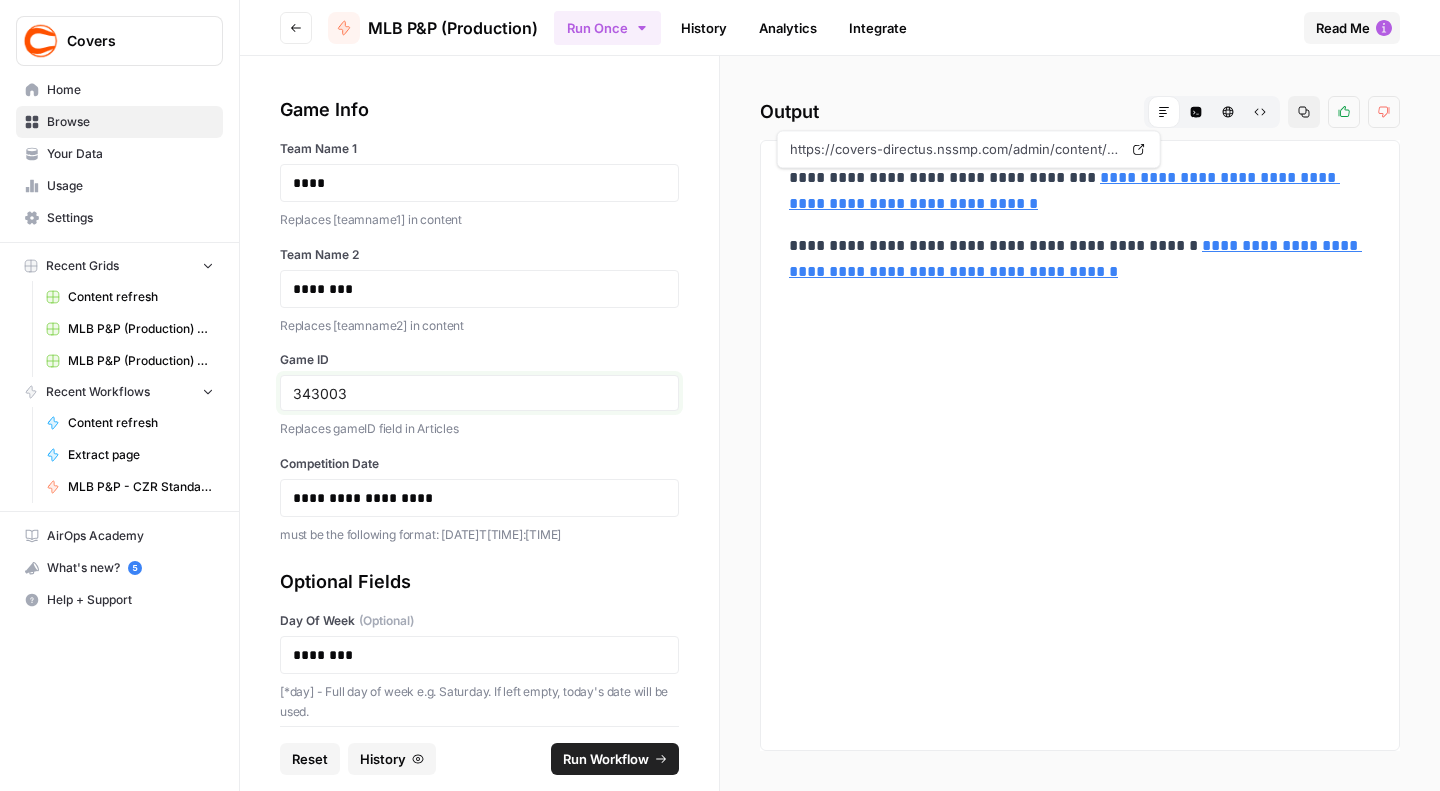 click on "343003" at bounding box center [479, 393] 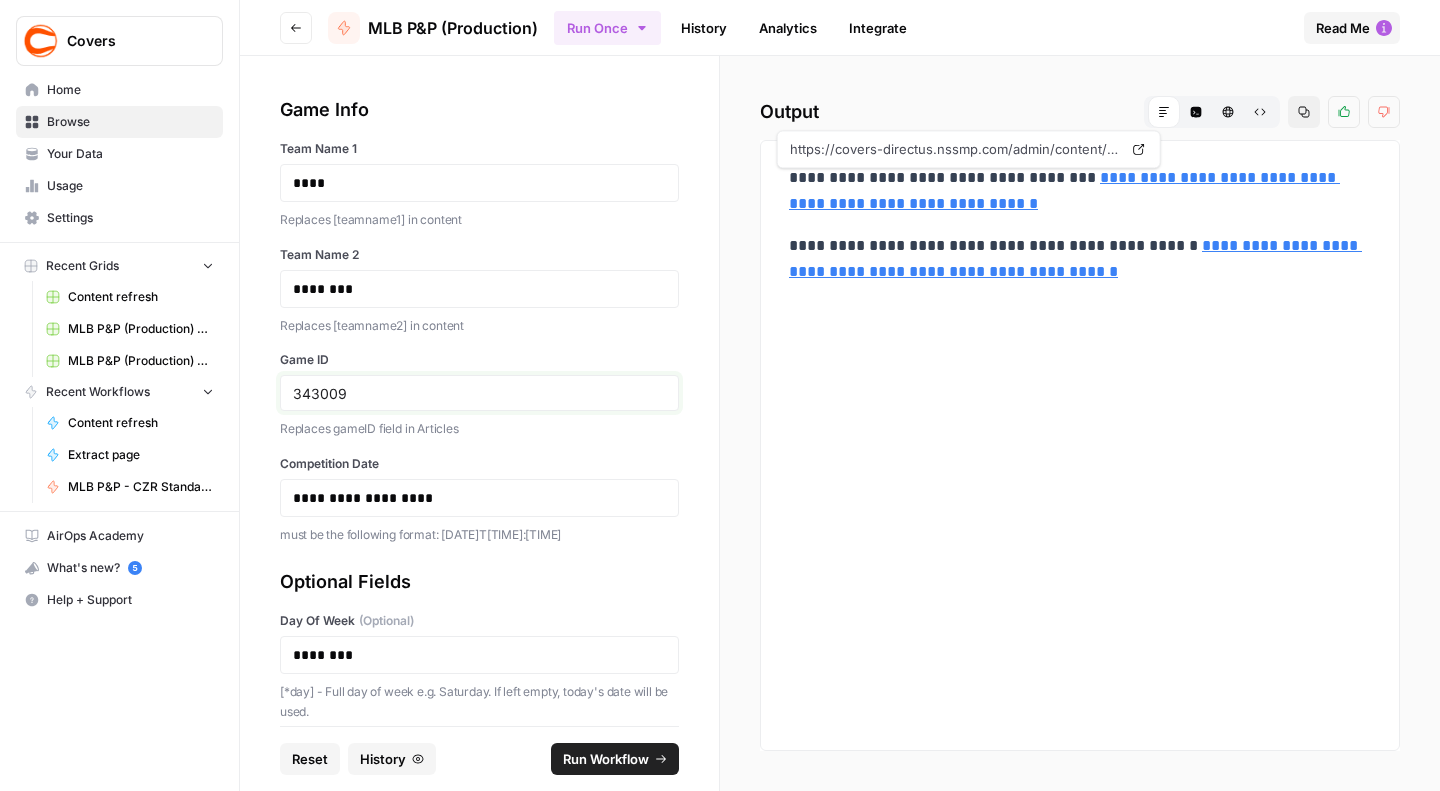 type on "343009" 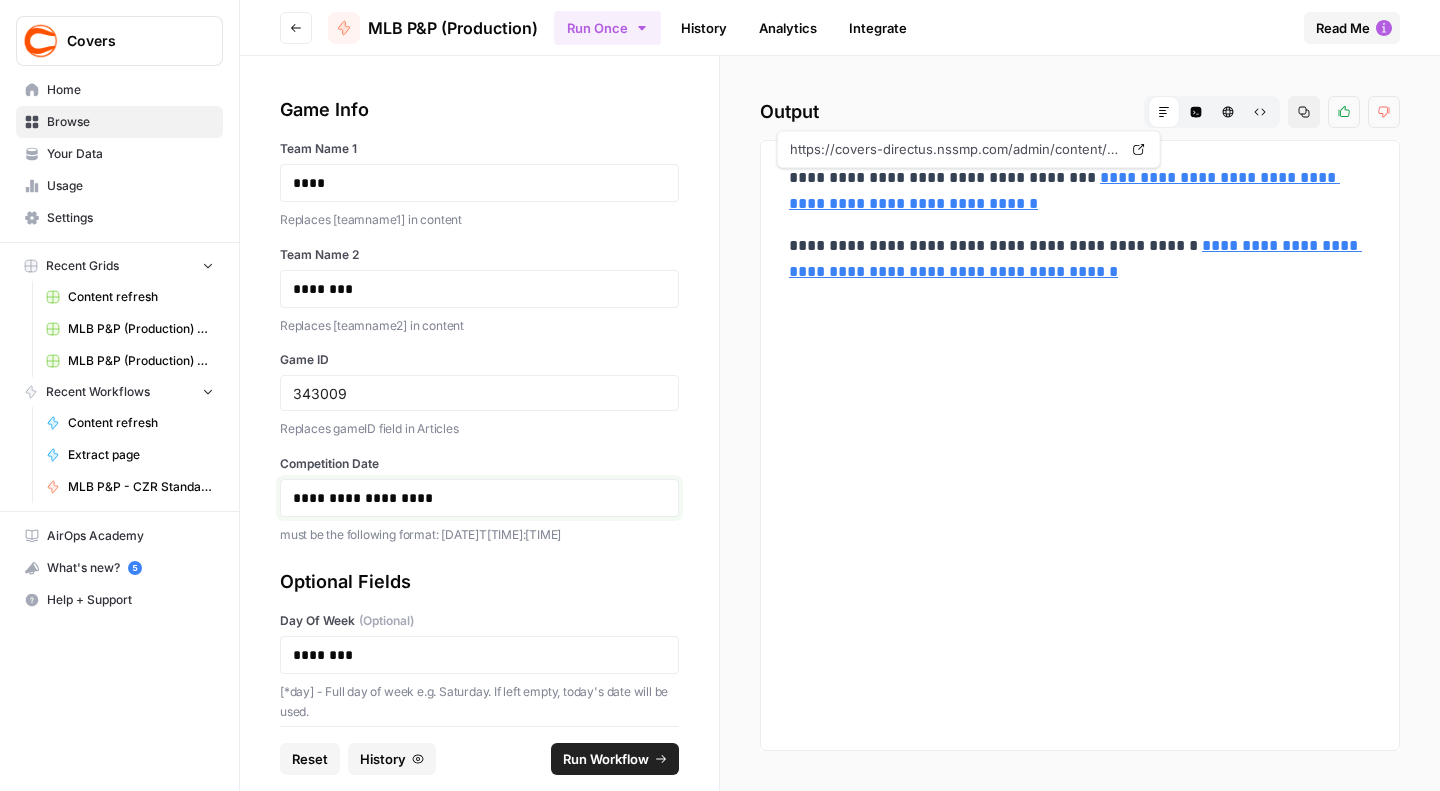 click on "**********" at bounding box center (470, 498) 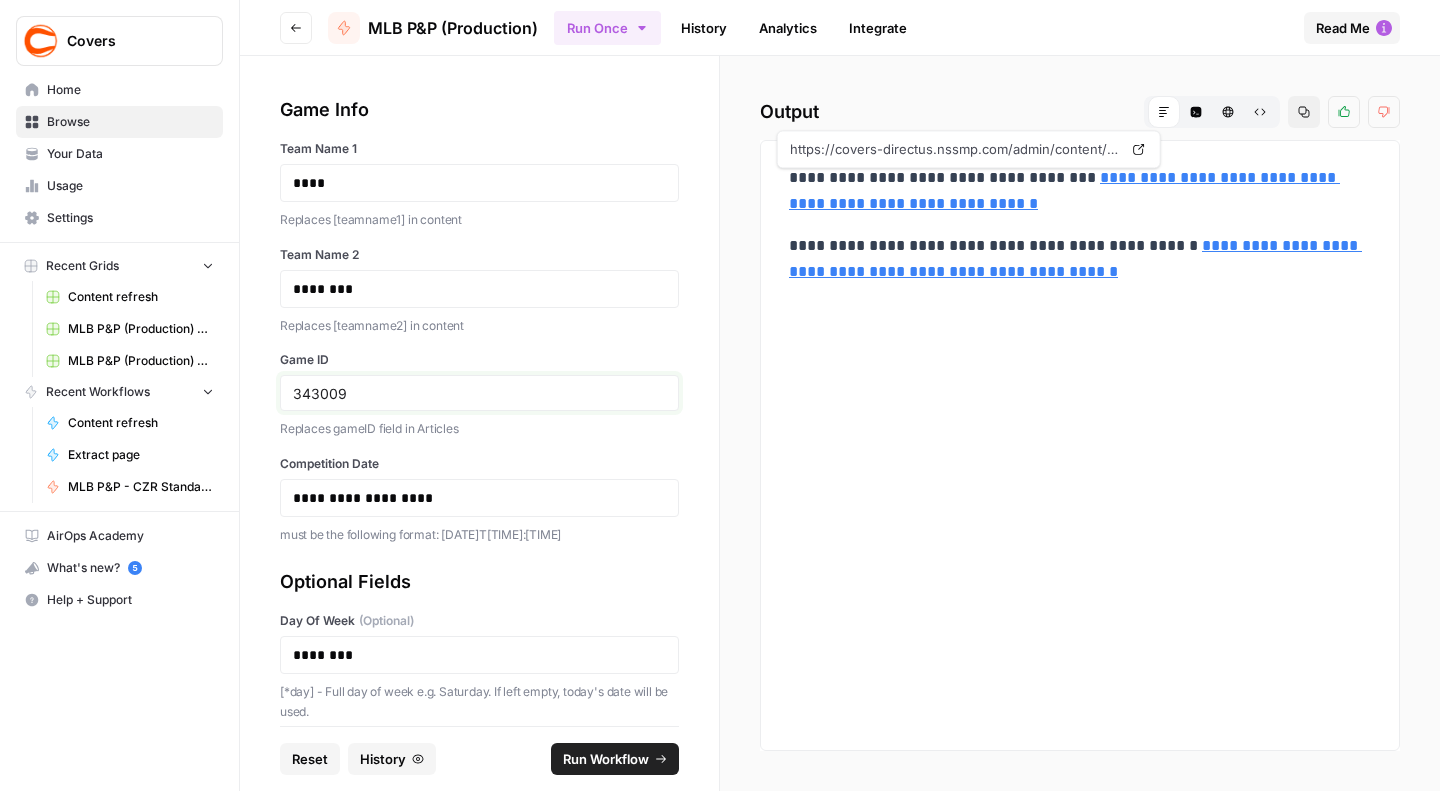 click on "343009" at bounding box center (479, 393) 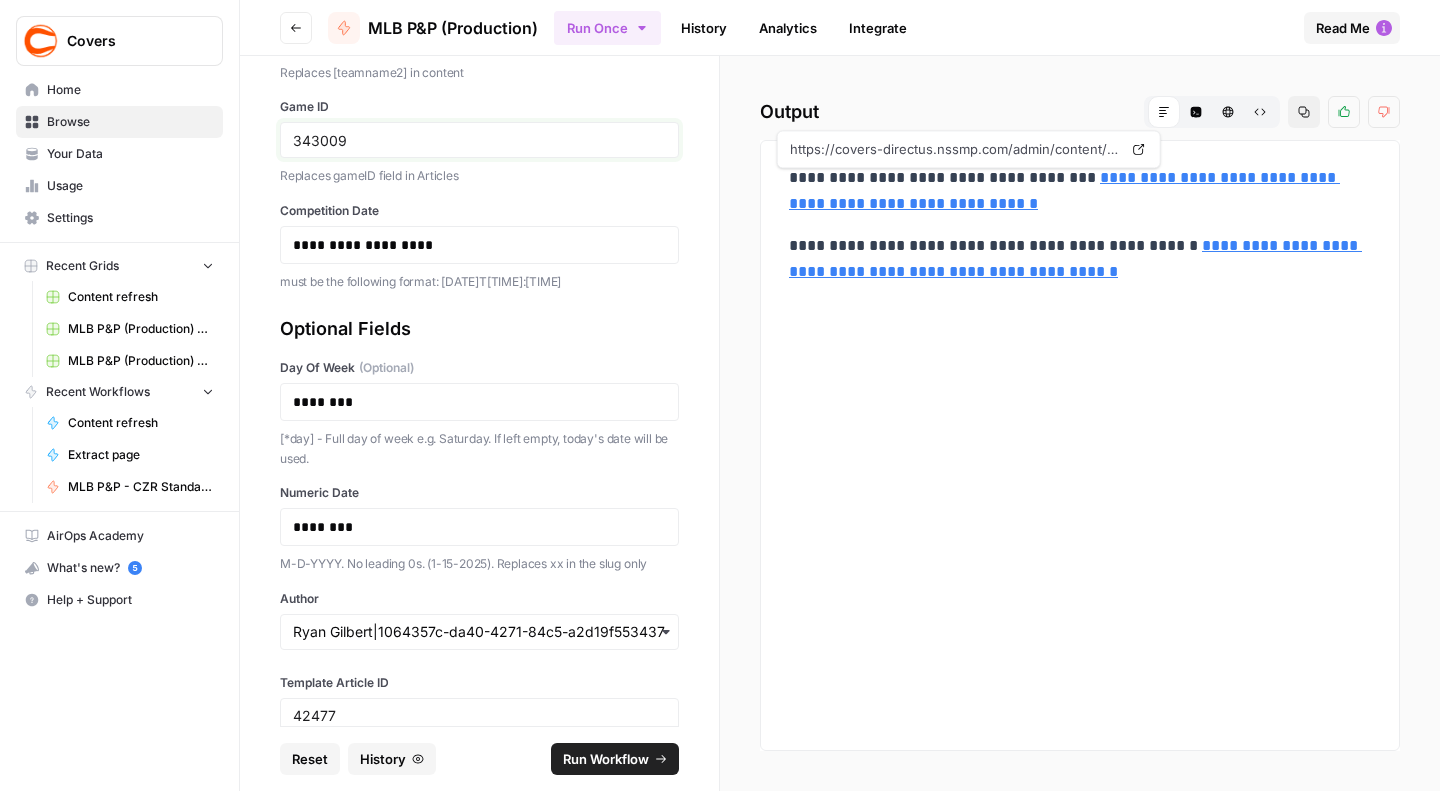 scroll, scrollTop: 309, scrollLeft: 0, axis: vertical 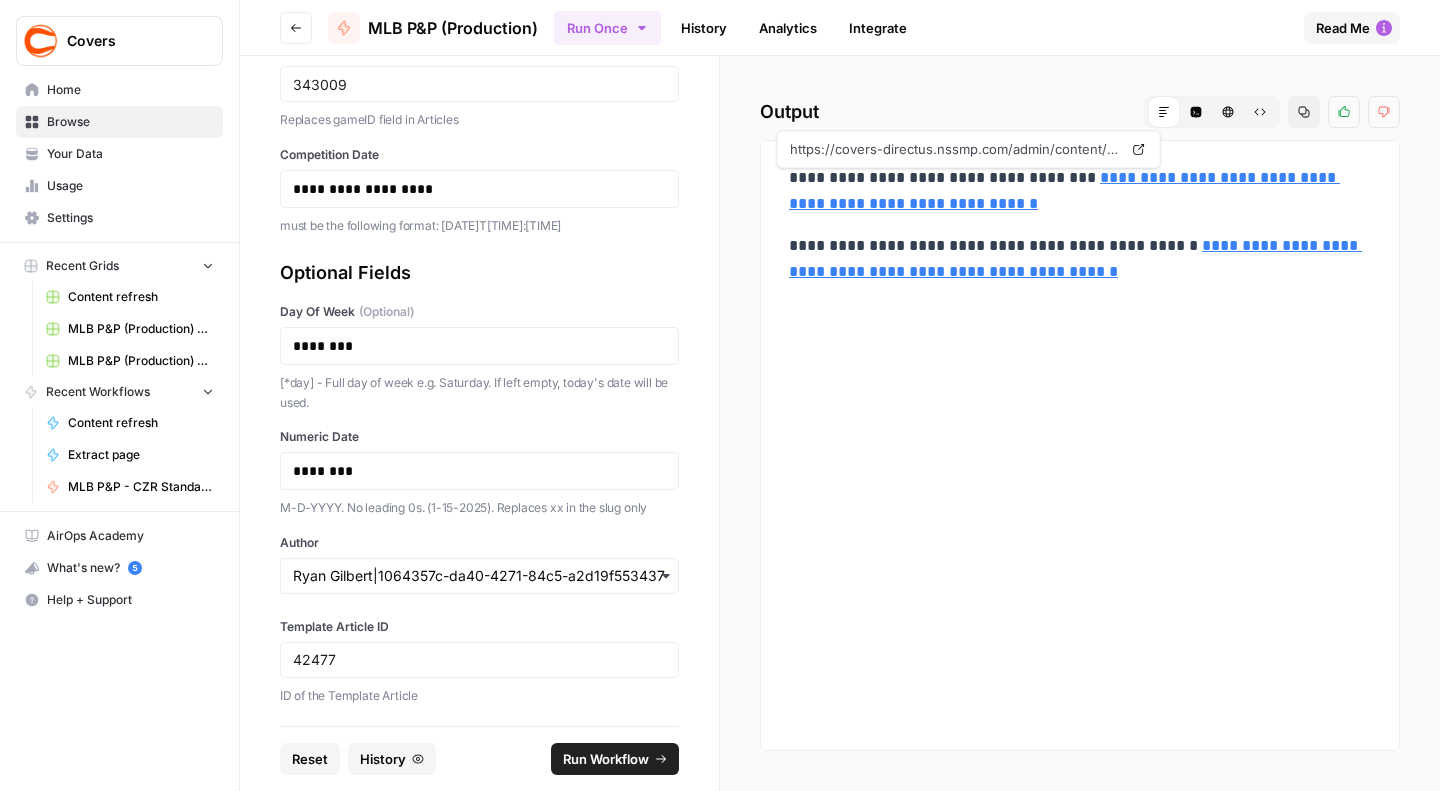 click at bounding box center (479, 576) 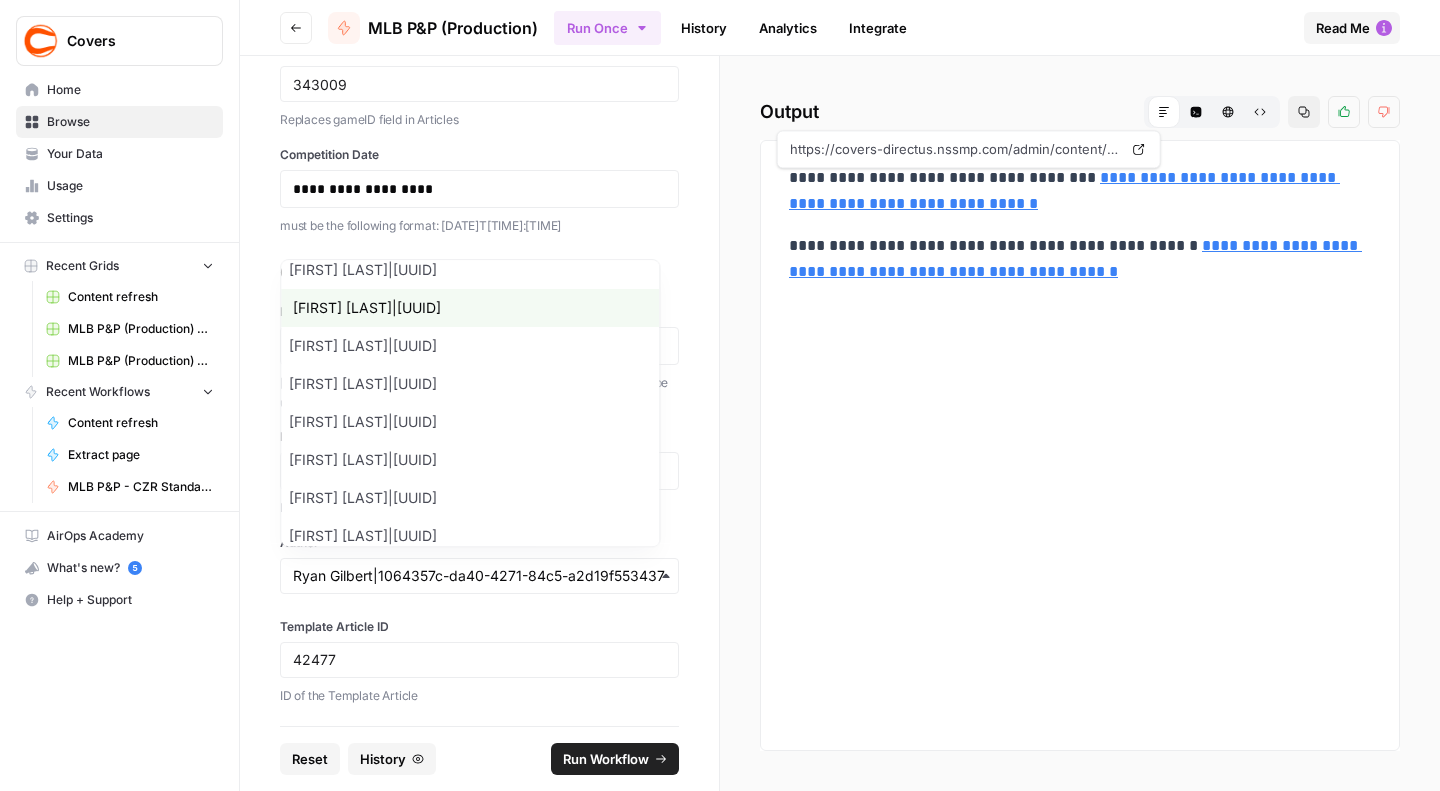 scroll, scrollTop: 1510, scrollLeft: 0, axis: vertical 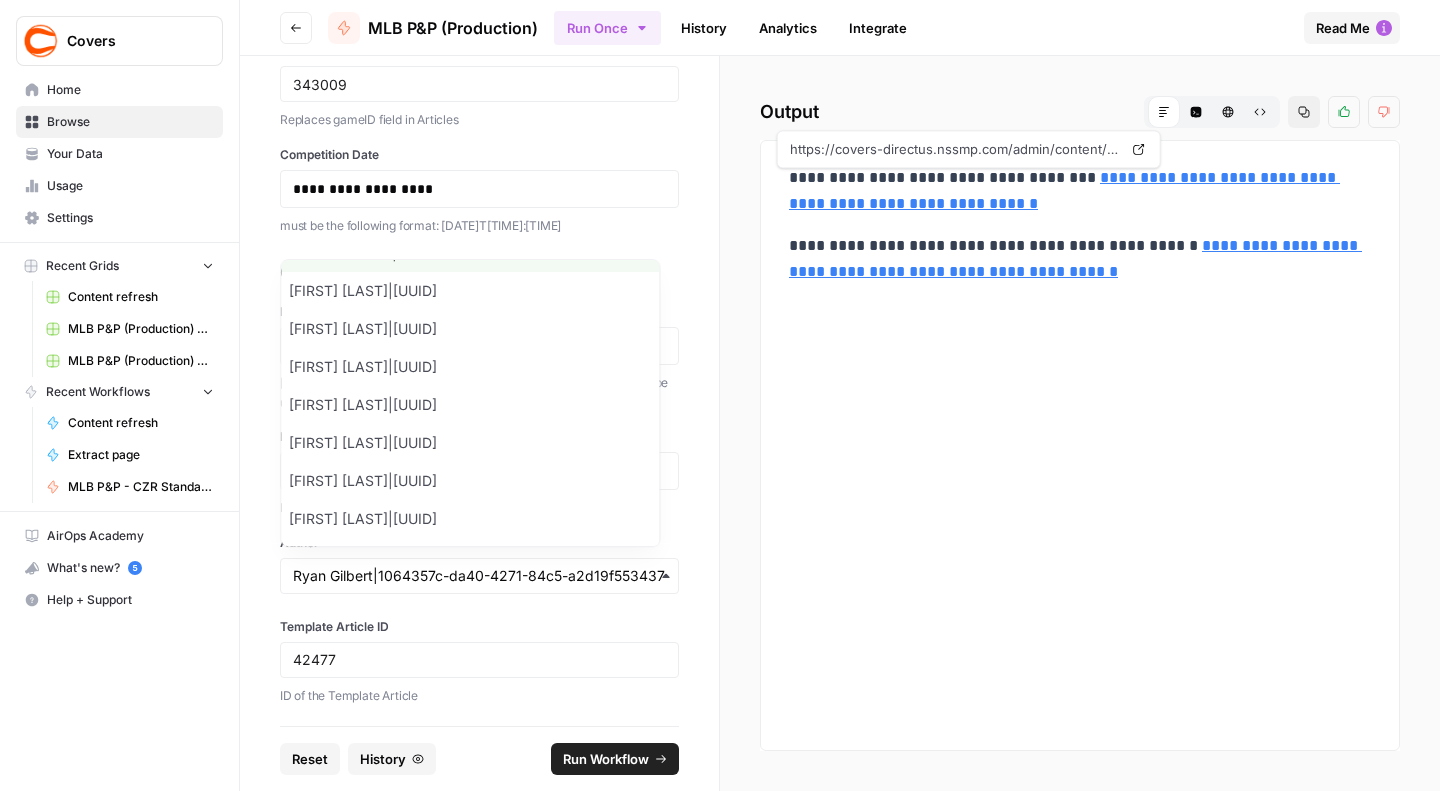 click on "[FIRST] [LAST]|[UUID]" at bounding box center (470, -165) 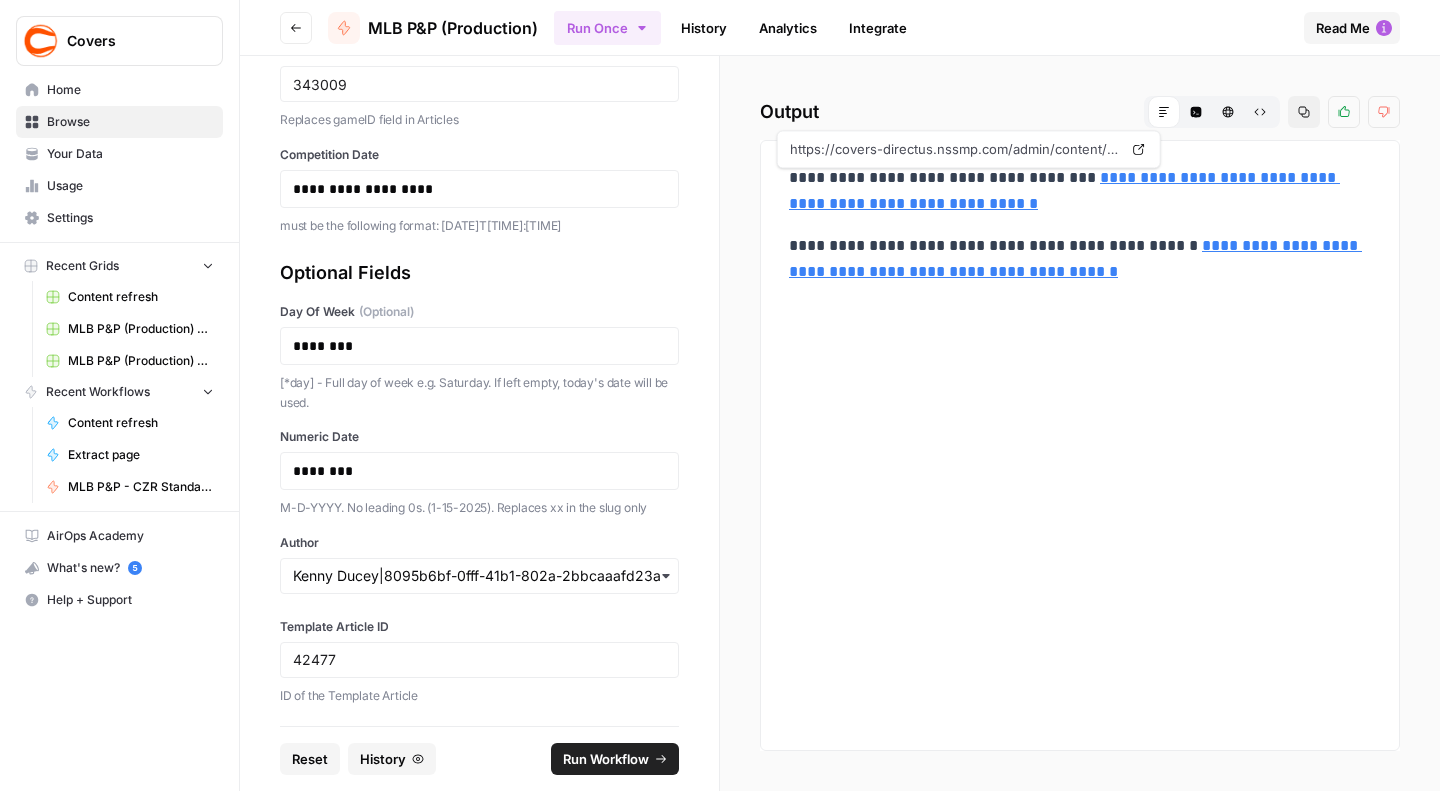 click on "Run Workflow" at bounding box center (606, 759) 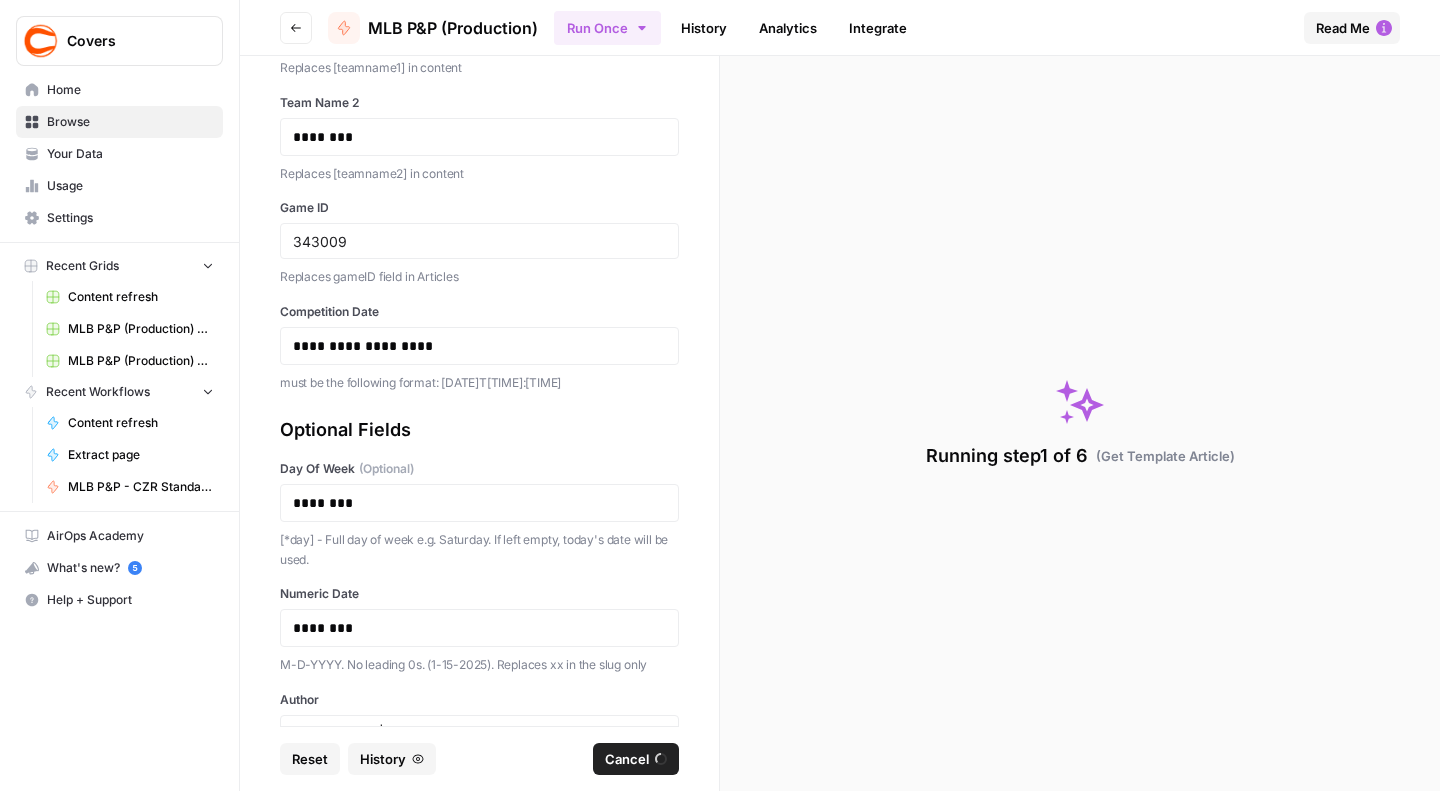 scroll, scrollTop: 0, scrollLeft: 0, axis: both 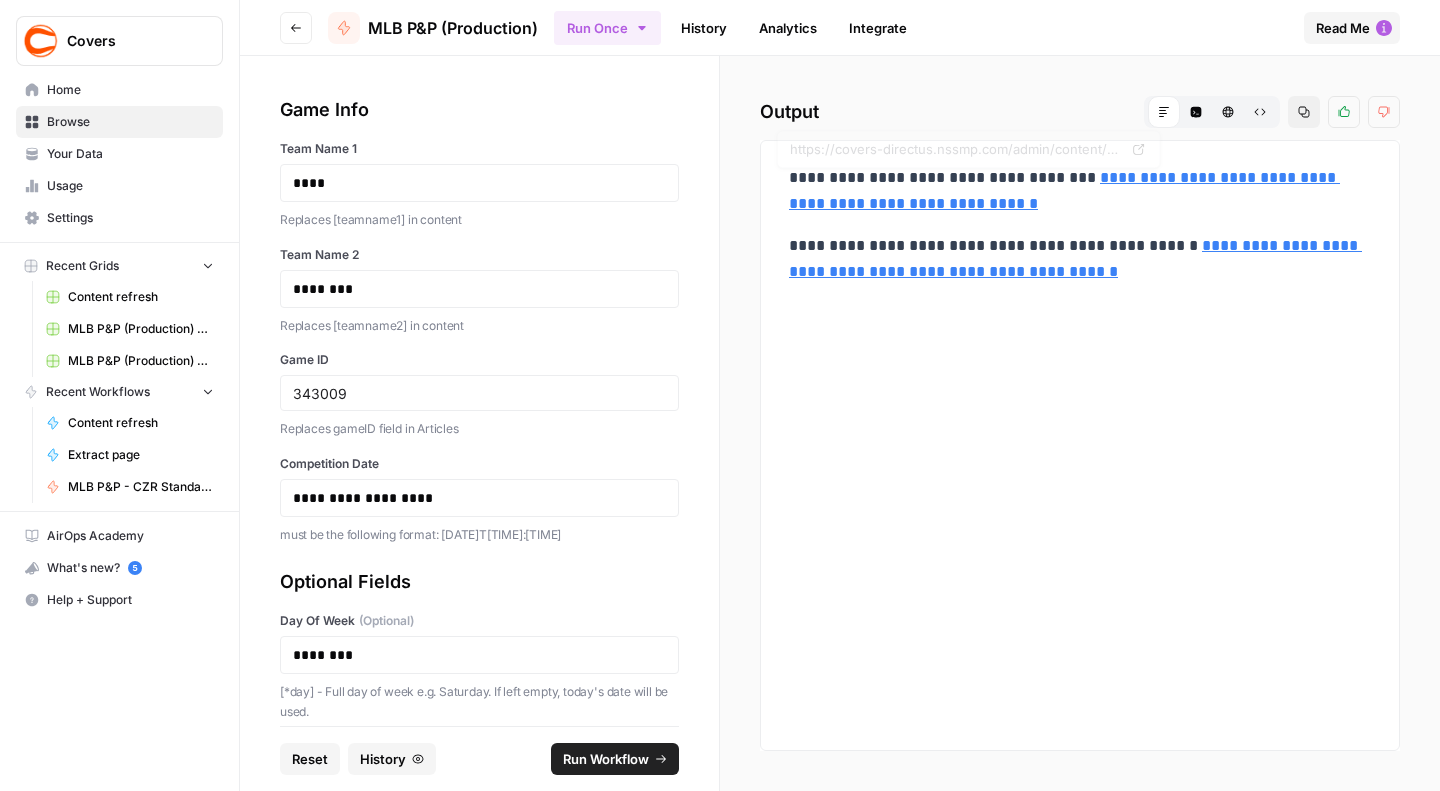 click on "**********" at bounding box center [1064, 190] 